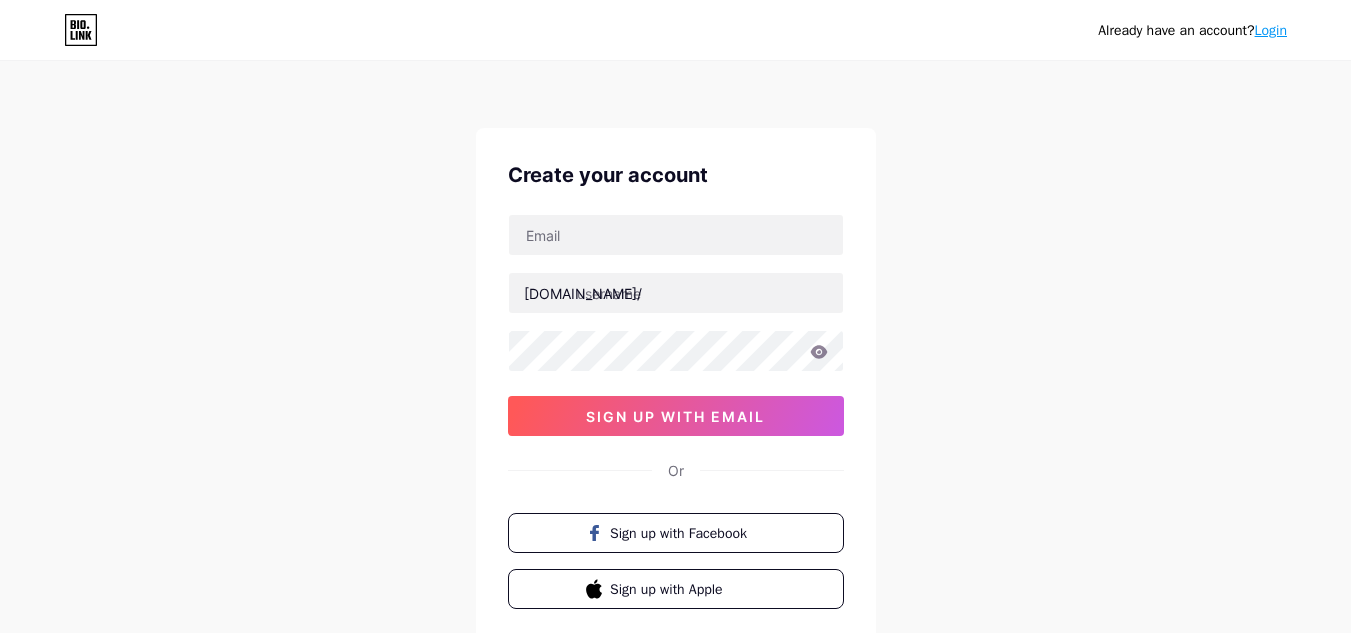 scroll, scrollTop: 0, scrollLeft: 0, axis: both 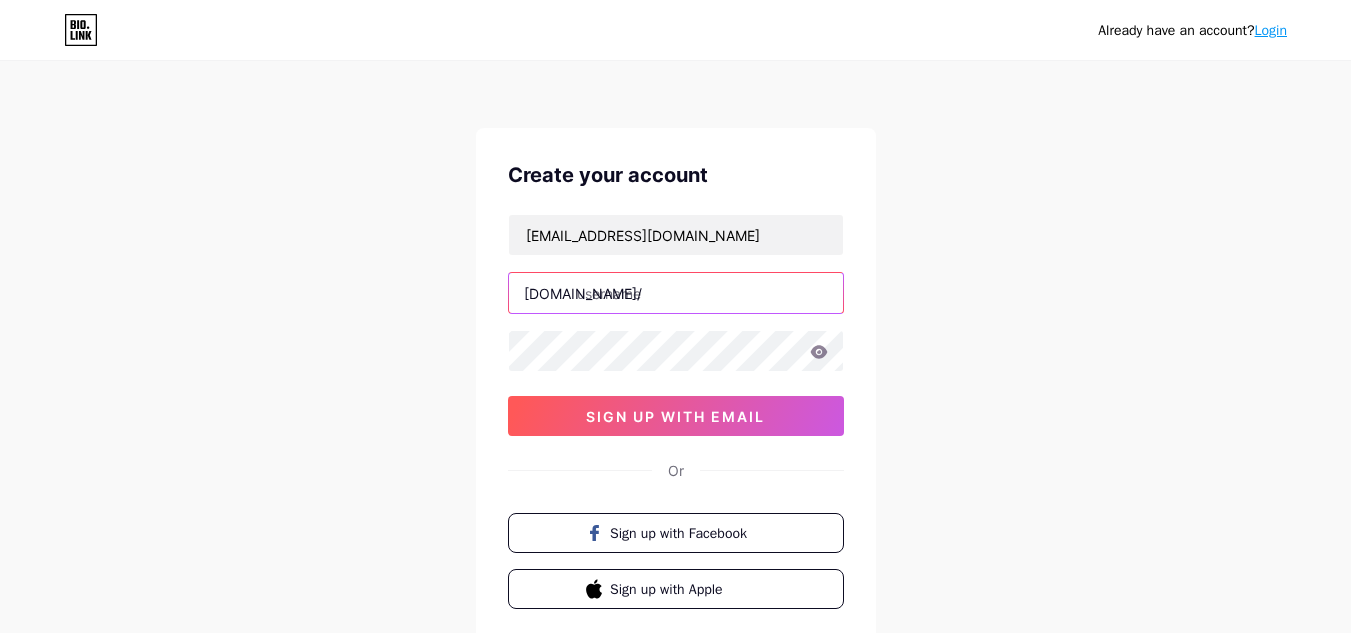 click at bounding box center [676, 293] 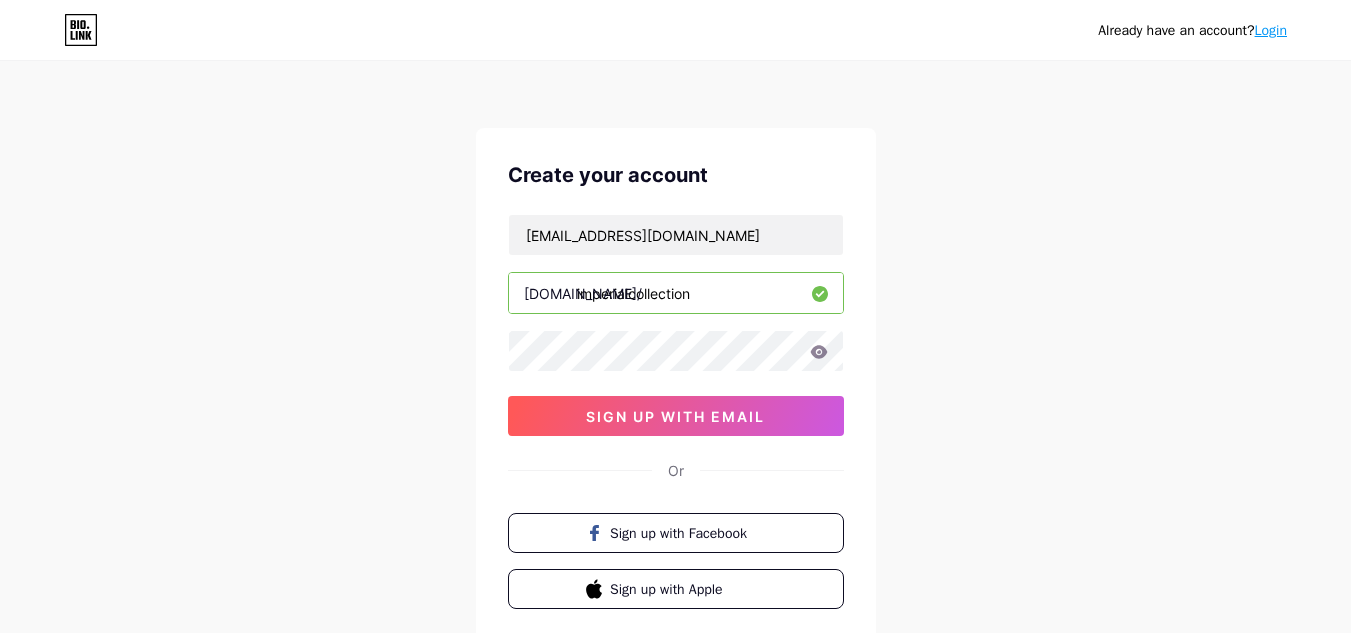 type on "imperialcollection" 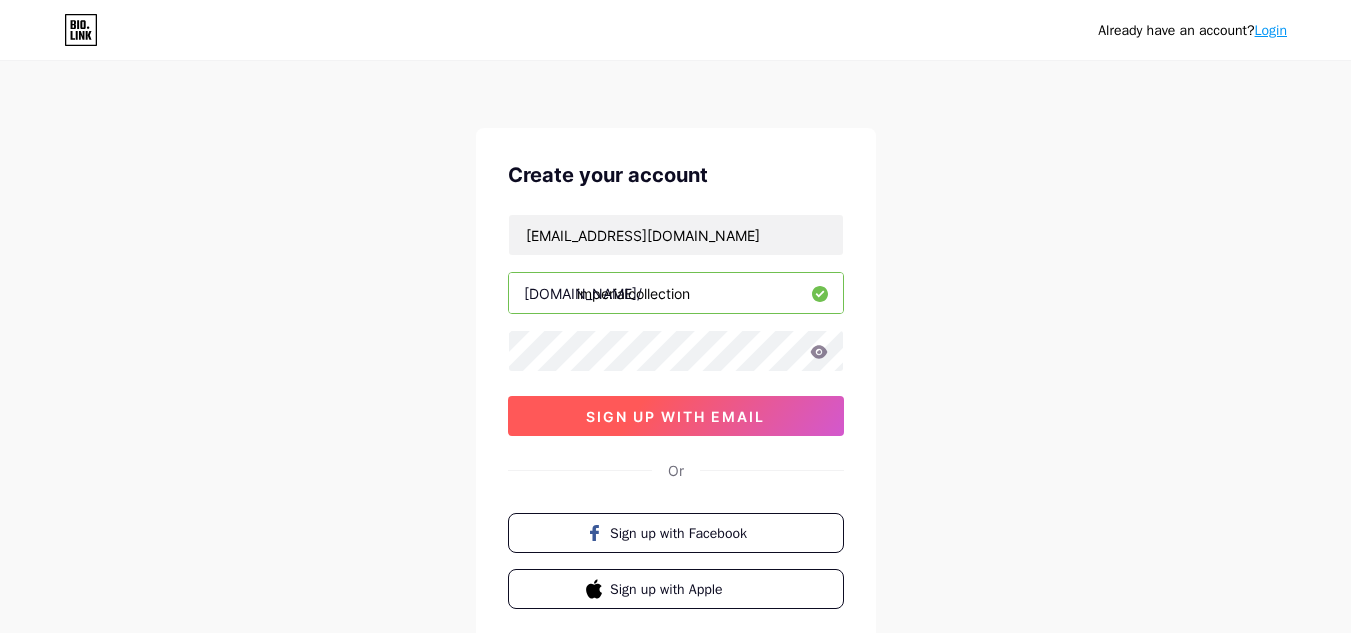 click on "sign up with email" at bounding box center (675, 416) 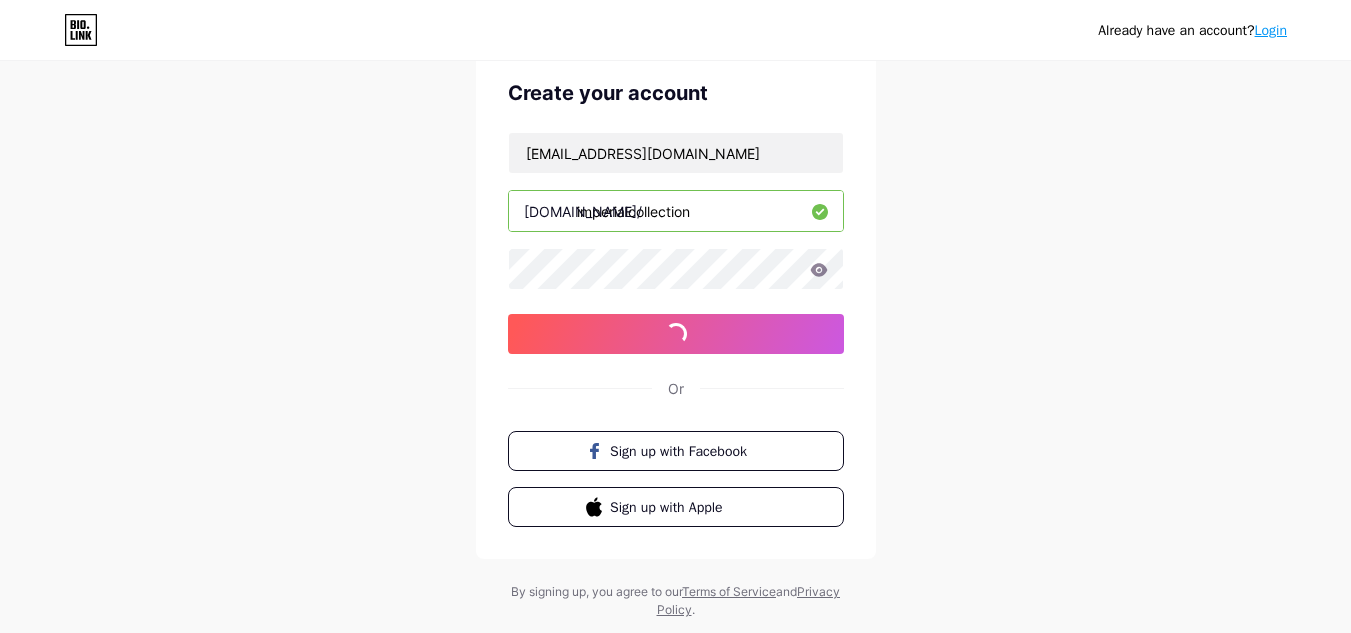 scroll, scrollTop: 132, scrollLeft: 0, axis: vertical 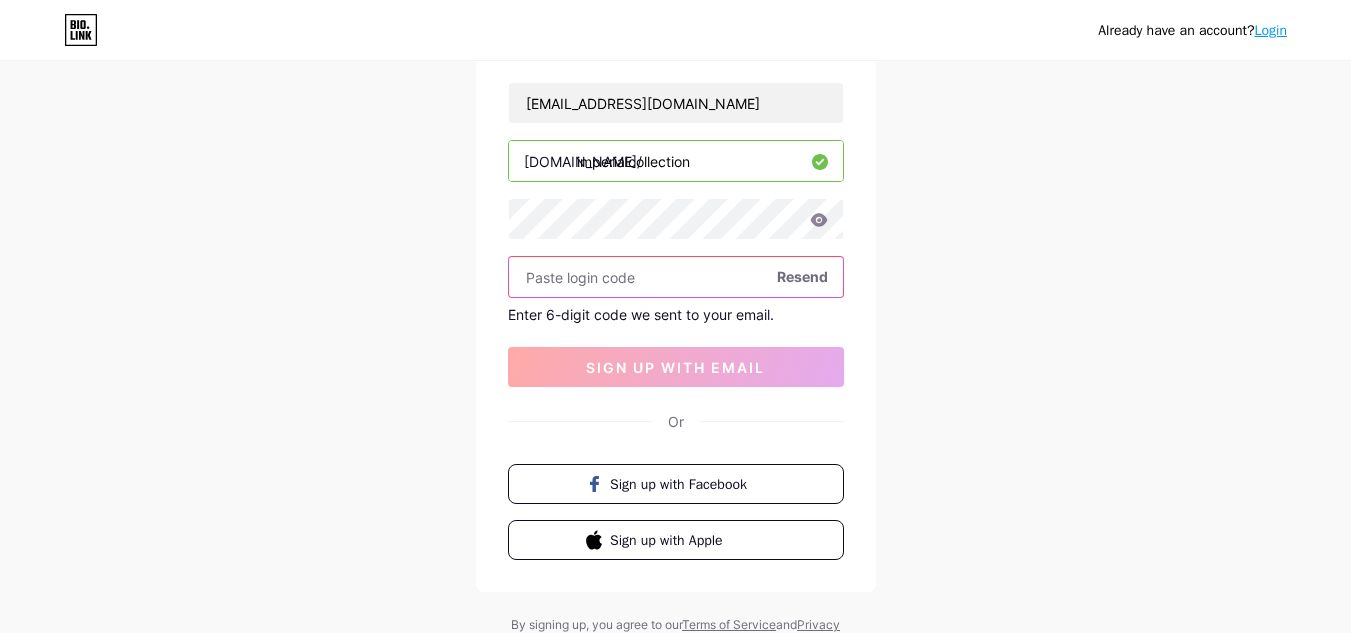 click at bounding box center (676, 277) 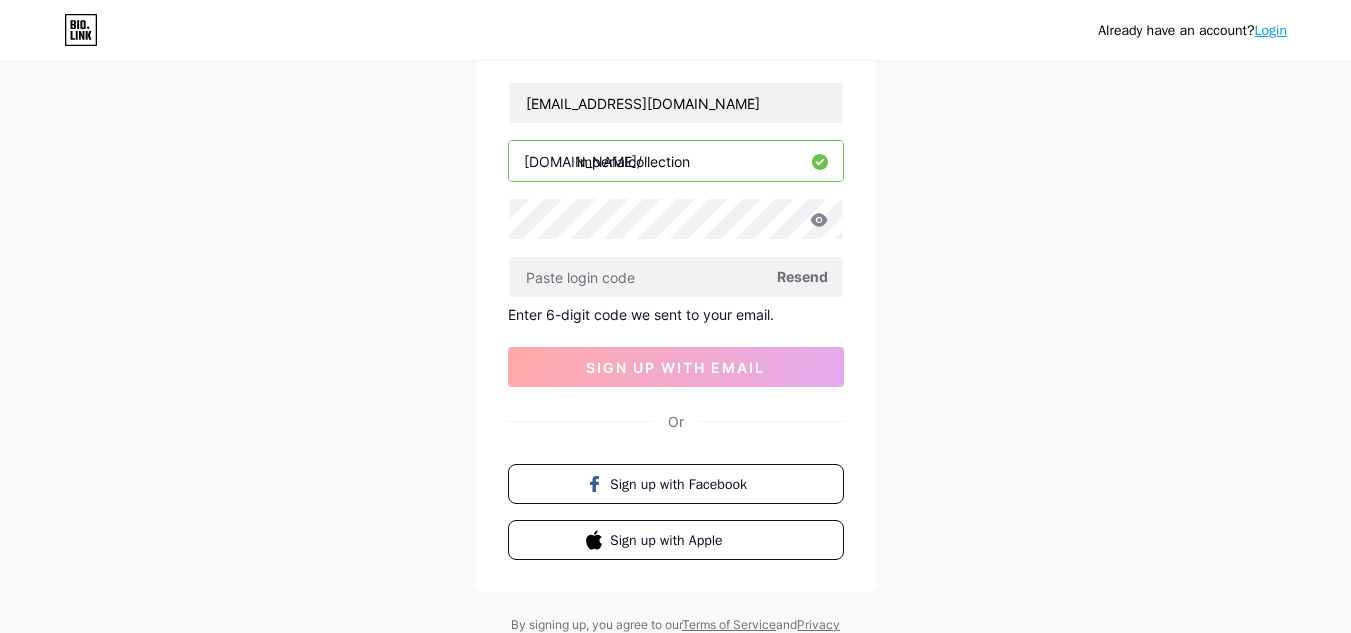 click on "Enter 6-digit code we sent to your email." at bounding box center [676, 314] 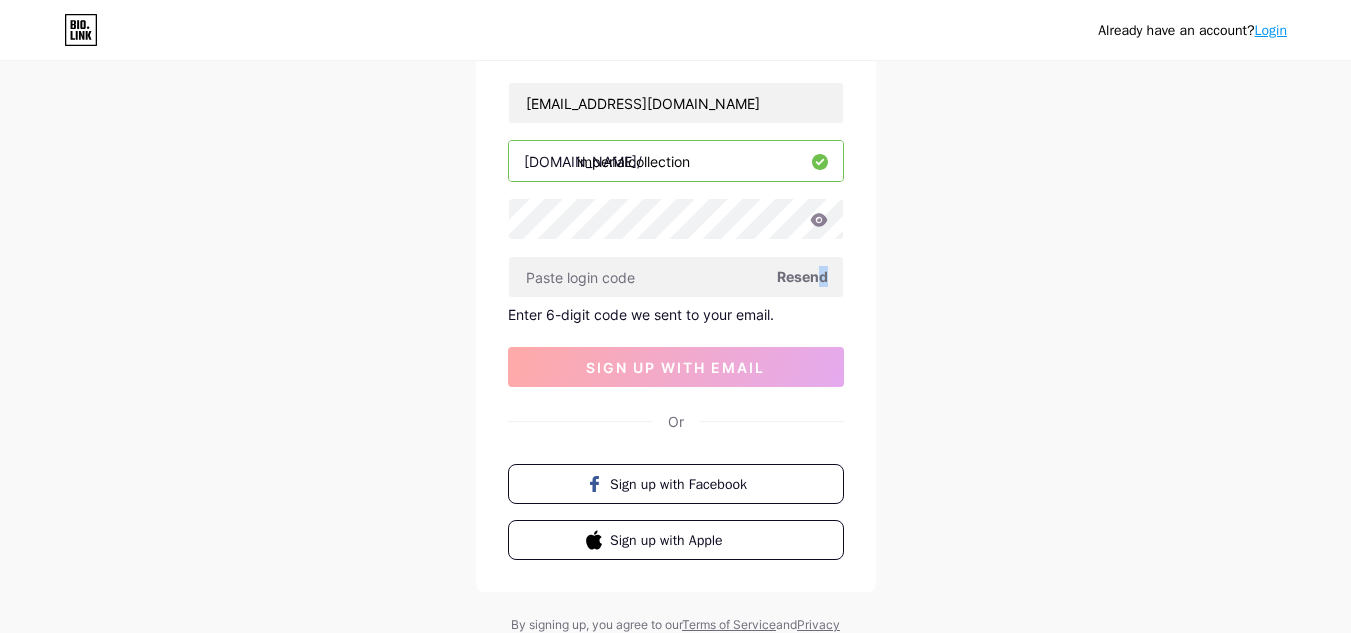 click on "Resend" at bounding box center [802, 276] 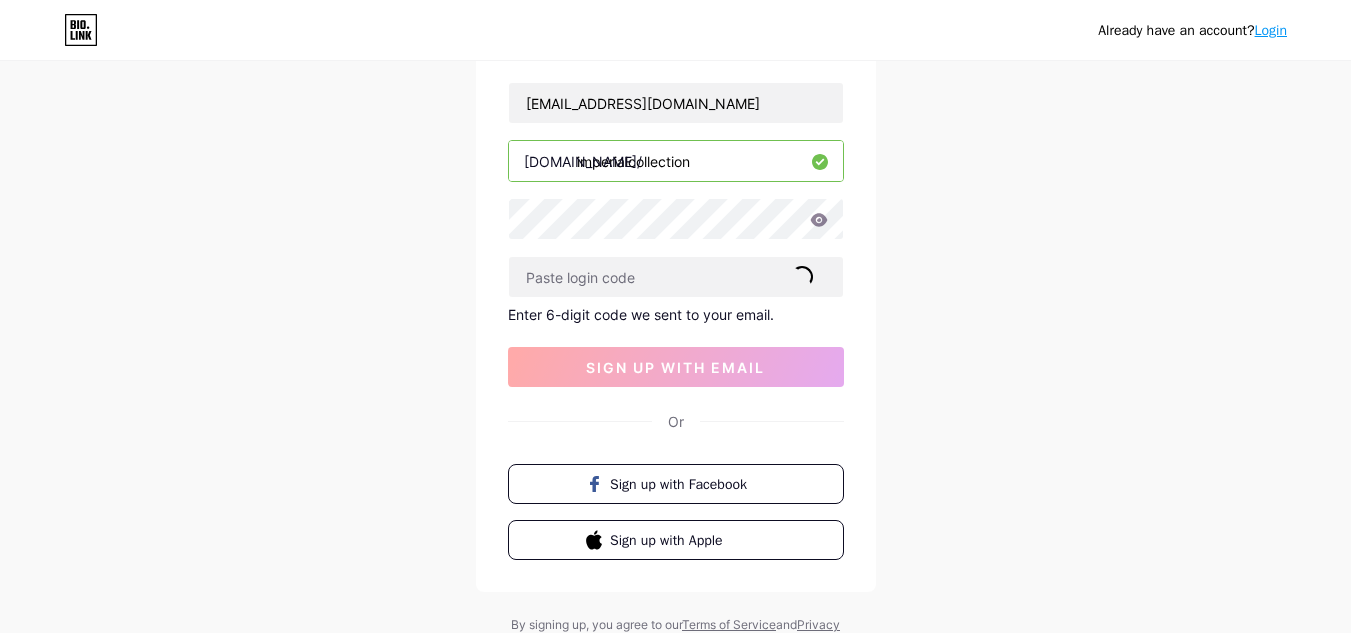 click on "Resend" at bounding box center [802, 276] 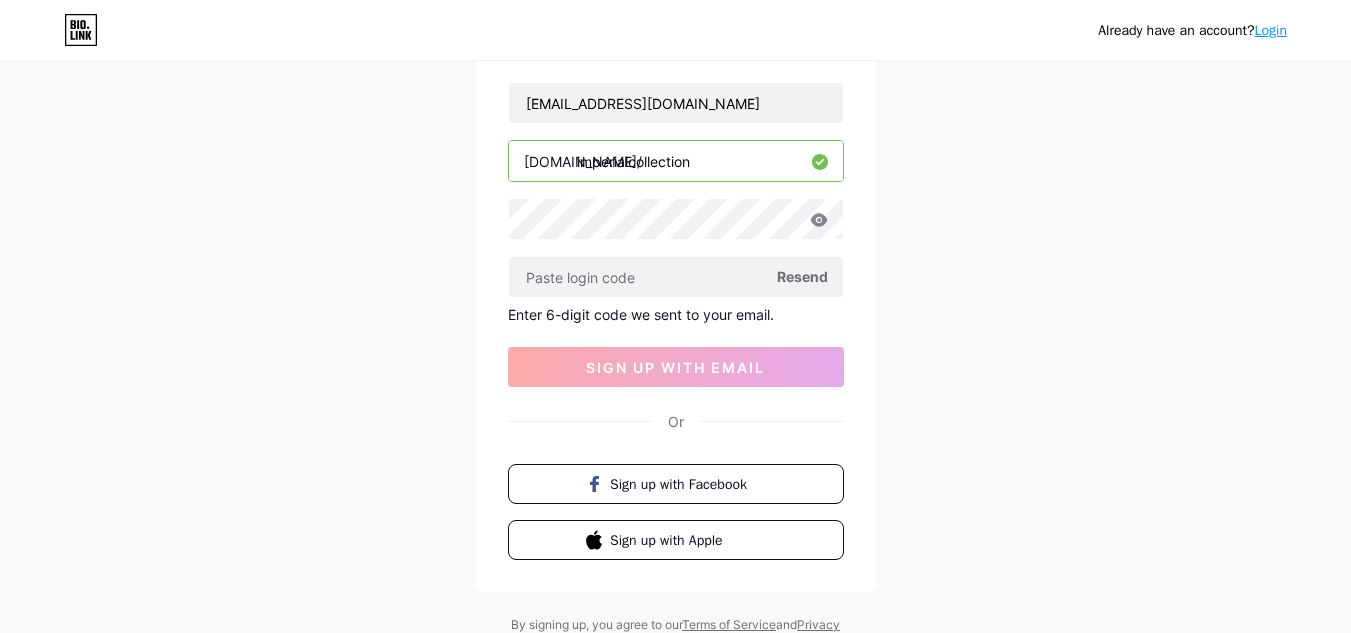 click on "Already have an account?  Login   Create your account     [EMAIL_ADDRESS][DOMAIN_NAME]     [DOMAIN_NAME]/   imperialcollection                 Resend     Enter 6-digit code we sent to your email.         sign up with email         Or       Sign up with Facebook
Sign up with Apple
By signing up, you agree to our  Terms of Service  and  Privacy Policy ." at bounding box center (675, 292) 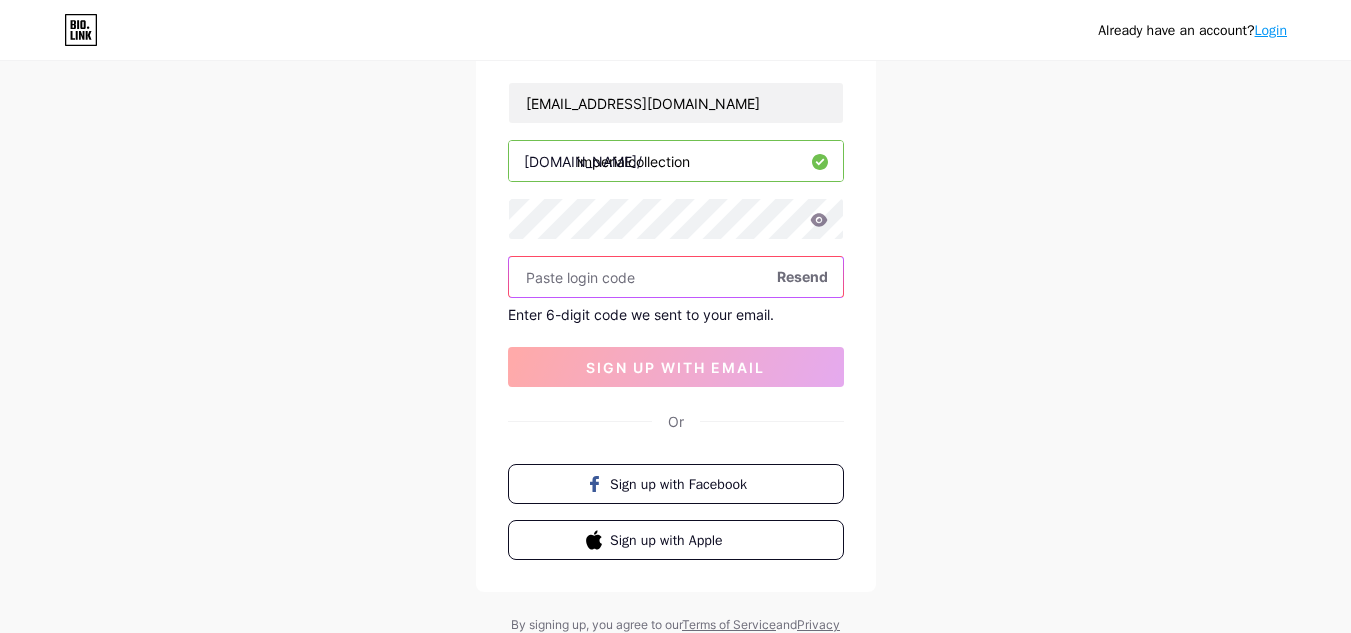 click at bounding box center (676, 277) 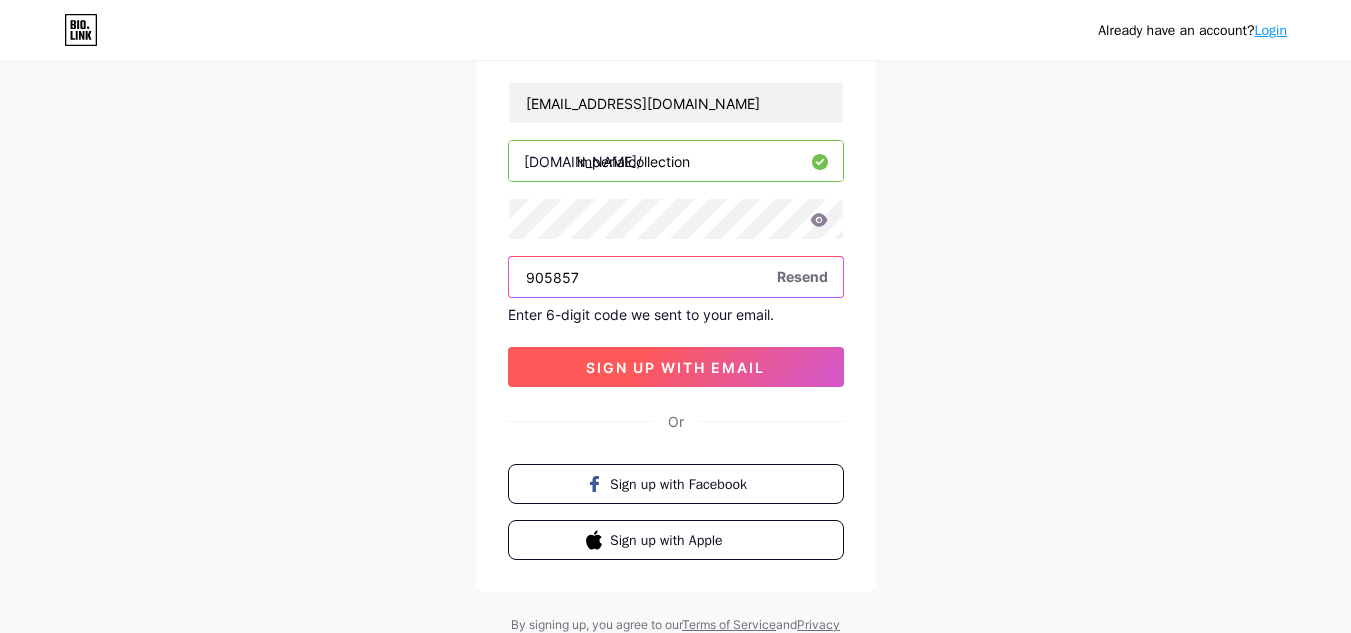 type on "905857" 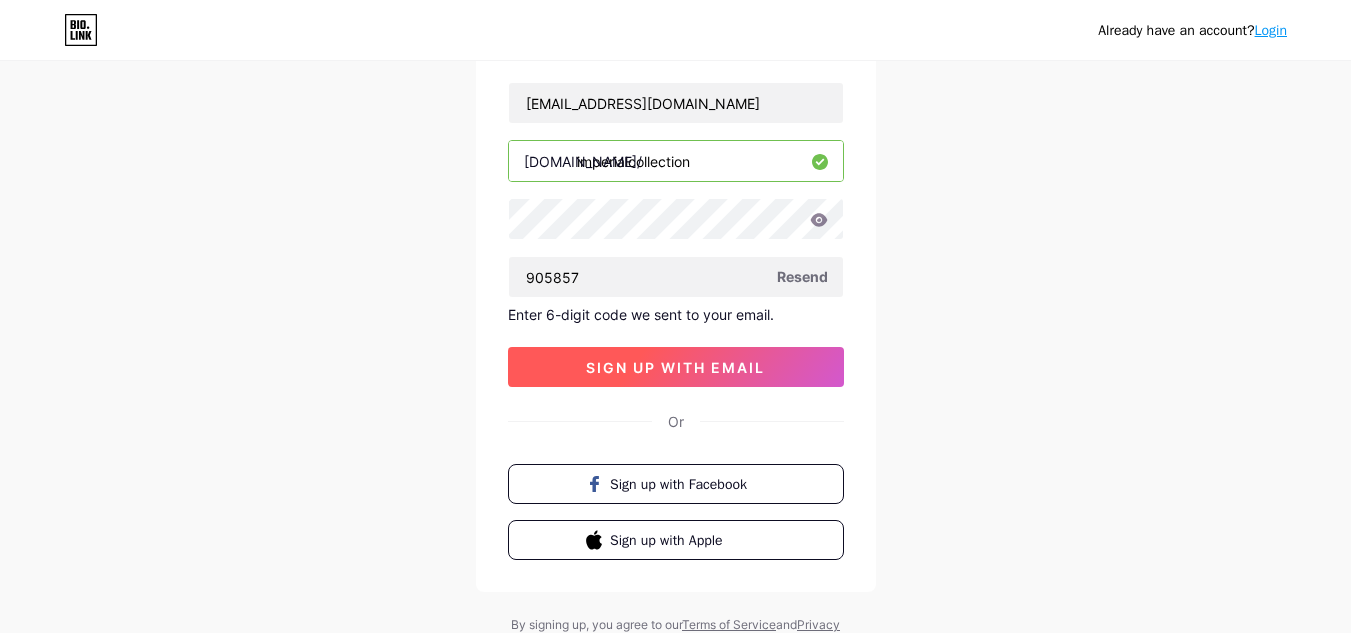 click on "sign up with email" at bounding box center (675, 367) 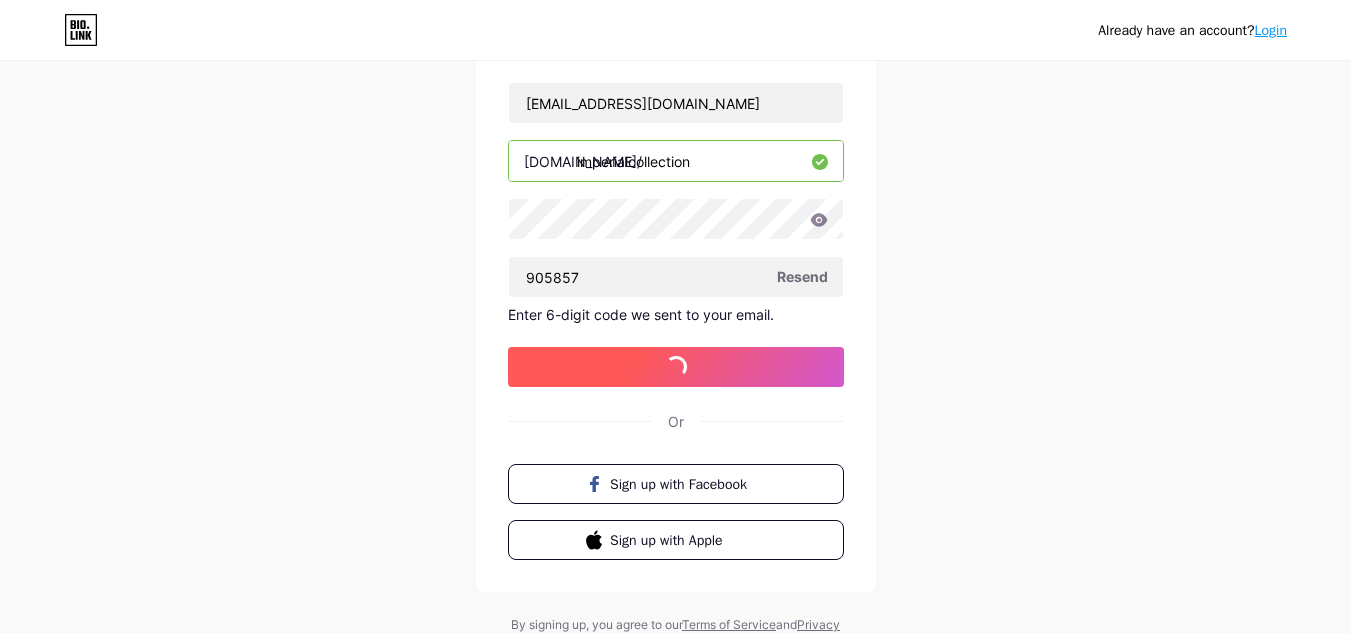scroll, scrollTop: 0, scrollLeft: 0, axis: both 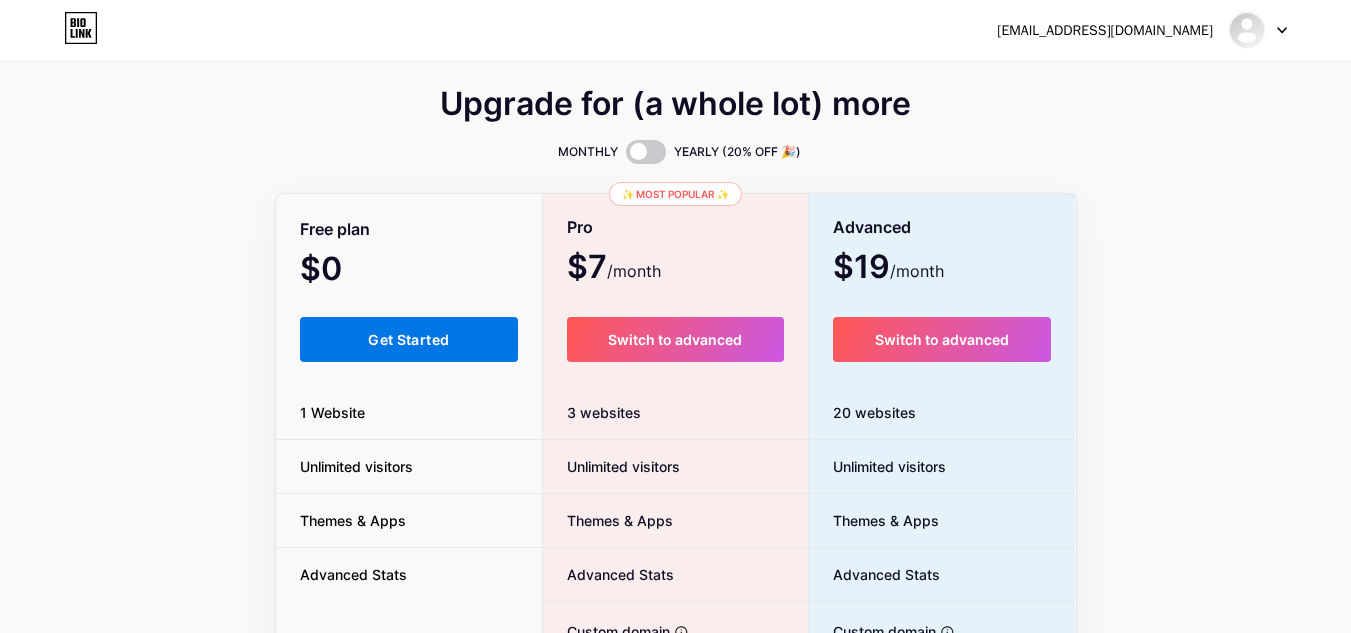 click on "Get Started" at bounding box center (409, 339) 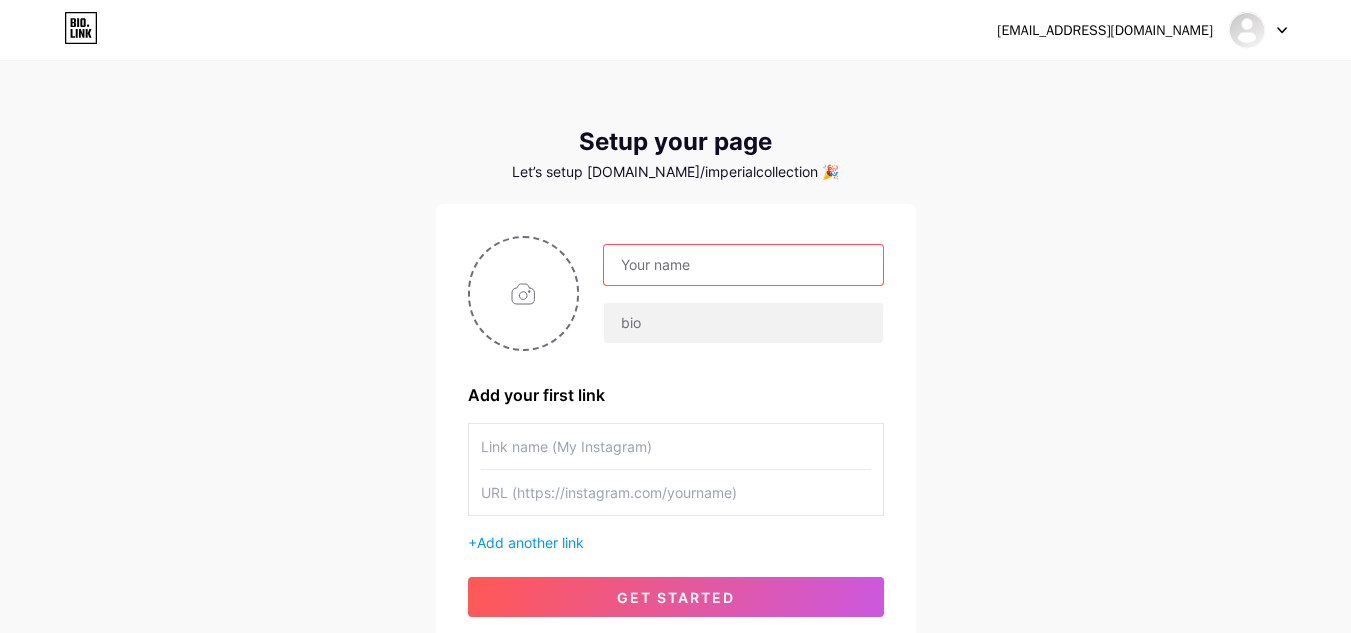 click at bounding box center [743, 265] 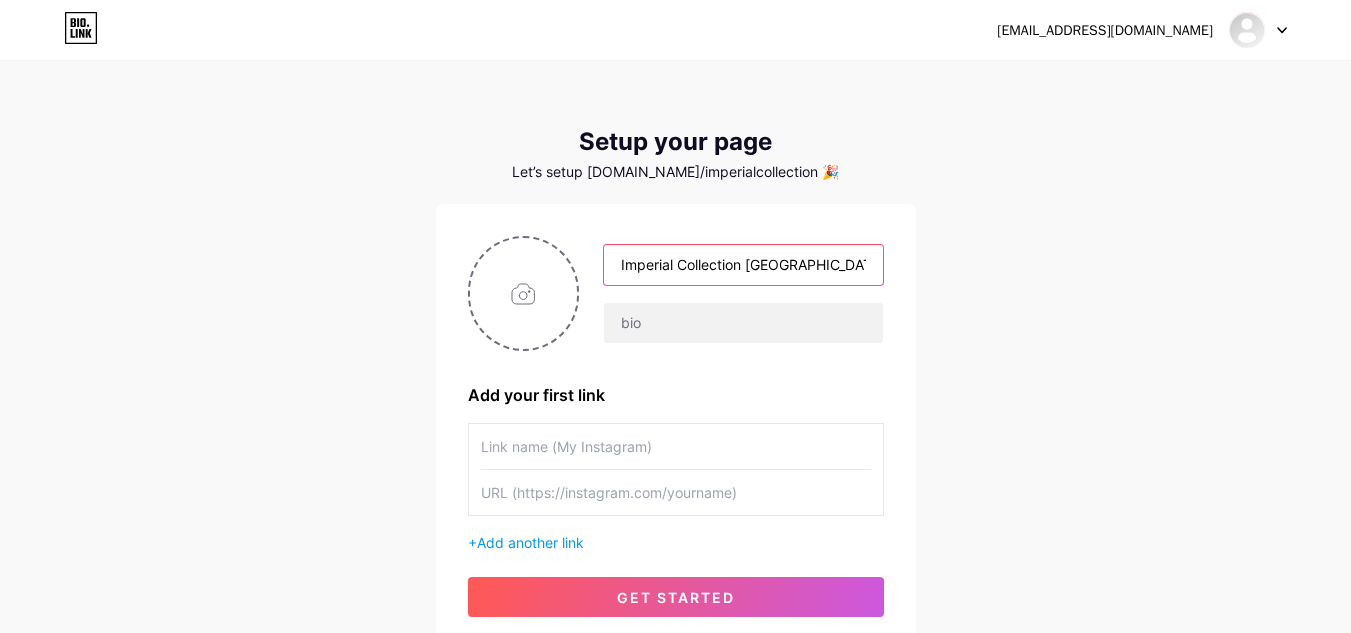 type on "Imperial Collection [GEOGRAPHIC_DATA]" 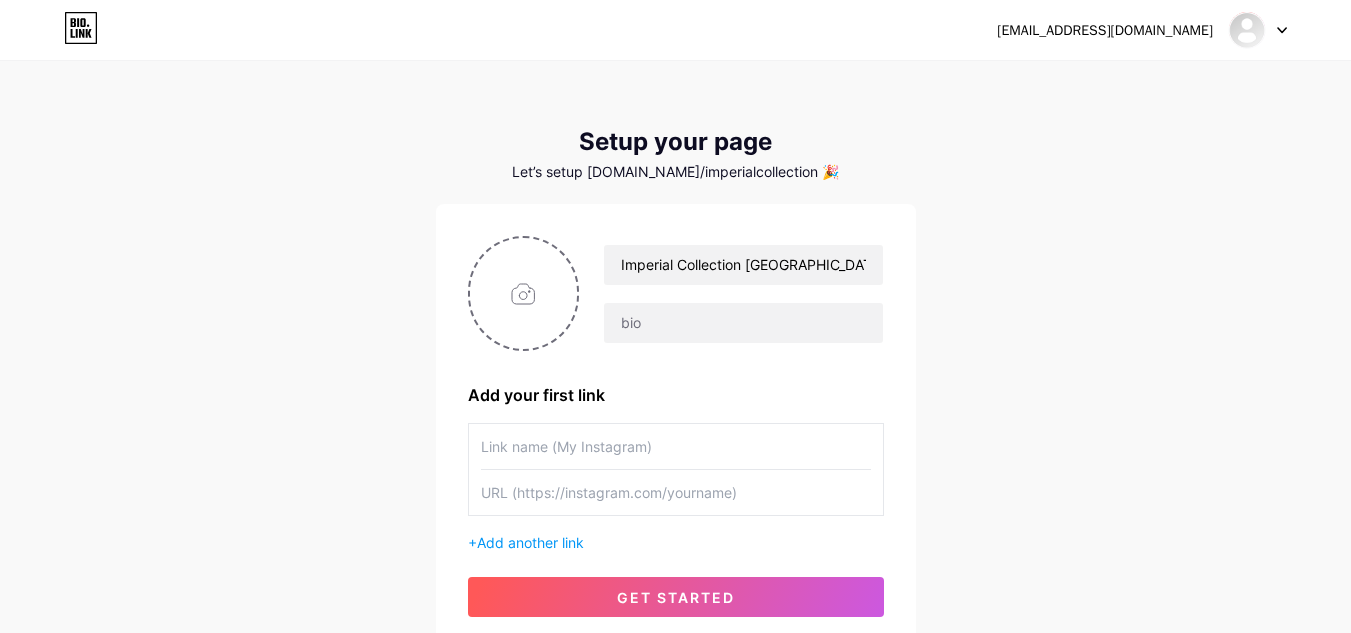 click at bounding box center (676, 446) 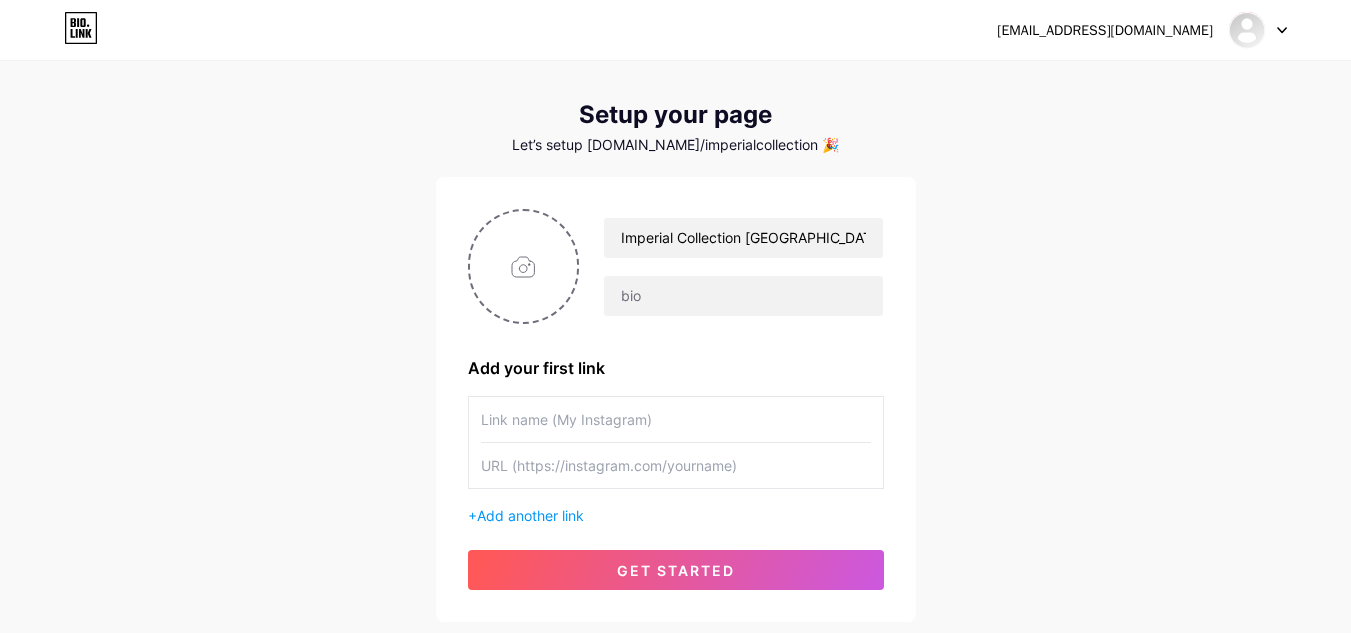 scroll, scrollTop: 77, scrollLeft: 0, axis: vertical 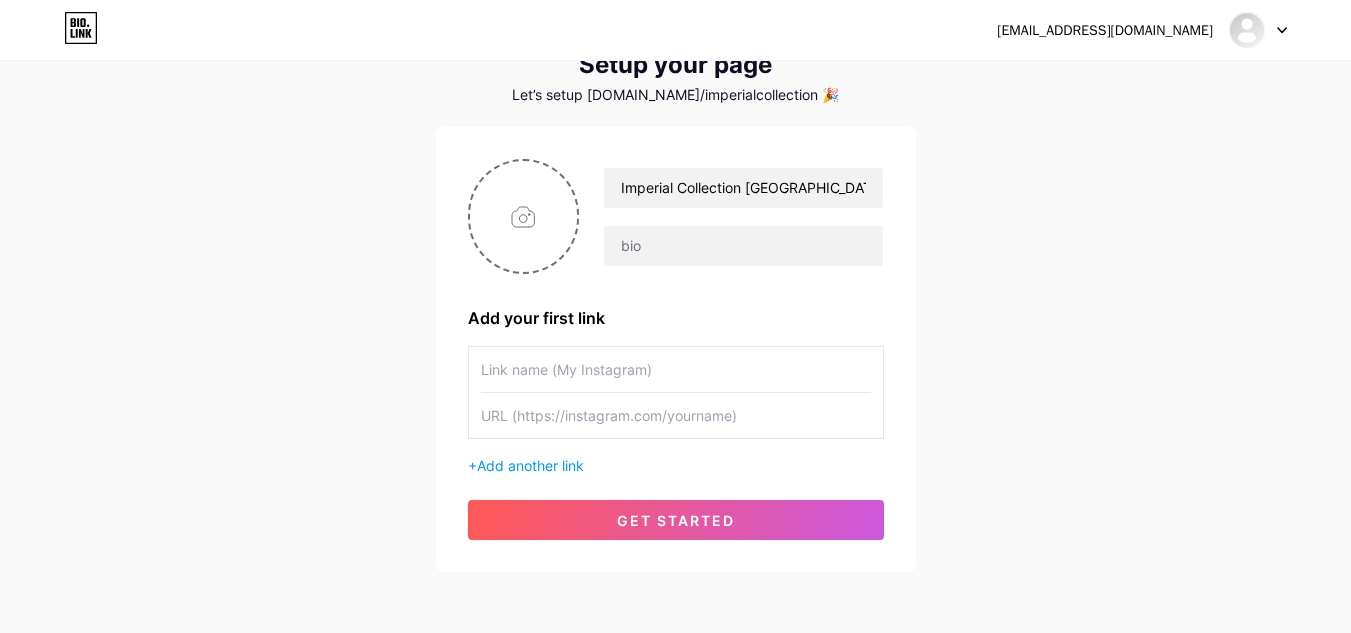 paste on "imperialcollection_llc/" 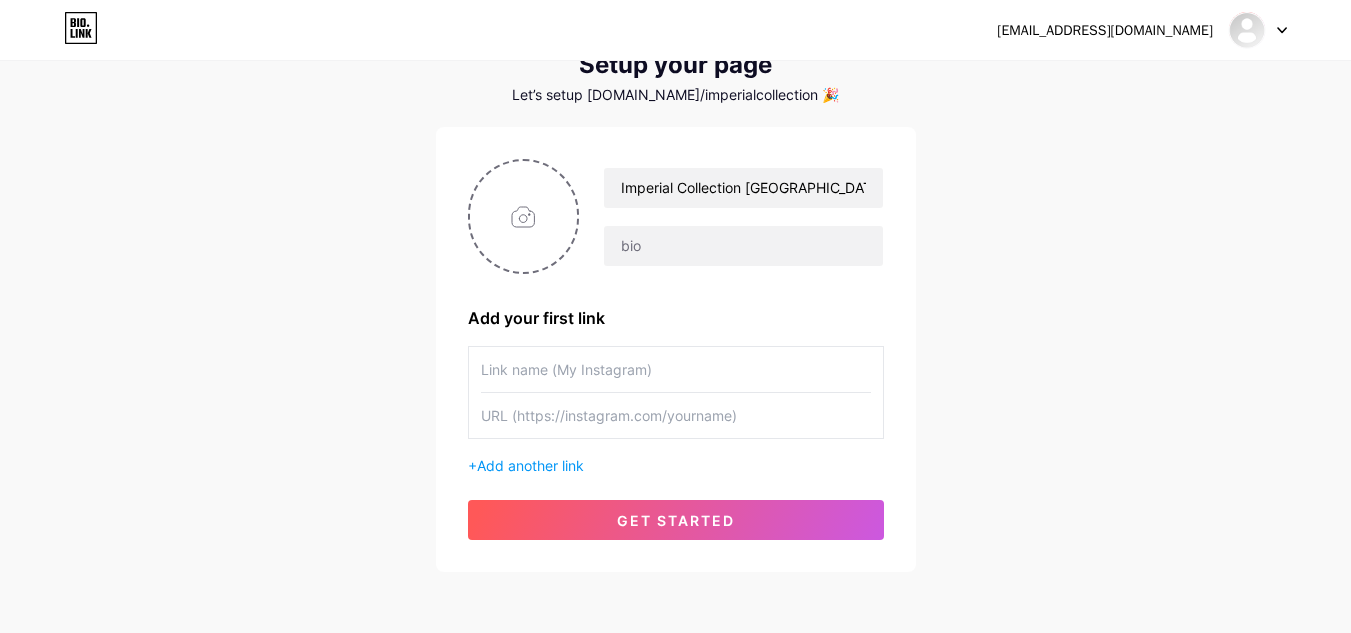 type on "imperialcollection_llc/" 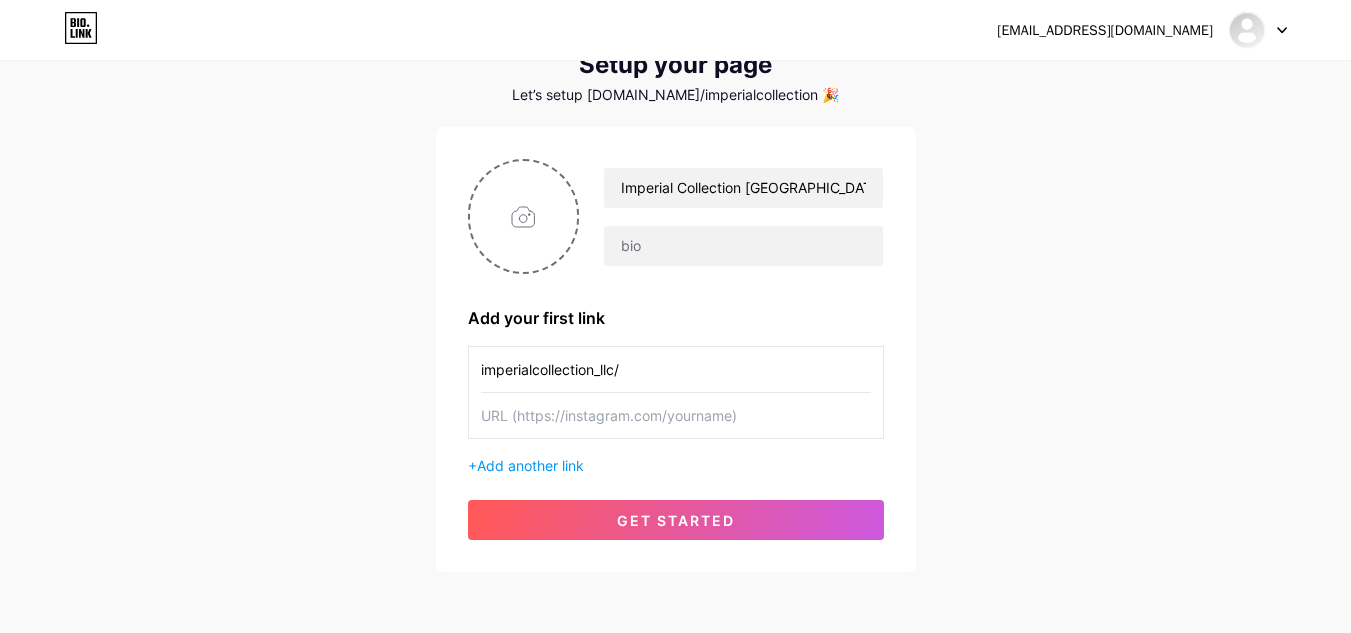drag, startPoint x: 651, startPoint y: 383, endPoint x: 413, endPoint y: 374, distance: 238.1701 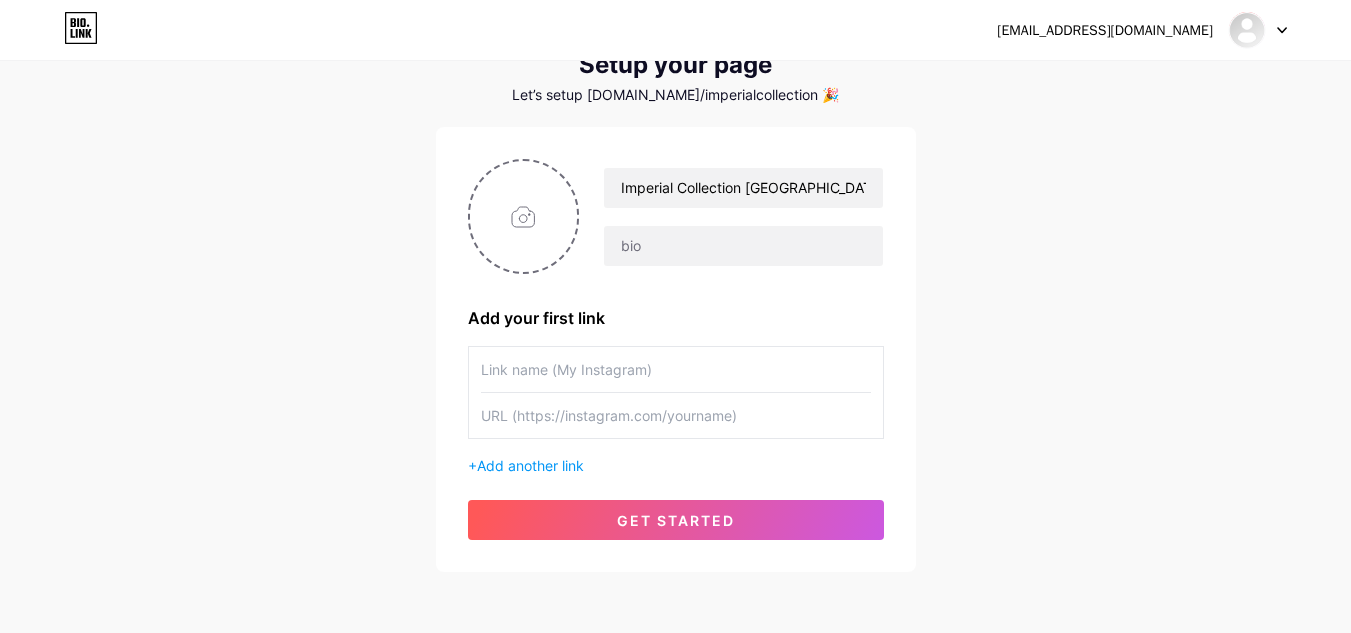 click at bounding box center [676, 415] 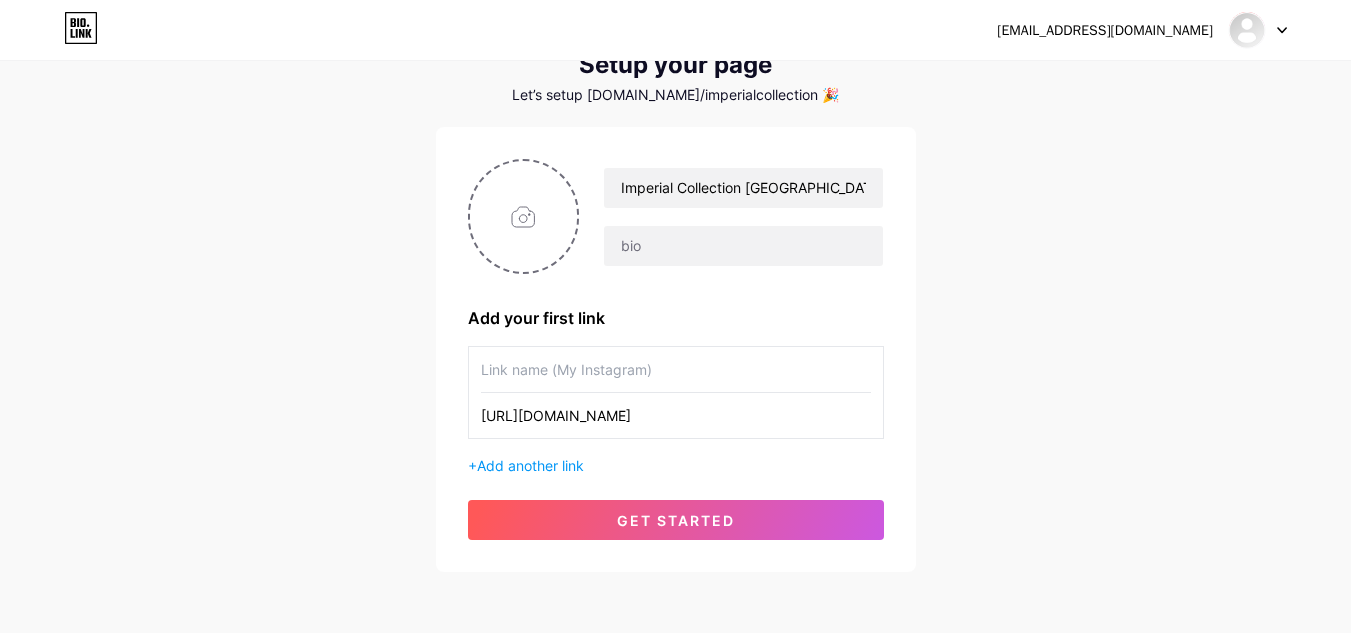 type on "[URL][DOMAIN_NAME]" 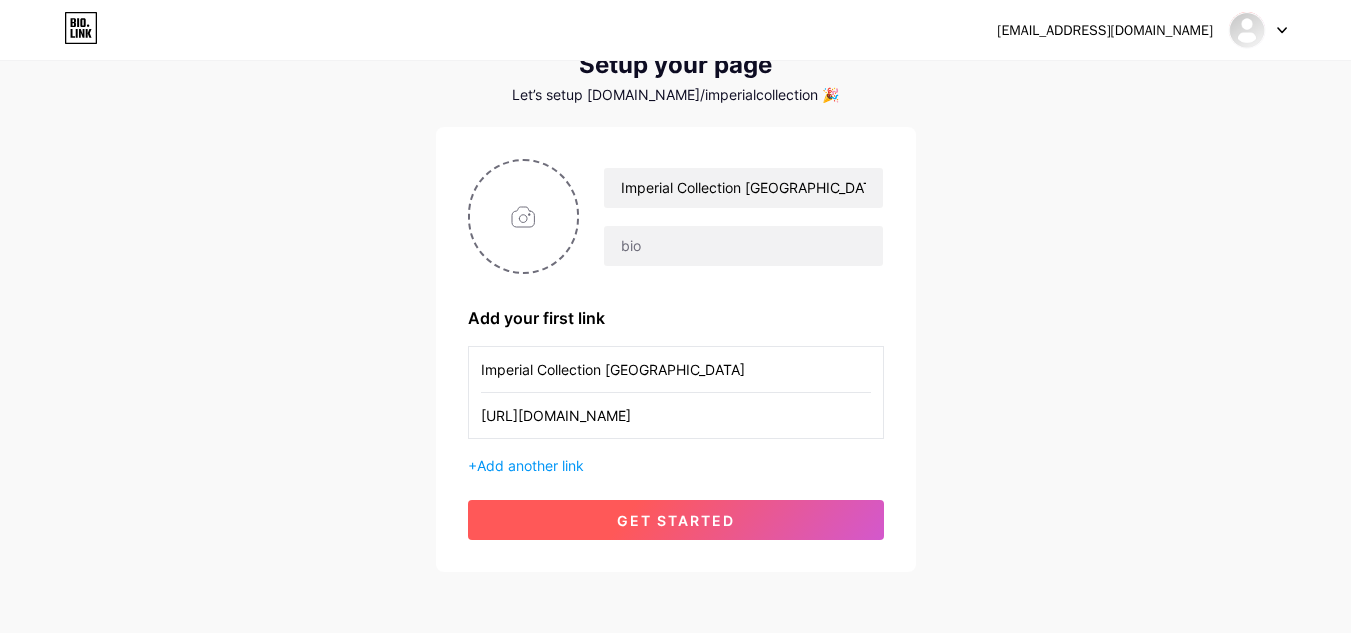 type on "Imperial Collection [GEOGRAPHIC_DATA]" 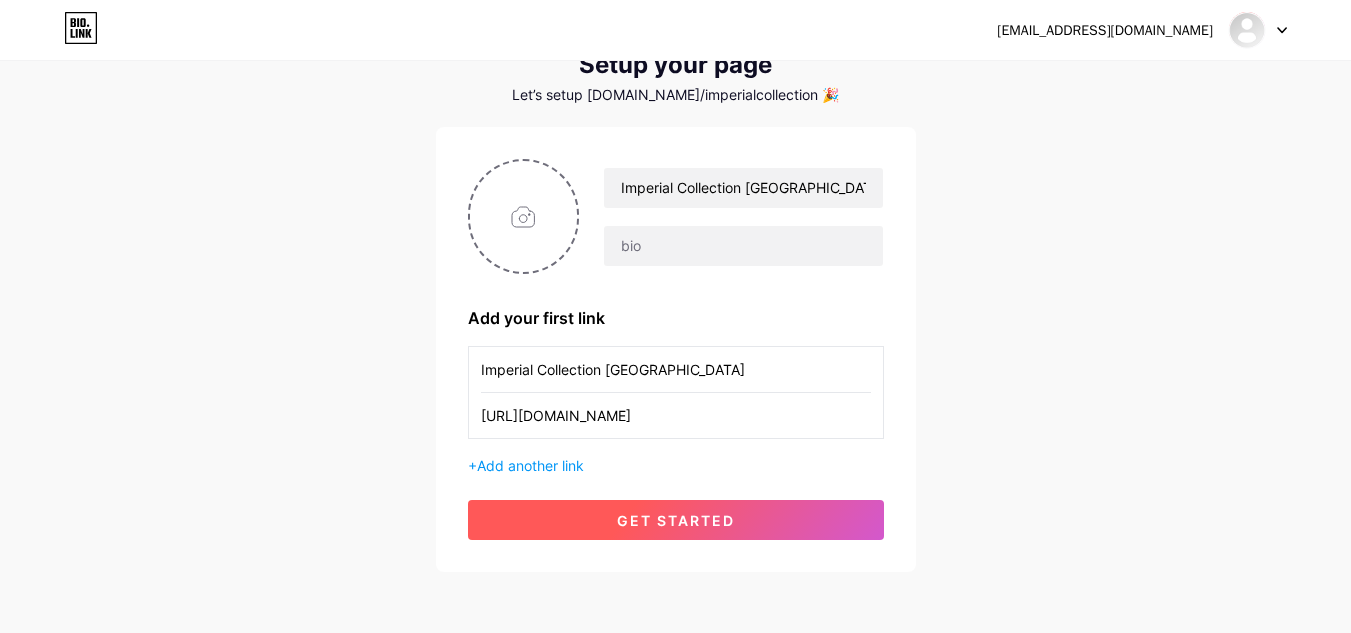 click on "get started" at bounding box center (676, 520) 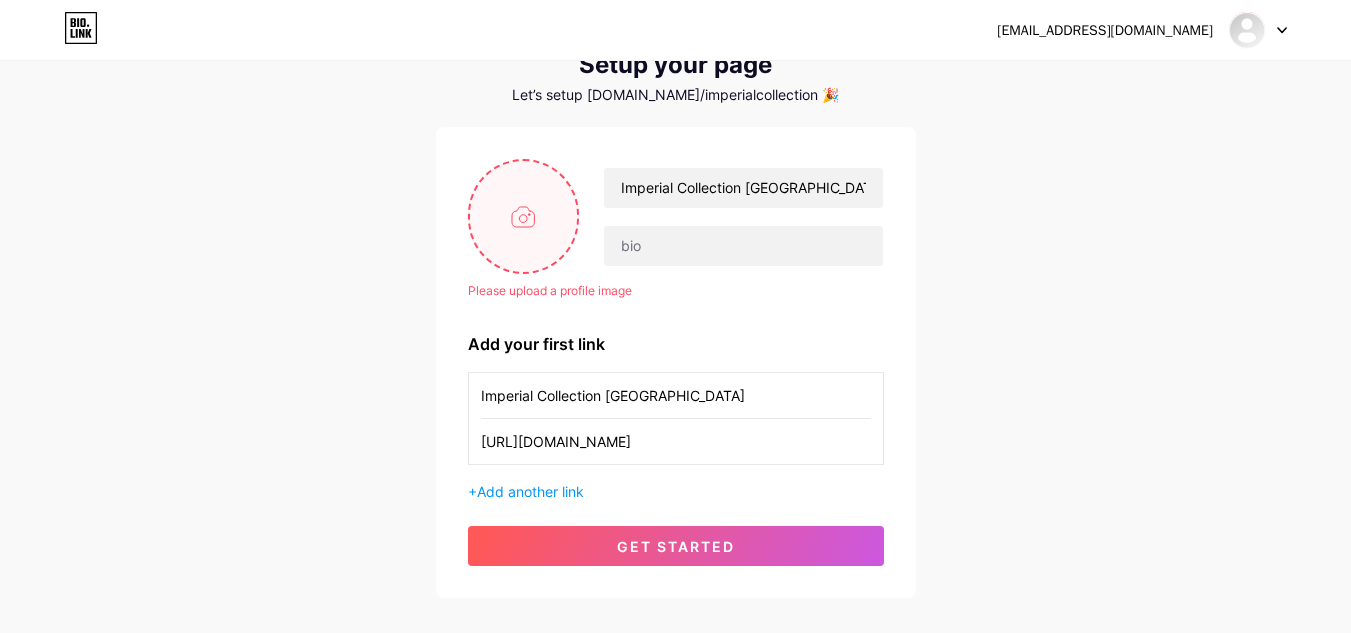 click at bounding box center (524, 216) 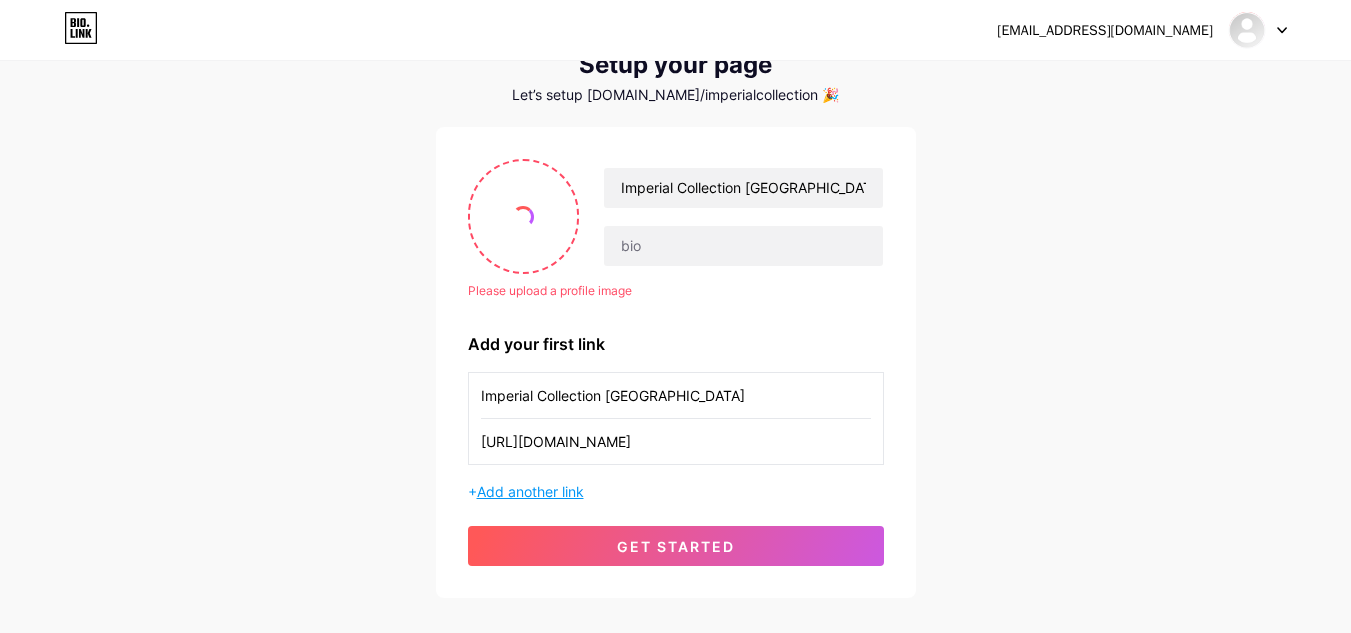 click on "Add another link" at bounding box center [530, 491] 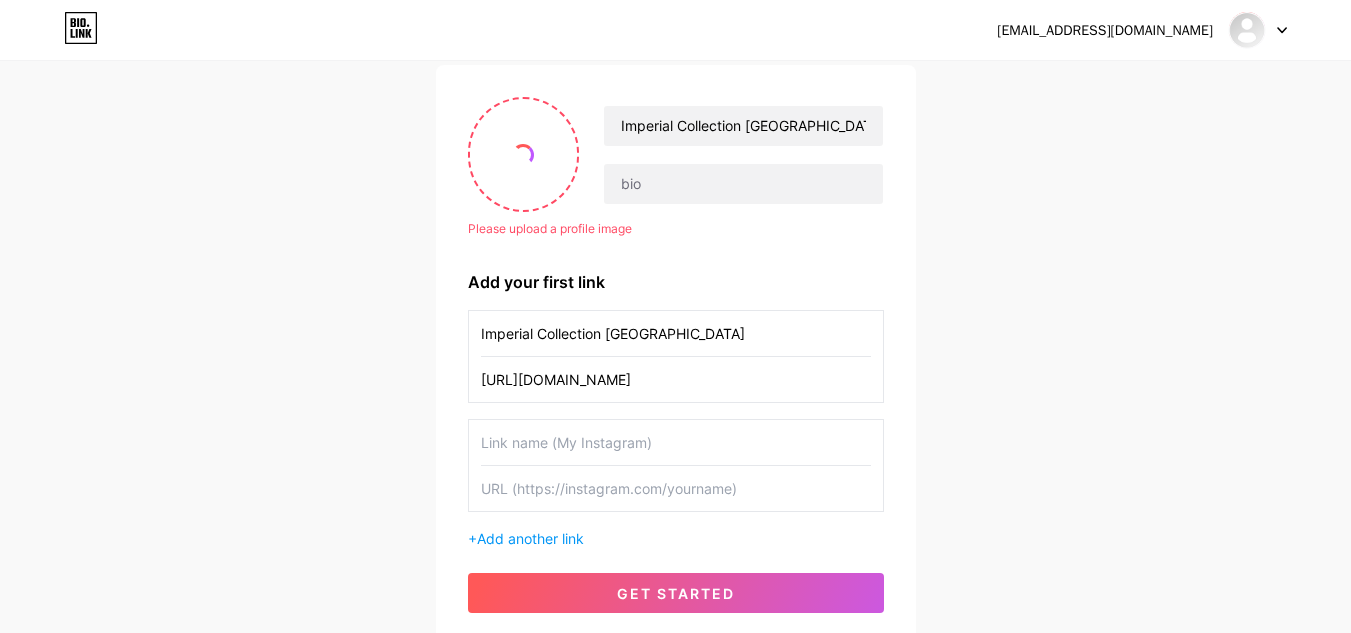 scroll, scrollTop: 202, scrollLeft: 0, axis: vertical 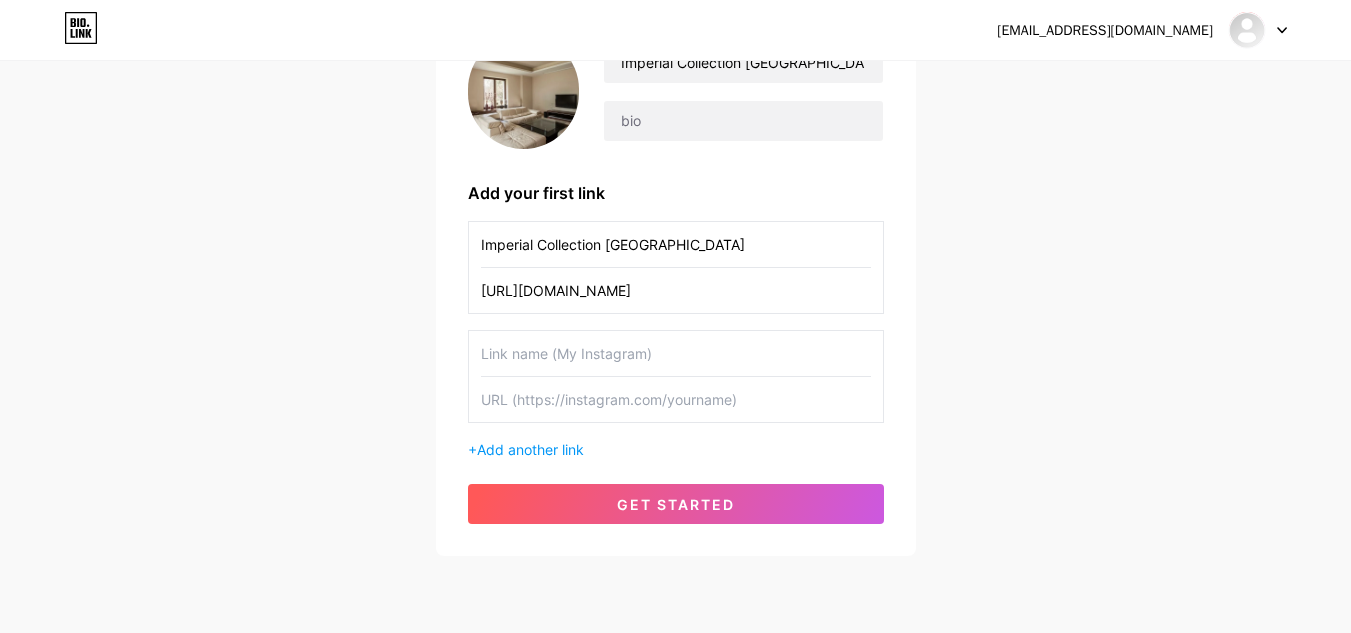 click at bounding box center (676, 399) 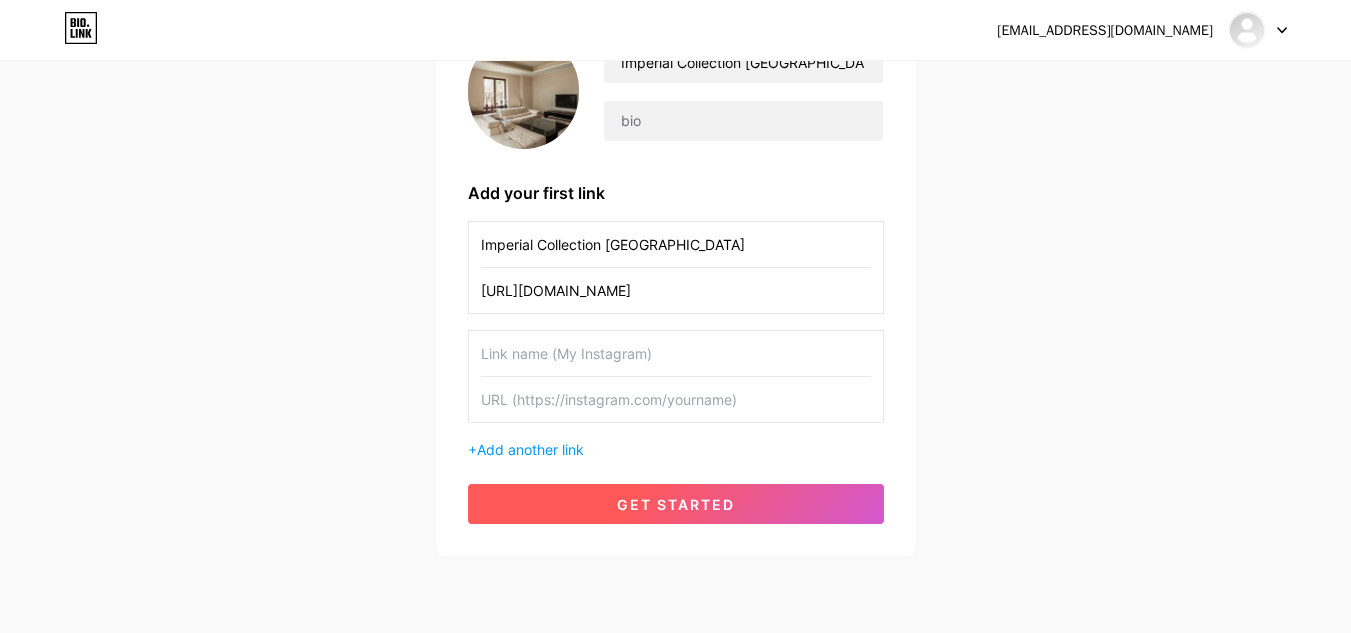 click on "get started" at bounding box center (676, 504) 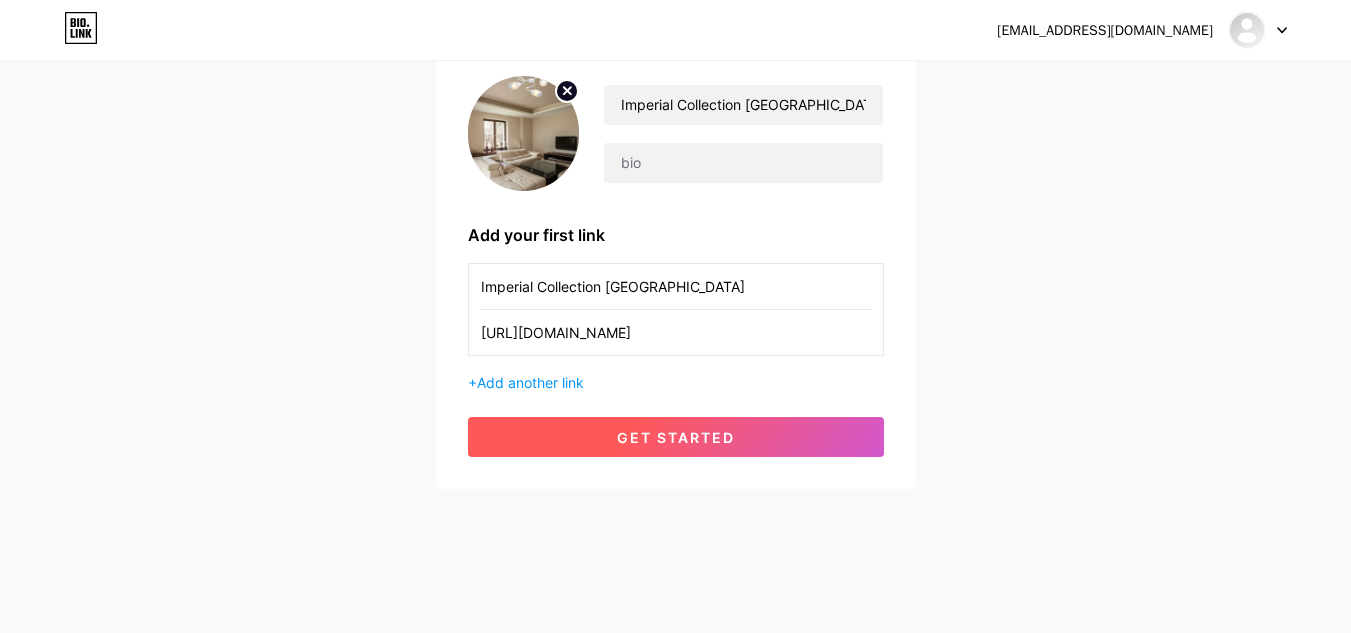 scroll, scrollTop: 0, scrollLeft: 0, axis: both 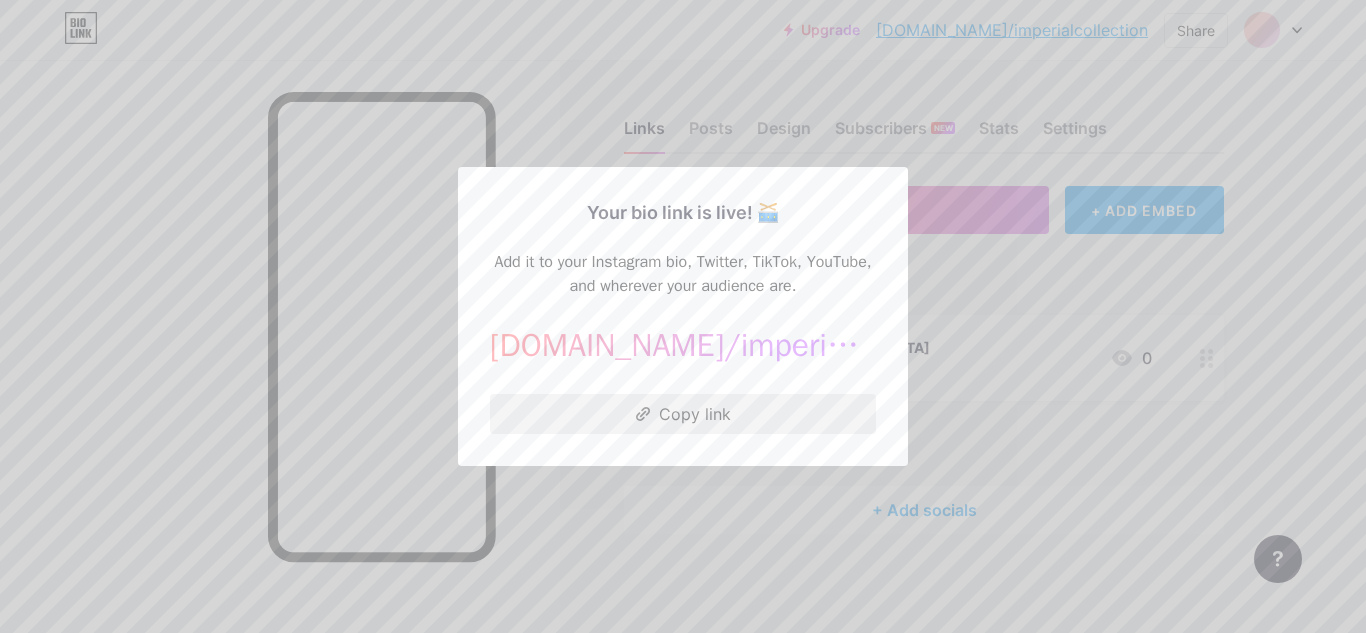 click on "Copy link" at bounding box center [683, 414] 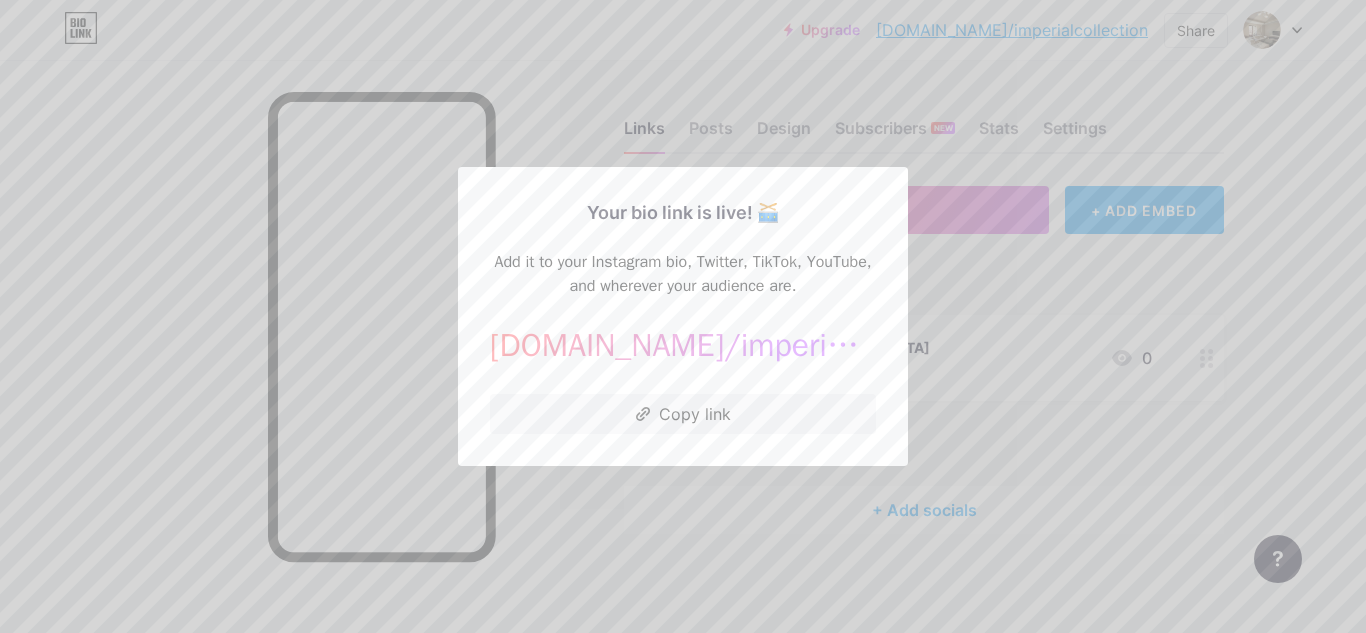 click at bounding box center [683, 316] 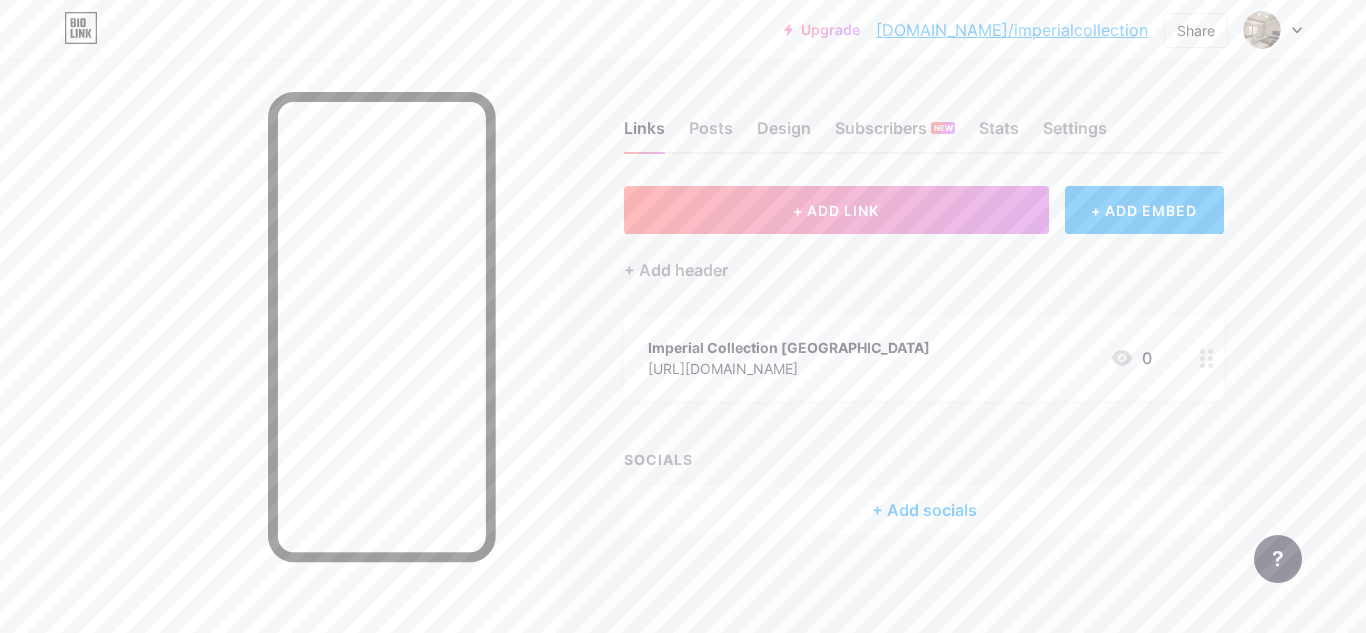 click on "[URL][DOMAIN_NAME]" at bounding box center [789, 368] 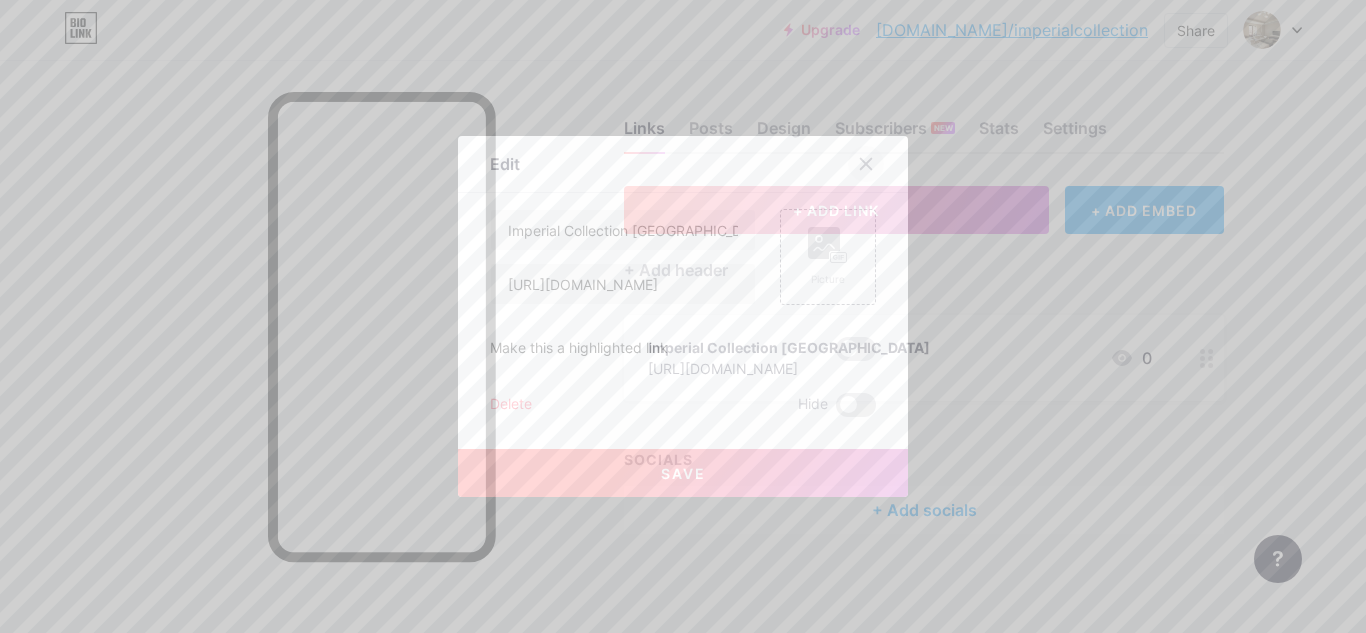 click 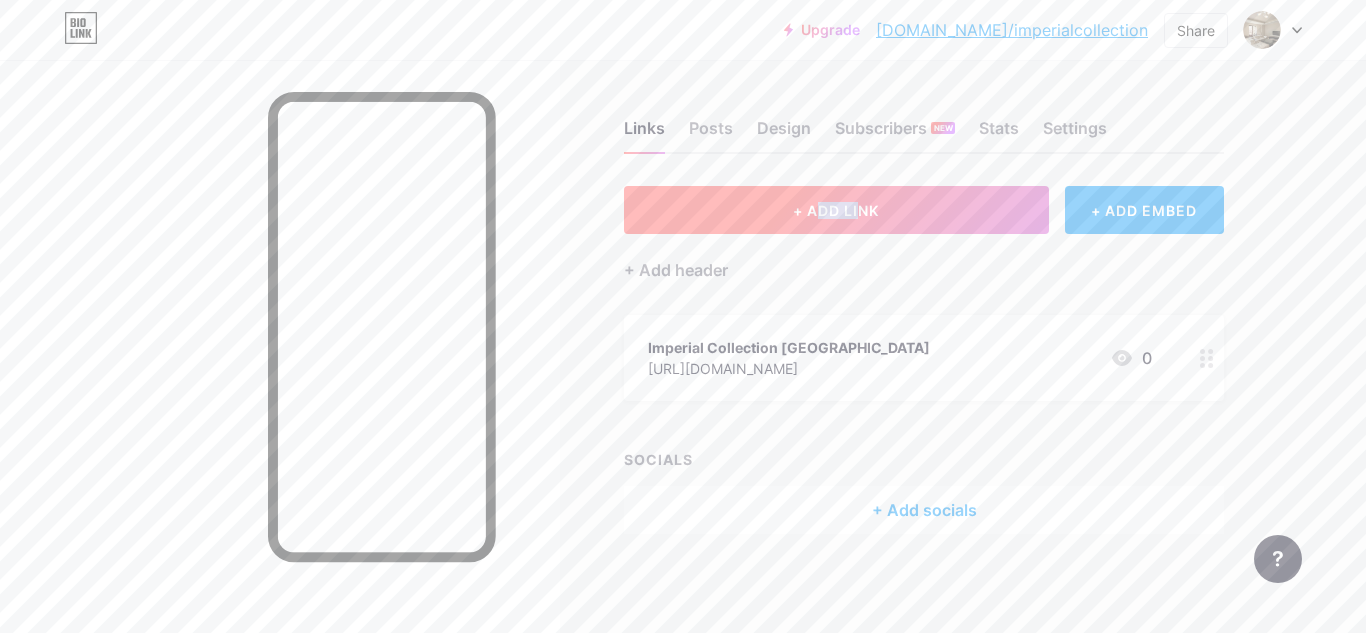 drag, startPoint x: 860, startPoint y: 163, endPoint x: 815, endPoint y: 197, distance: 56.400356 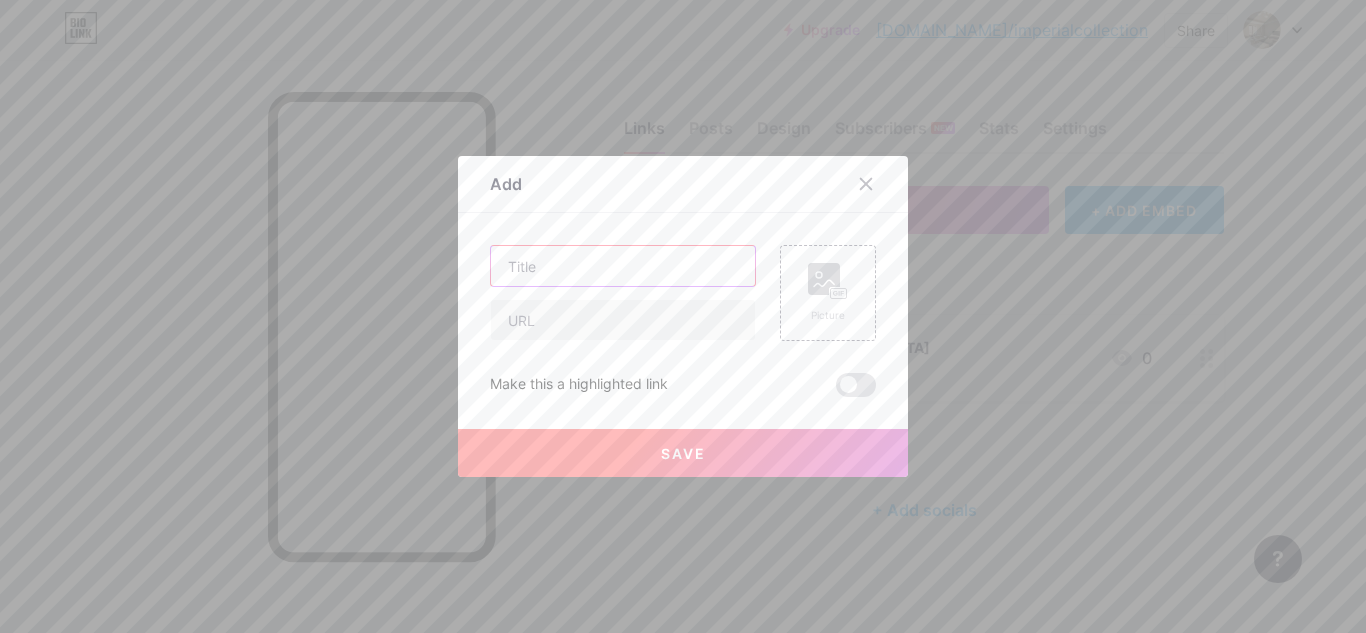 click at bounding box center [623, 266] 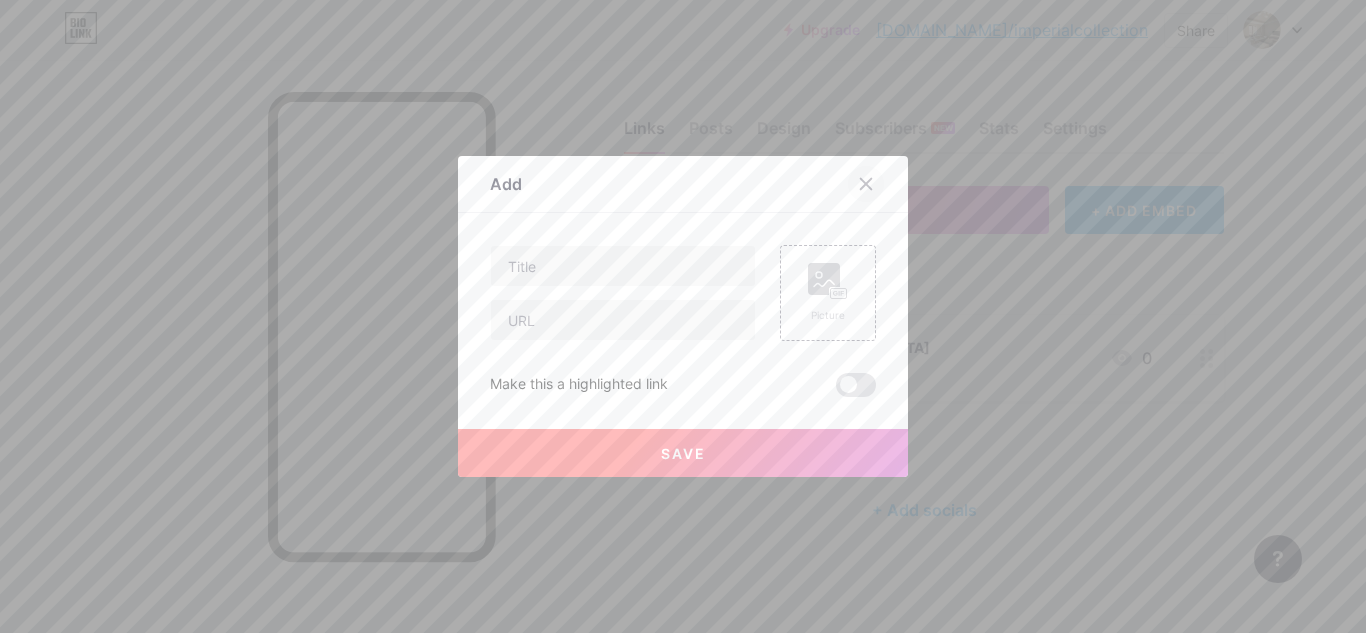 click at bounding box center [866, 184] 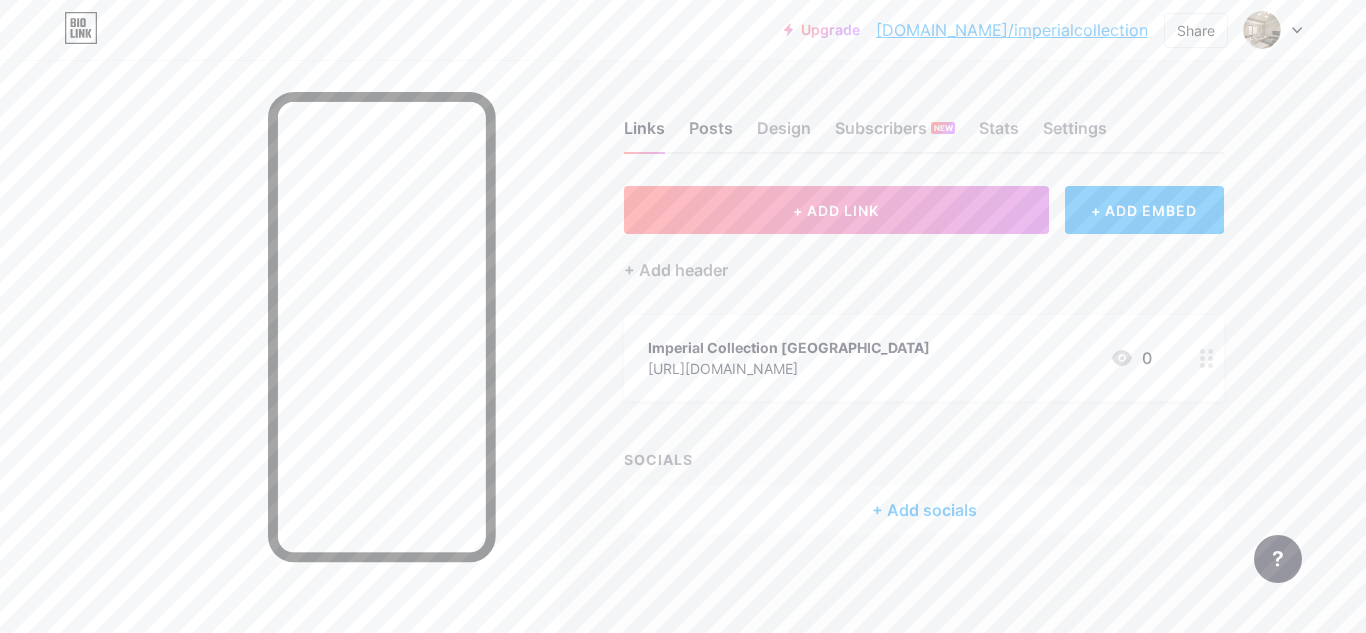click on "Posts" at bounding box center [711, 134] 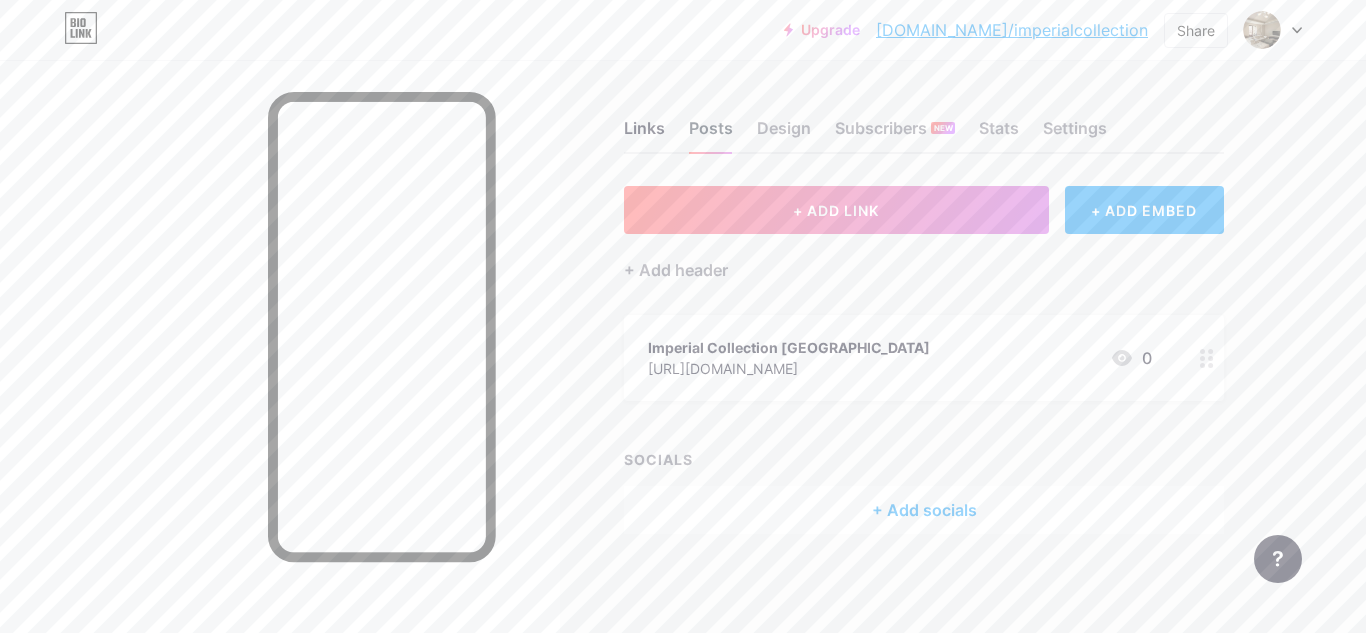 click on "Posts" at bounding box center (711, 134) 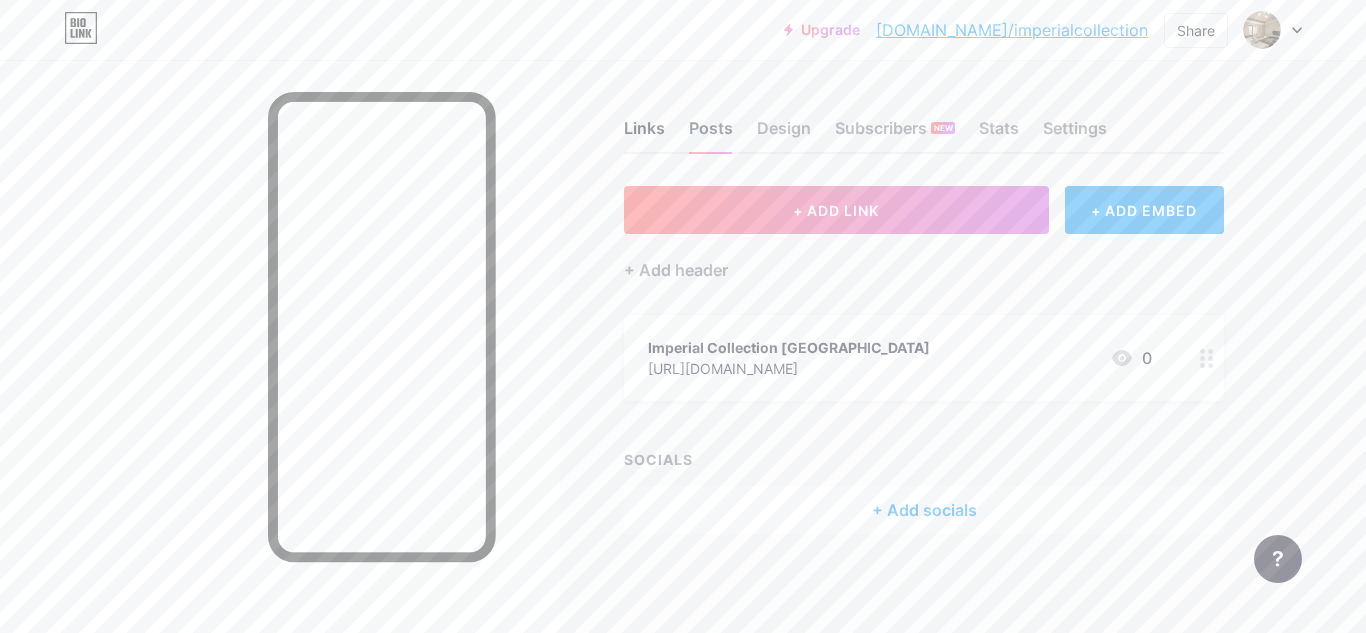 click on "Posts" at bounding box center (711, 134) 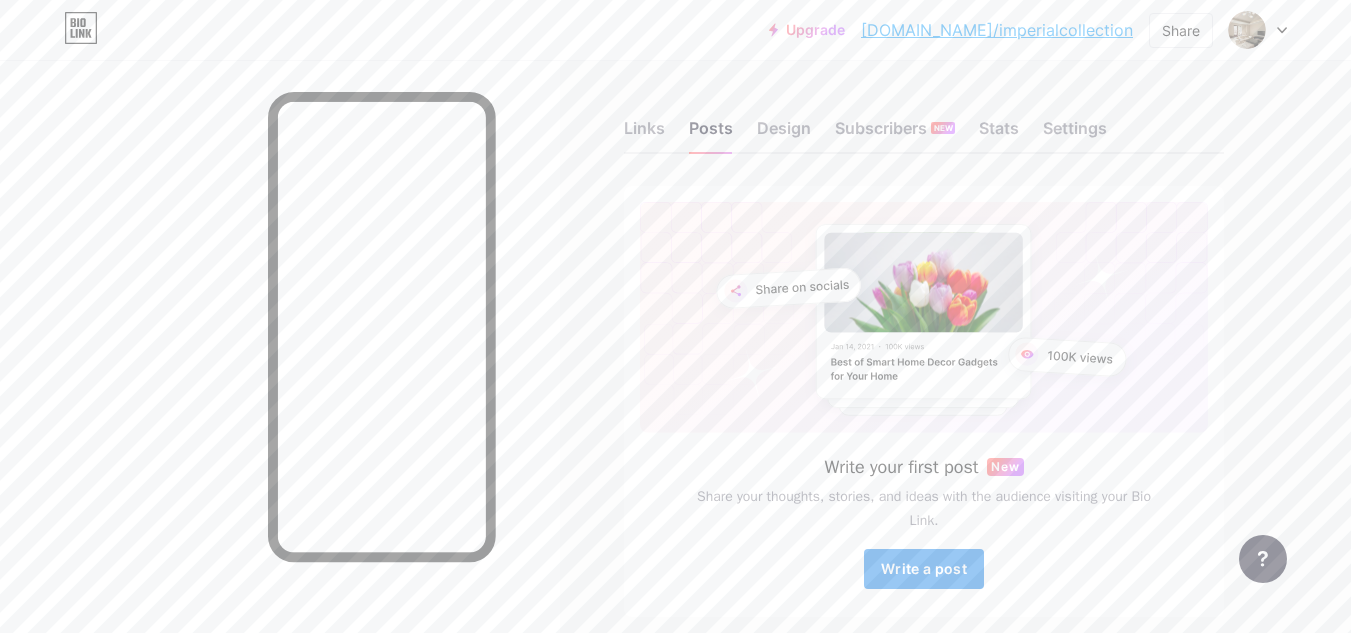 click on "Write a post" at bounding box center (924, 569) 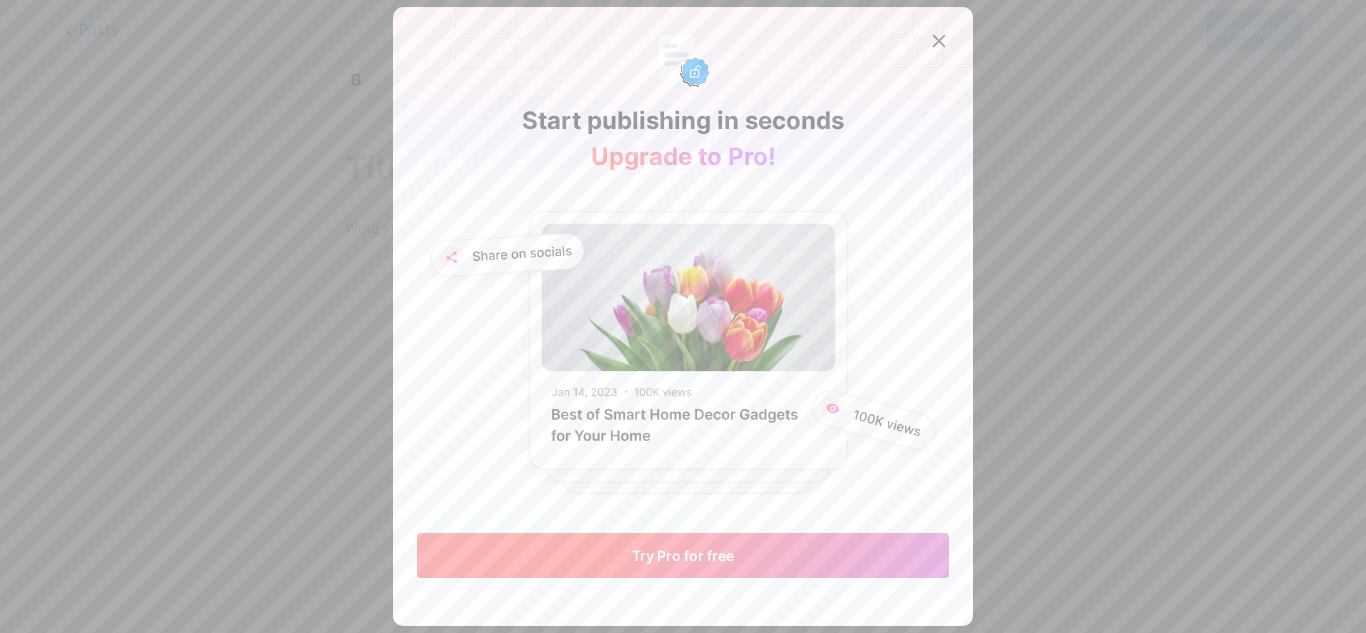 click on "Try Pro for free" at bounding box center [683, 555] 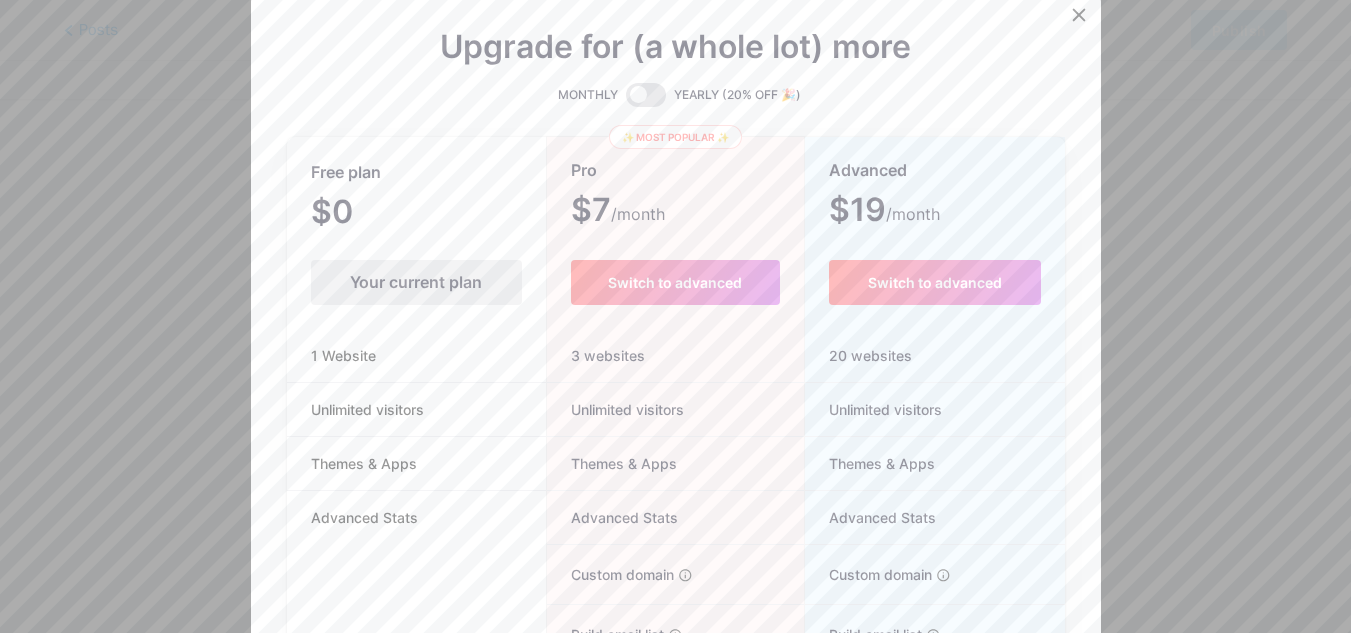 click on "Your current plan" at bounding box center [416, 282] 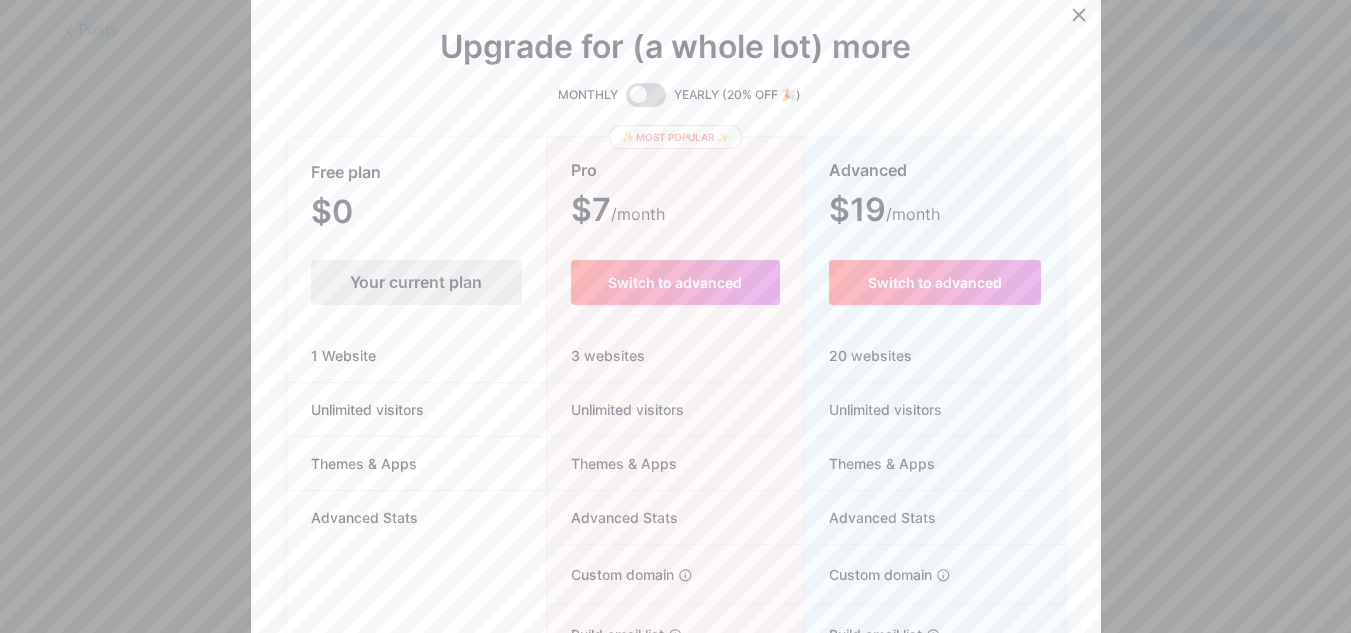 click at bounding box center [646, 95] 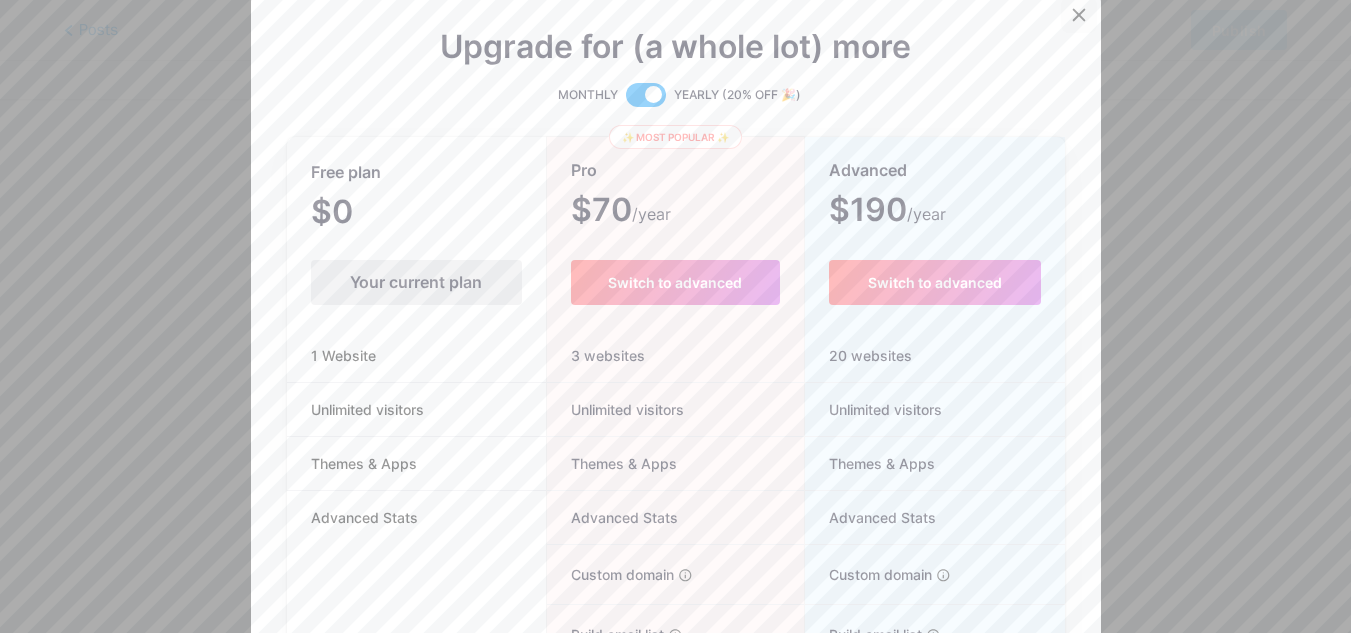 click at bounding box center (1079, 15) 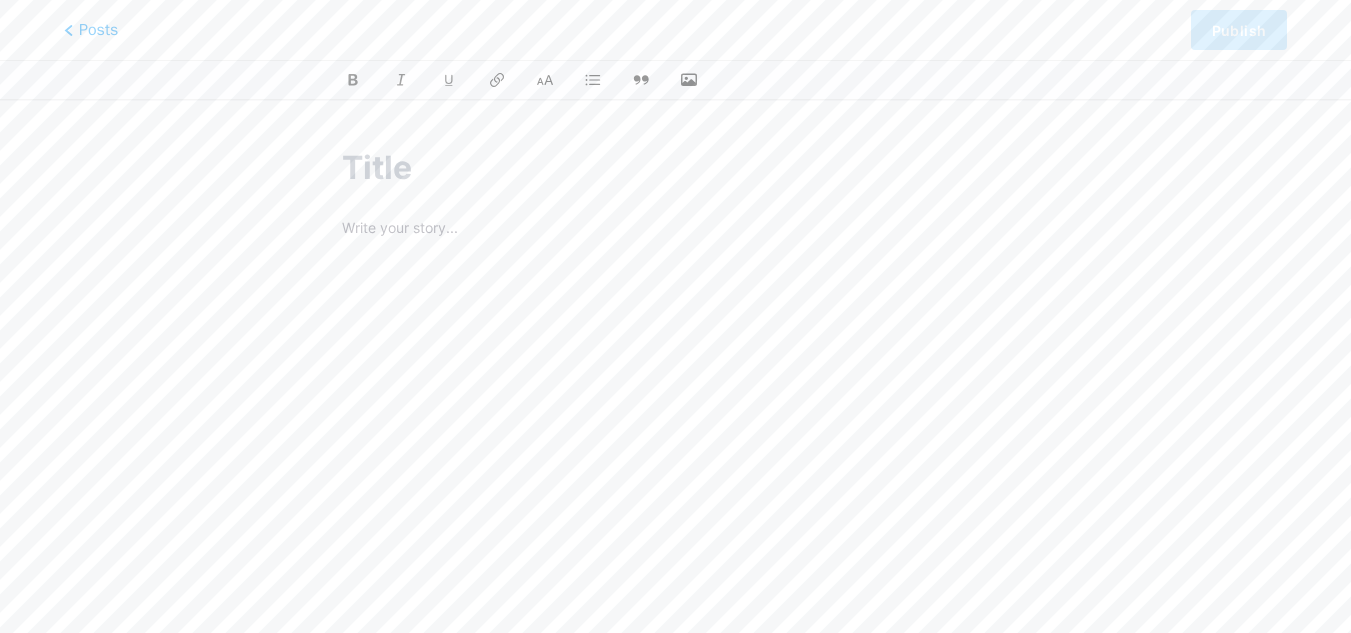 click at bounding box center (675, 434) 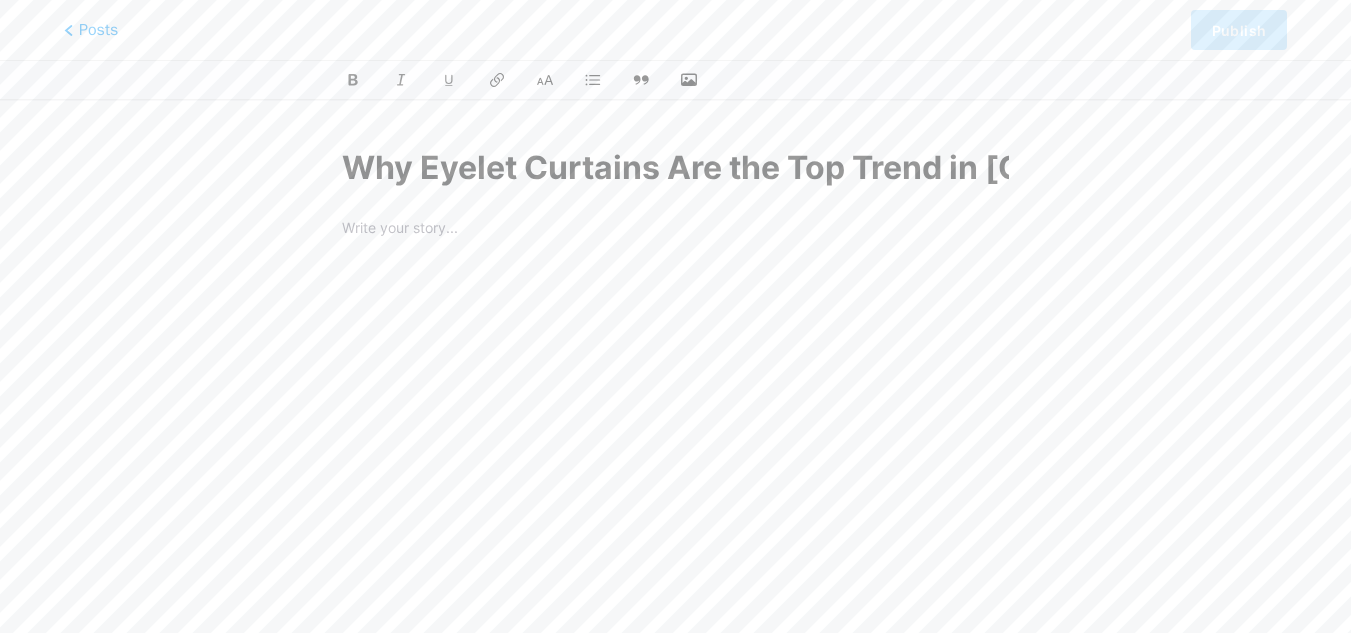 scroll, scrollTop: 0, scrollLeft: 190, axis: horizontal 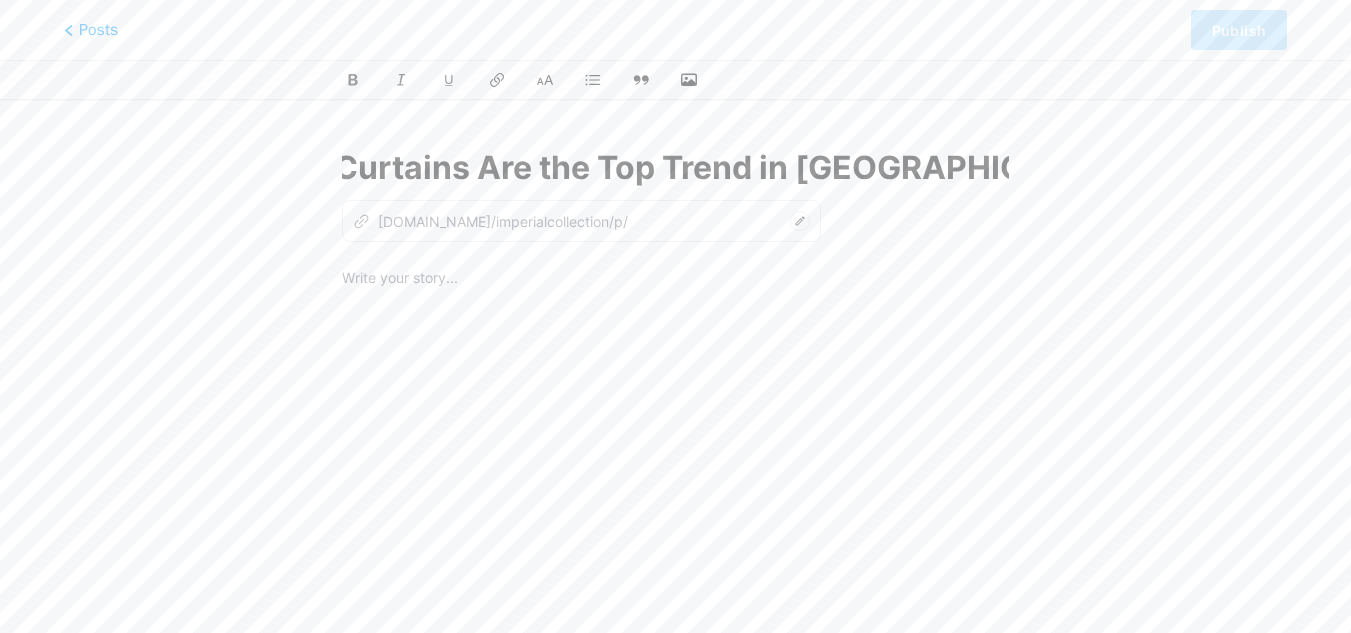 type on "Why Eyelet Curtains Are the Top Trend in [GEOGRAPHIC_DATA] Homes" 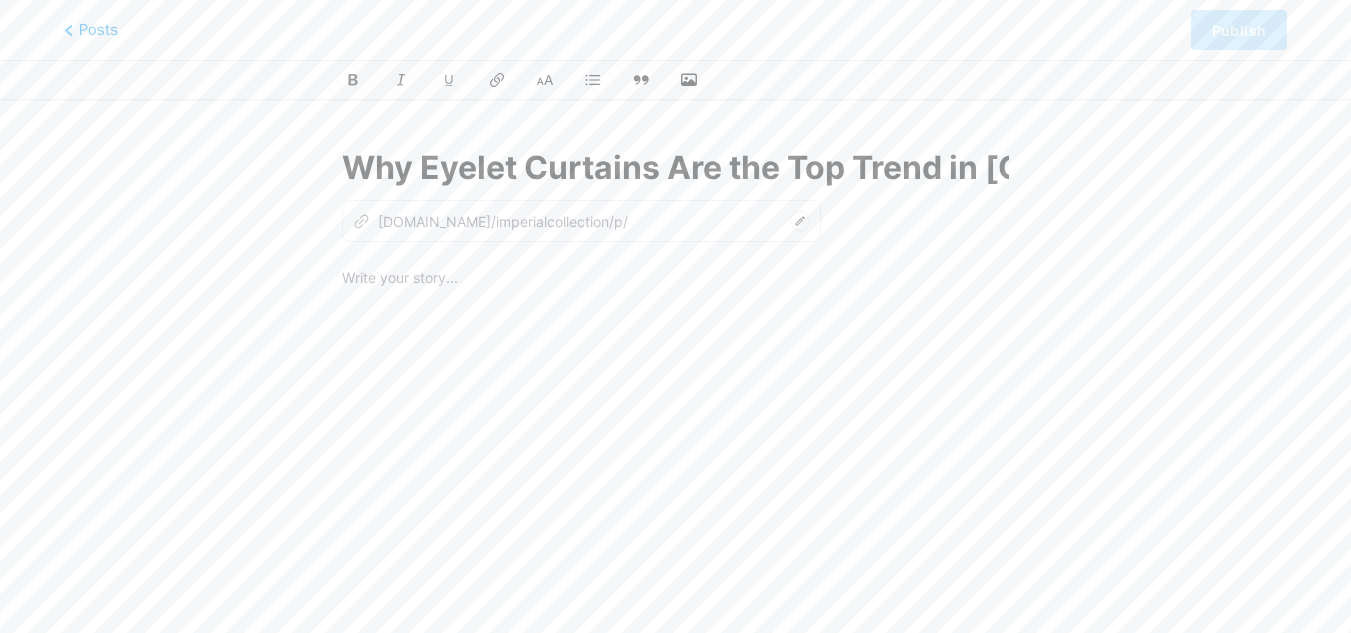 type on "why-eyelet-curtains-are-the-top-trend-in-[GEOGRAPHIC_DATA]-homes" 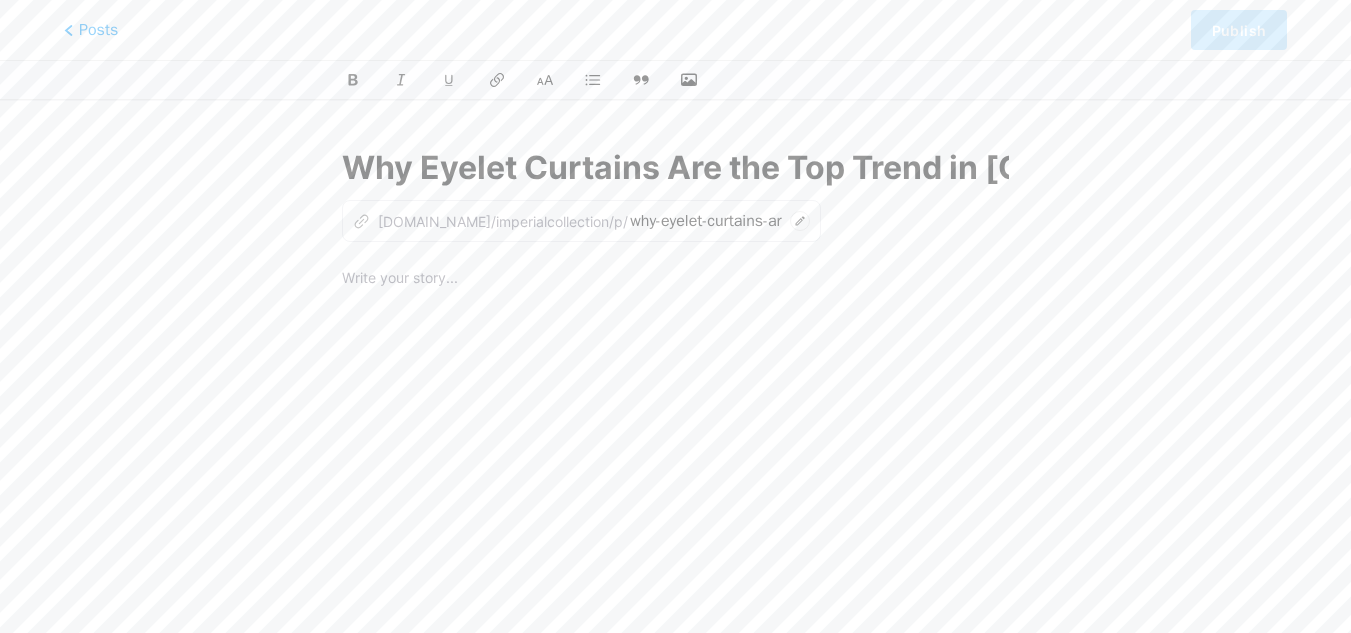 click on "z
[DOMAIN_NAME]/imperialcollection/p/" at bounding box center (490, 221) 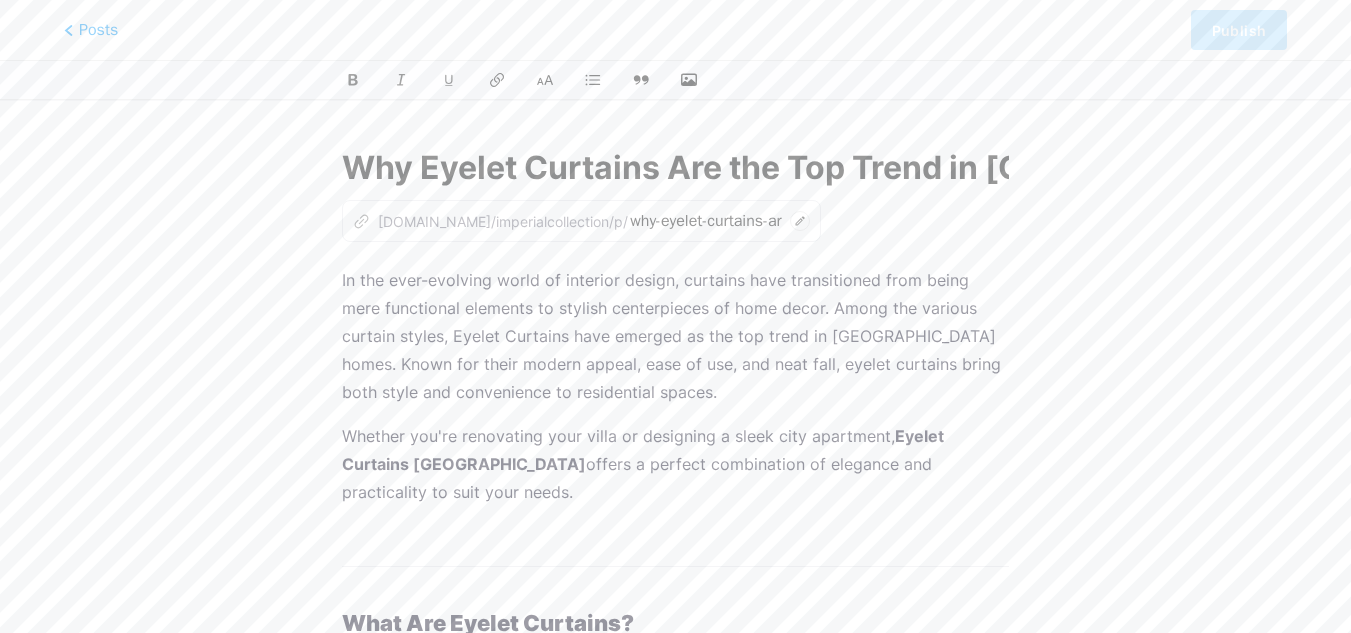 scroll, scrollTop: 6348, scrollLeft: 0, axis: vertical 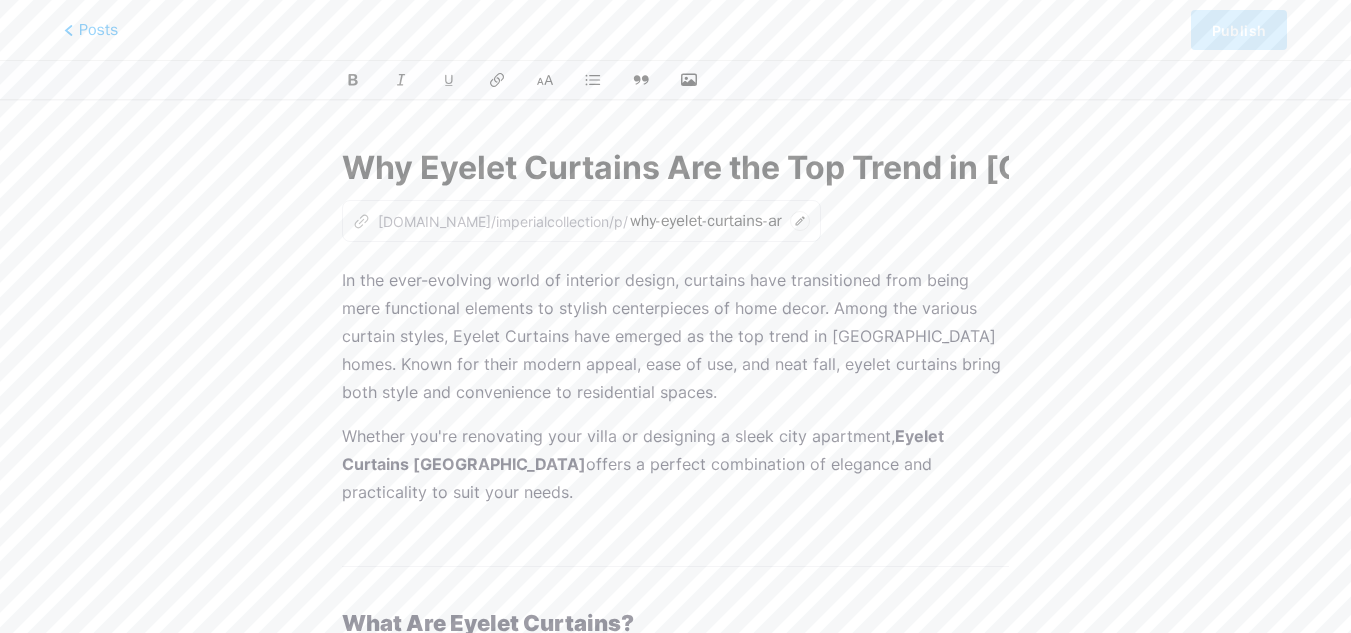 click on "Why Eyelet Curtains Are the Top Trend in [GEOGRAPHIC_DATA] Homes         z
[DOMAIN_NAME]/imperialcollection/p/
why-eyelet-curtains-are-the-top-trend-in-[GEOGRAPHIC_DATA]-homes             In the ever-evolving world of interior design, curtains have transitioned from being mere functional elements to stylish centerpieces of home decor. Among the various curtain styles, Eyelet Curtains have emerged as the top trend in [GEOGRAPHIC_DATA] homes. Known for their modern appeal, ease of use, and neat fall, eyelet curtains bring both style and convenience to residential spaces. Whether you're renovating your villa or designing a sleek city apartment,  Eyelet Curtains [GEOGRAPHIC_DATA]  offers a perfect combination of elegance and practicality to suit your needs. What Are Eyelet Curtains? Why Dubai Loves Eyelet Curtains 1. Modern and Minimalist Aesthetic 2. Ease of Installation 3. Wide Range of Fabrics and Colors 4. Perfect for High Ceilings 5. Durability and Maintenance Living Rooms . With" at bounding box center (675, 3588) 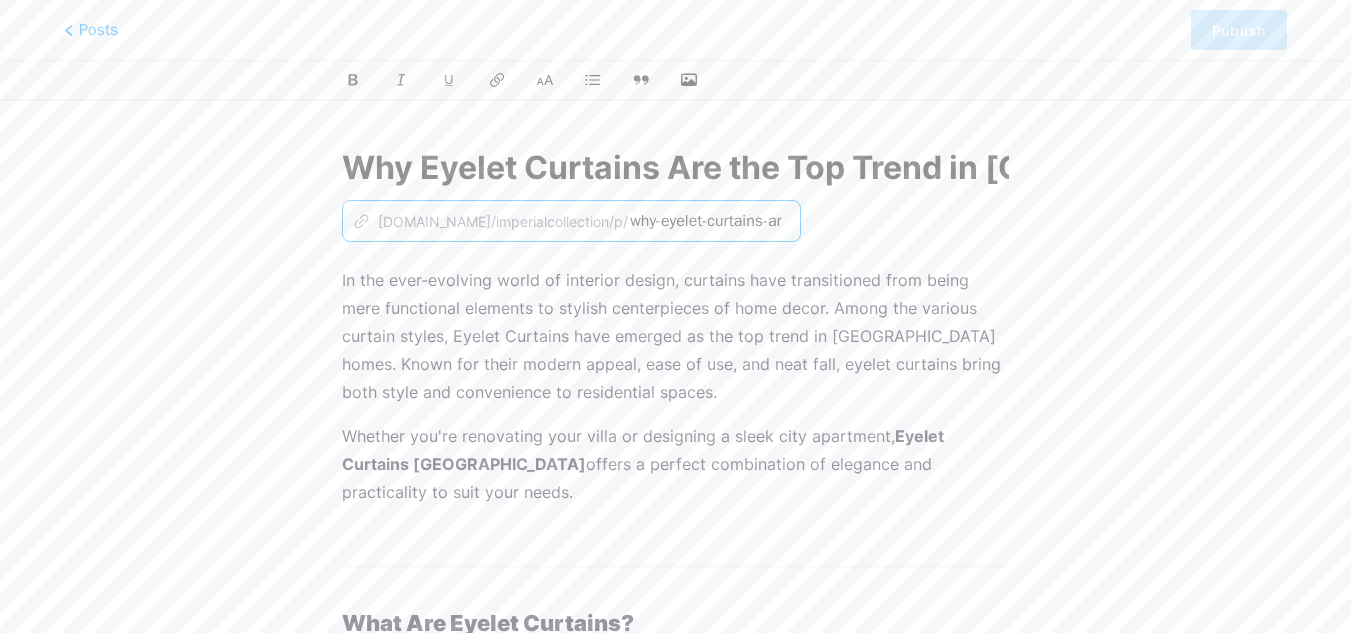 click on "why-eyelet-curtains-are-the-top-trend-in-[GEOGRAPHIC_DATA]-homes" at bounding box center [706, 221] 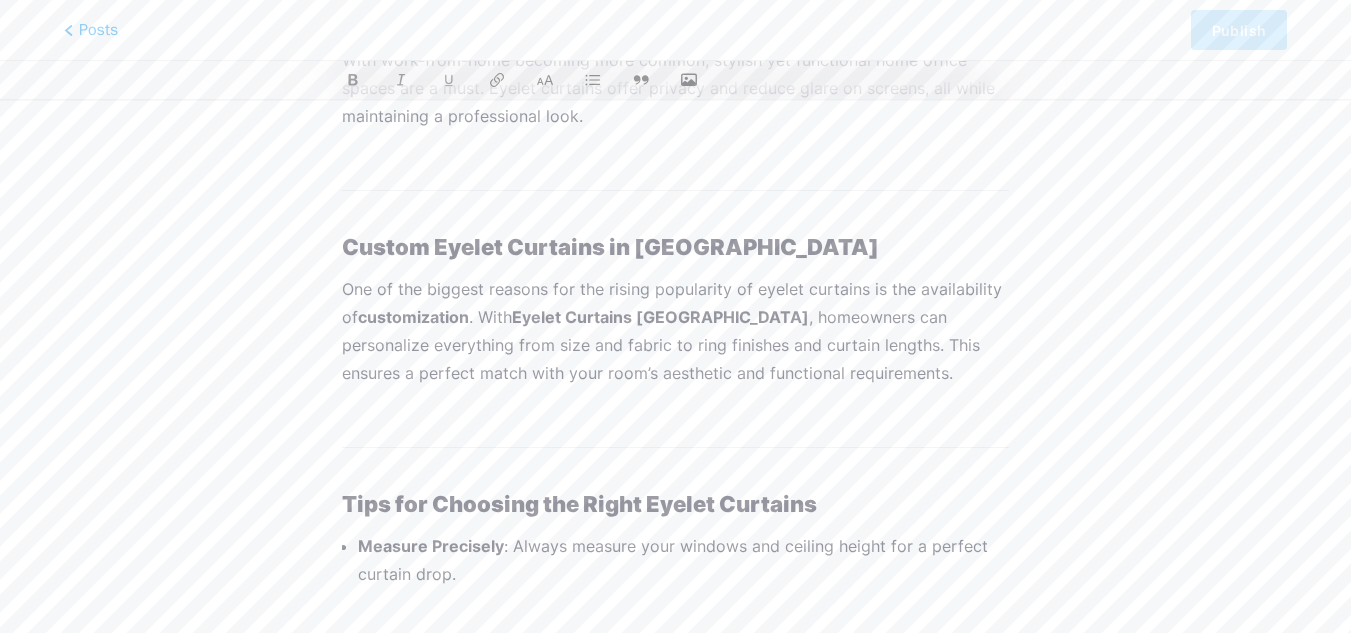 scroll, scrollTop: 6427, scrollLeft: 0, axis: vertical 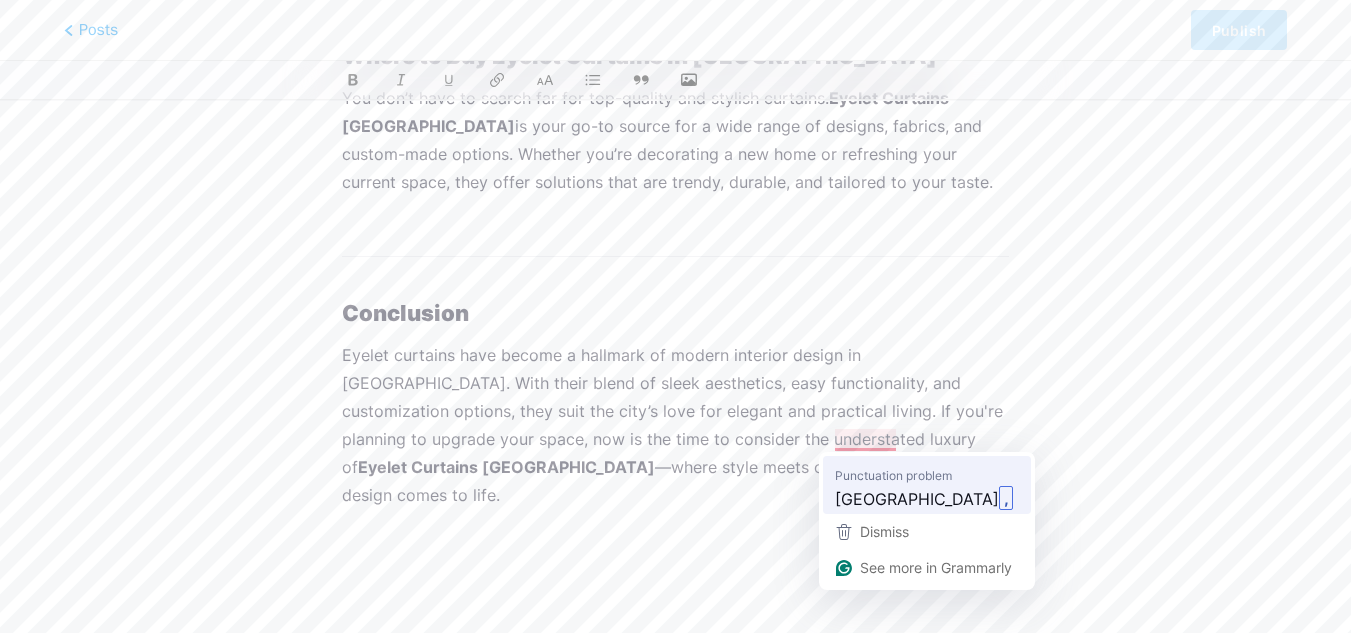type 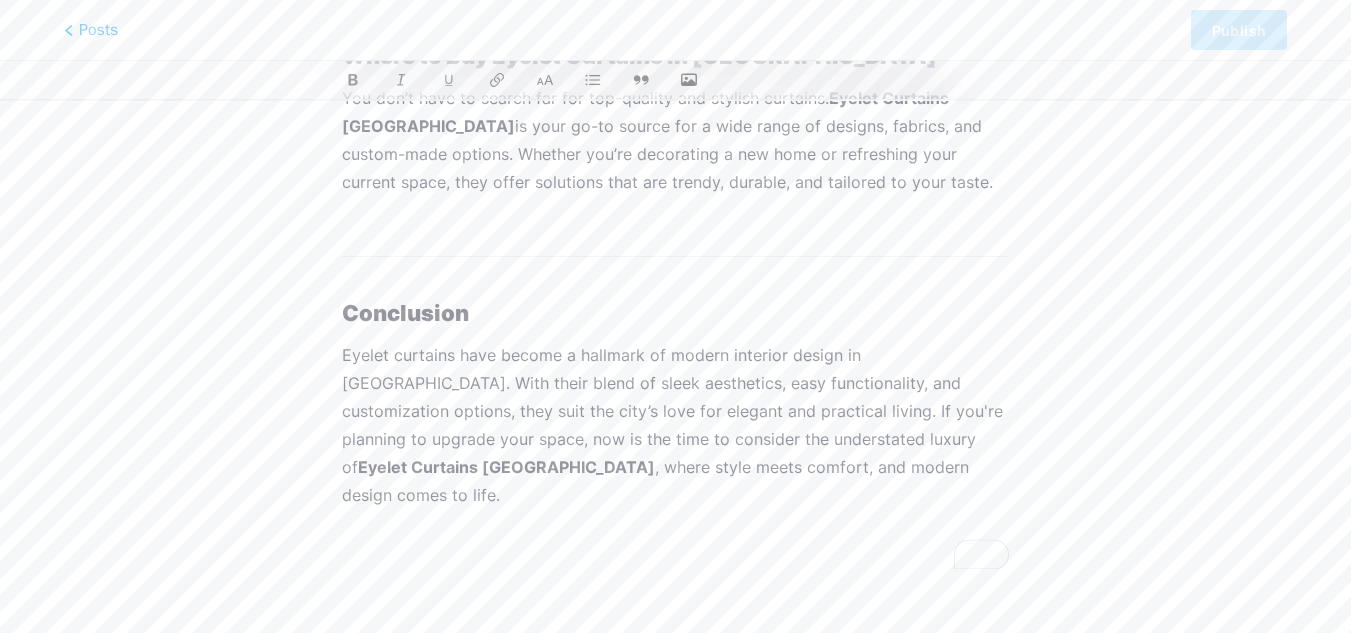click on "Why Eyelet Curtains Are the Top Trend in [GEOGRAPHIC_DATA] Homes         z
[DOMAIN_NAME]/imperialcollection/p/
why-eyelet-curtains-are-the-top-trend-in-[GEOGRAPHIC_DATA]-homes             In the ever-evolving world of interior design, curtains have transitioned from being mere functional elements to stylish centerpieces of home decor. Among the various curtain styles, Eyelet Curtains have emerged as the top trend in [GEOGRAPHIC_DATA] homes. Known for their modern appeal, ease of use, and neat fall, eyelet curtains bring both style and convenience to residential spaces. Whether you're renovating your villa or designing a sleek city apartment,  Eyelet Curtains [GEOGRAPHIC_DATA]  offers a perfect combination of elegance and practicality to suit your needs. What Are Eyelet Curtains? Why Dubai Loves Eyelet Curtains 1. Modern and Minimalist Aesthetic 2. Ease of Installation 3. Wide Range of Fabrics and Colors 4. Perfect for High Ceilings 5. Durability and Maintenance Living Rooms . With" at bounding box center (675, -2839) 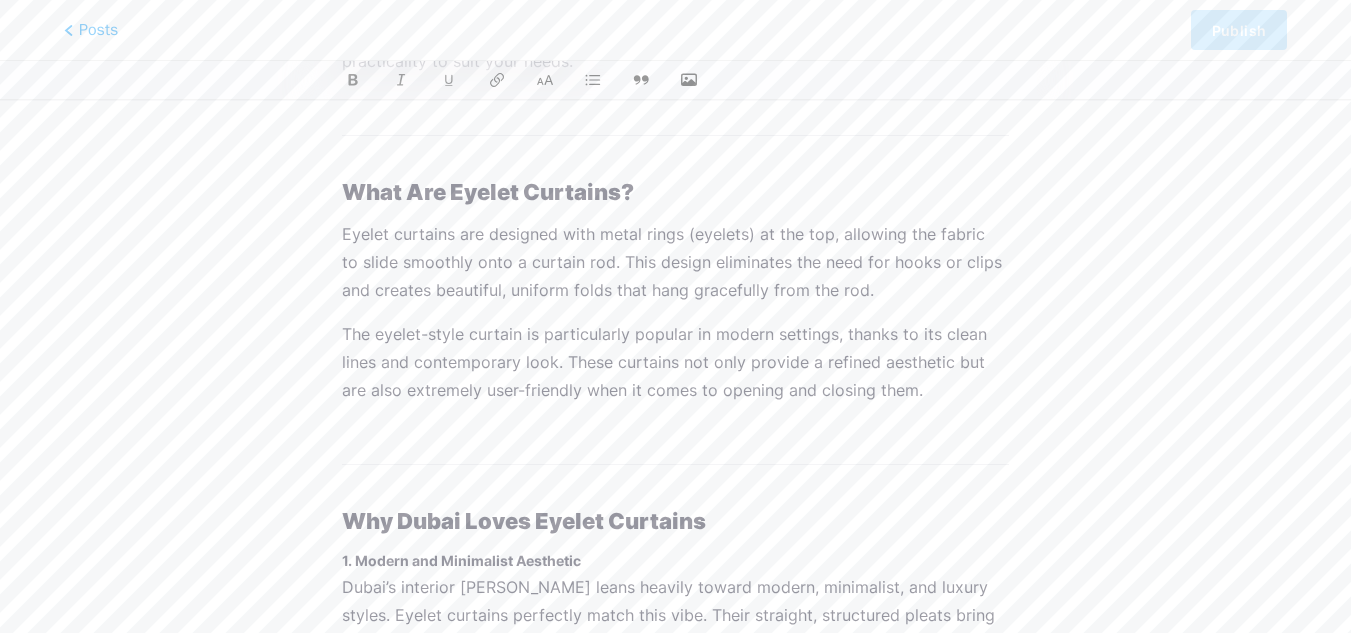 scroll, scrollTop: 3109, scrollLeft: 0, axis: vertical 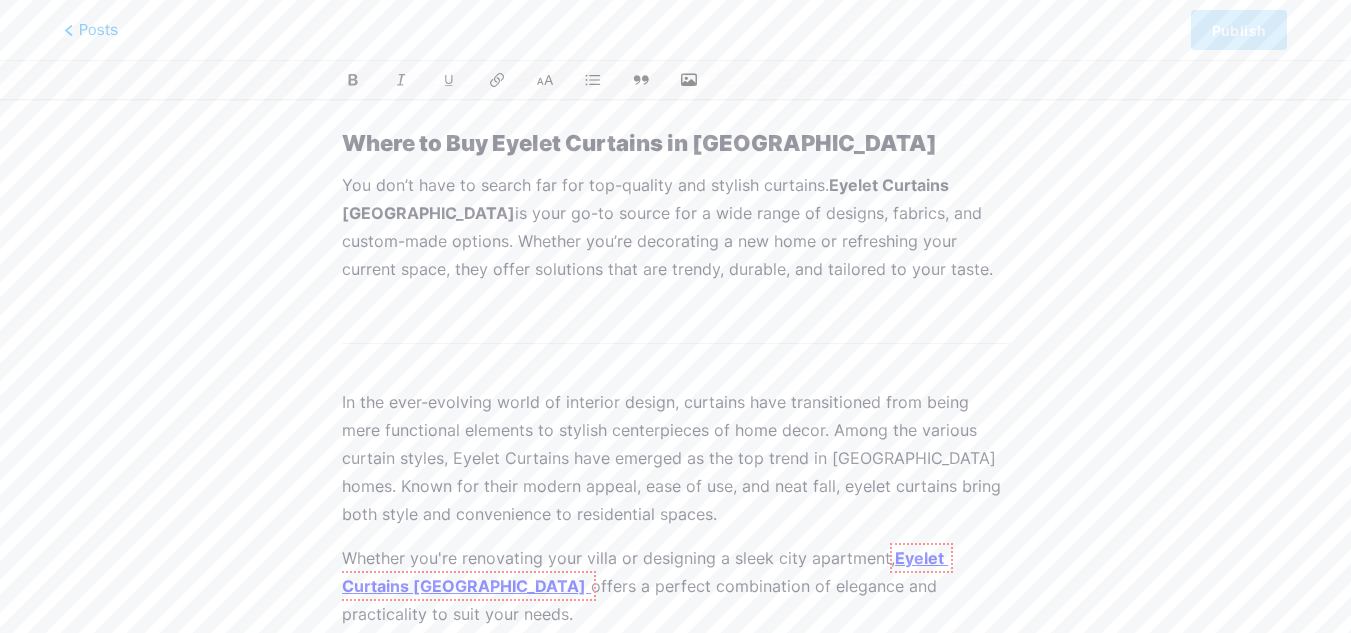 click at bounding box center (588, 586) 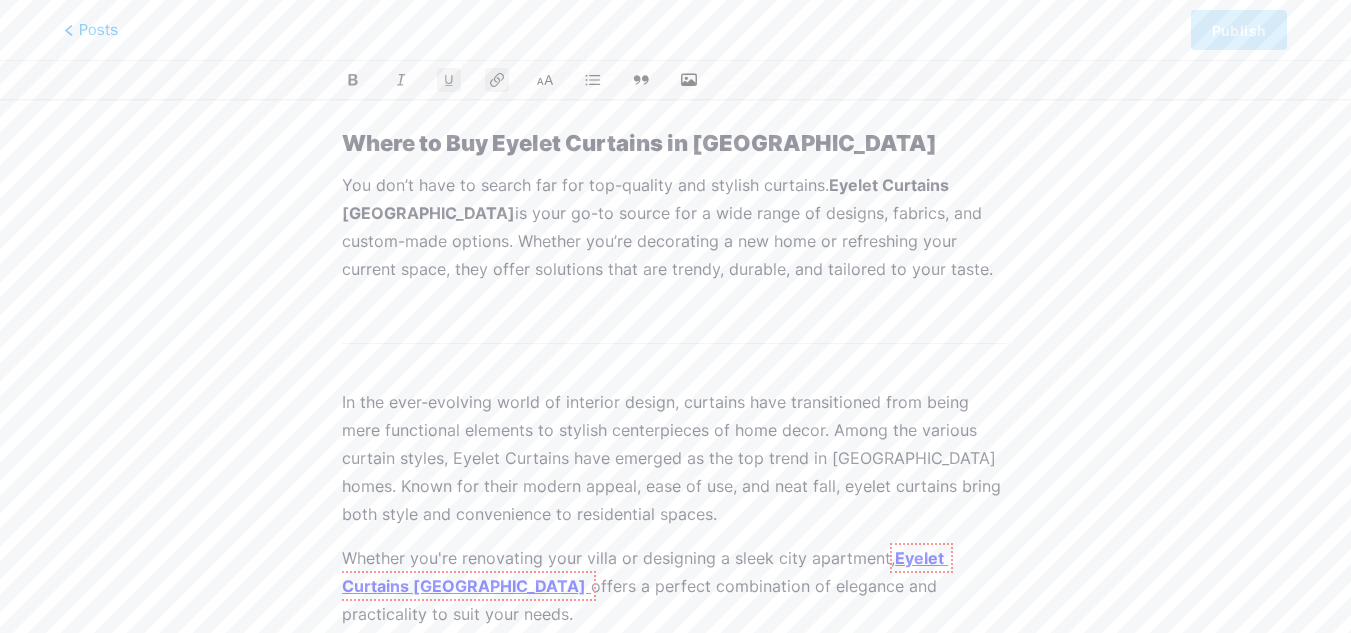 click on "Whether you're renovating your villa or designing a sleek city apartment,  Eyelet Curtains [GEOGRAPHIC_DATA]   offers a perfect combination of elegance and practicality to suit your needs." at bounding box center (675, 586) 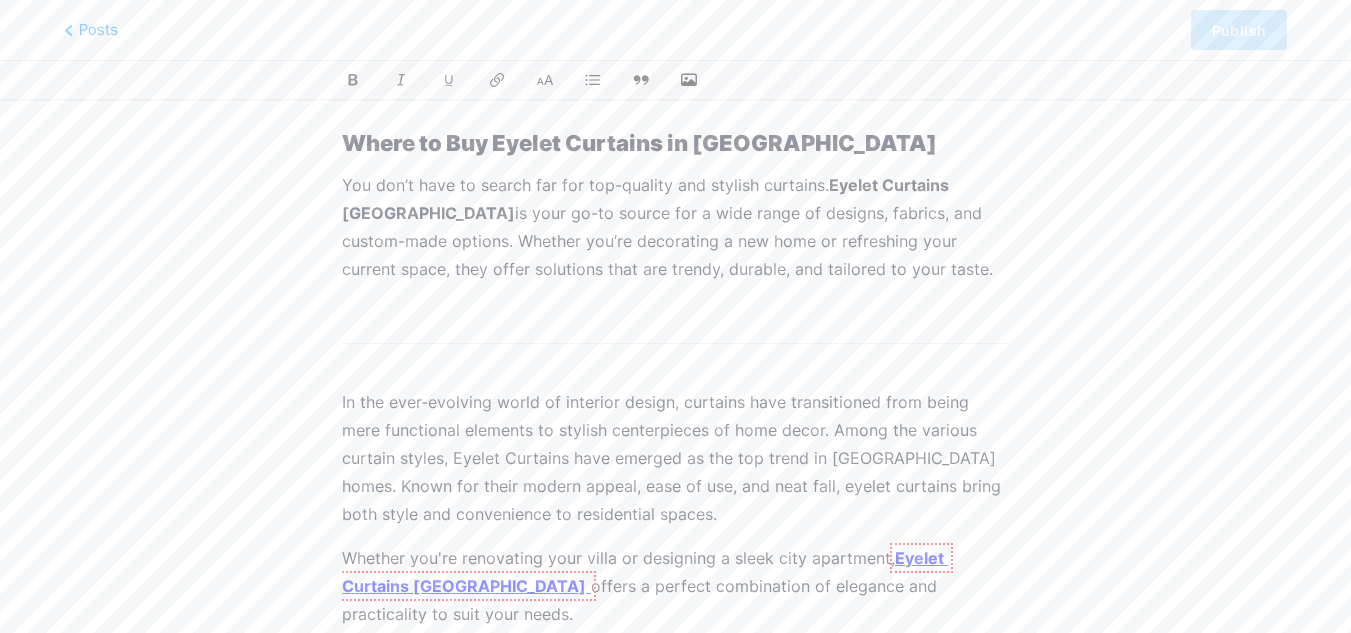 click on "Whether you're renovating your villa or designing a sleek city apartment,  Eyelet Curtains [GEOGRAPHIC_DATA]   offers a perfect combination of elegance and practicality to suit your needs." at bounding box center [675, 586] 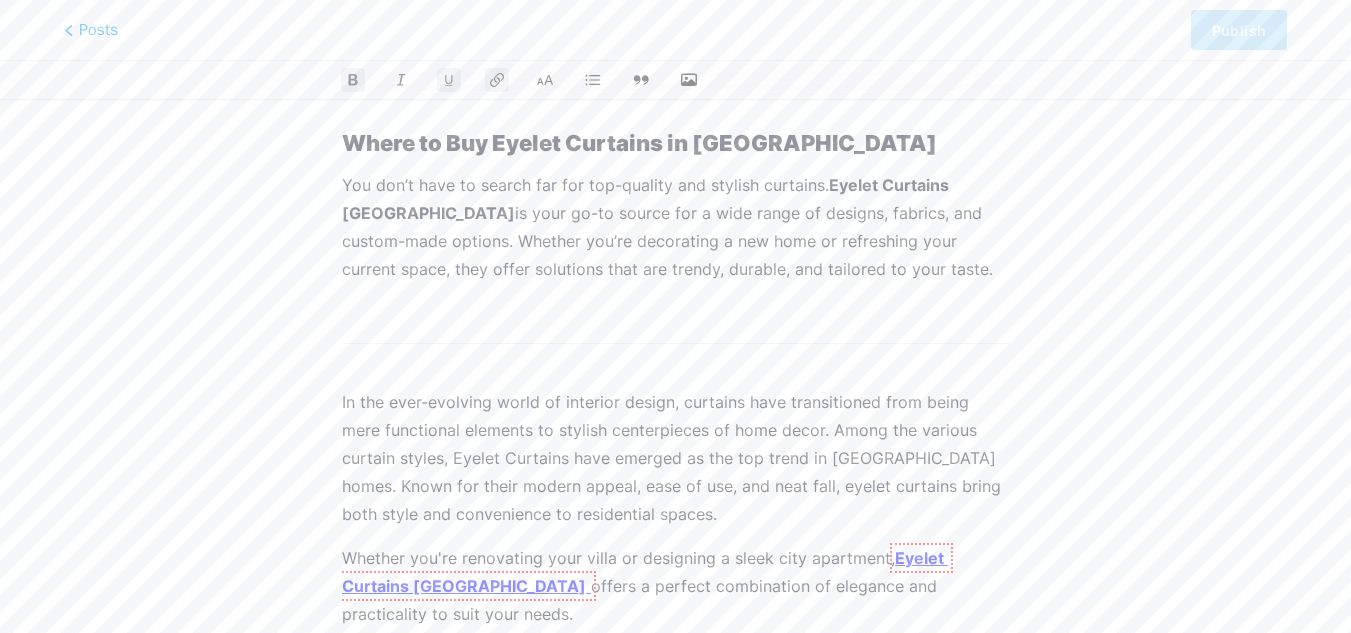 click on "Eyelet Curtains [GEOGRAPHIC_DATA]" at bounding box center (645, 572) 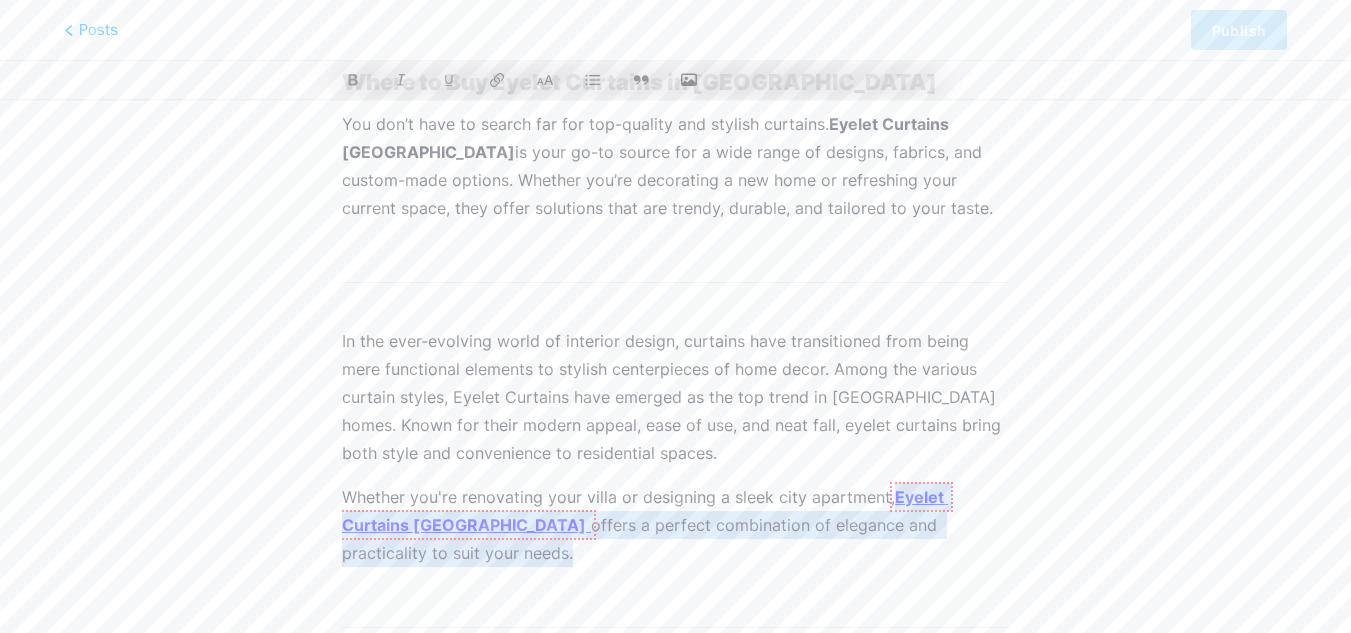 scroll, scrollTop: 3196, scrollLeft: 0, axis: vertical 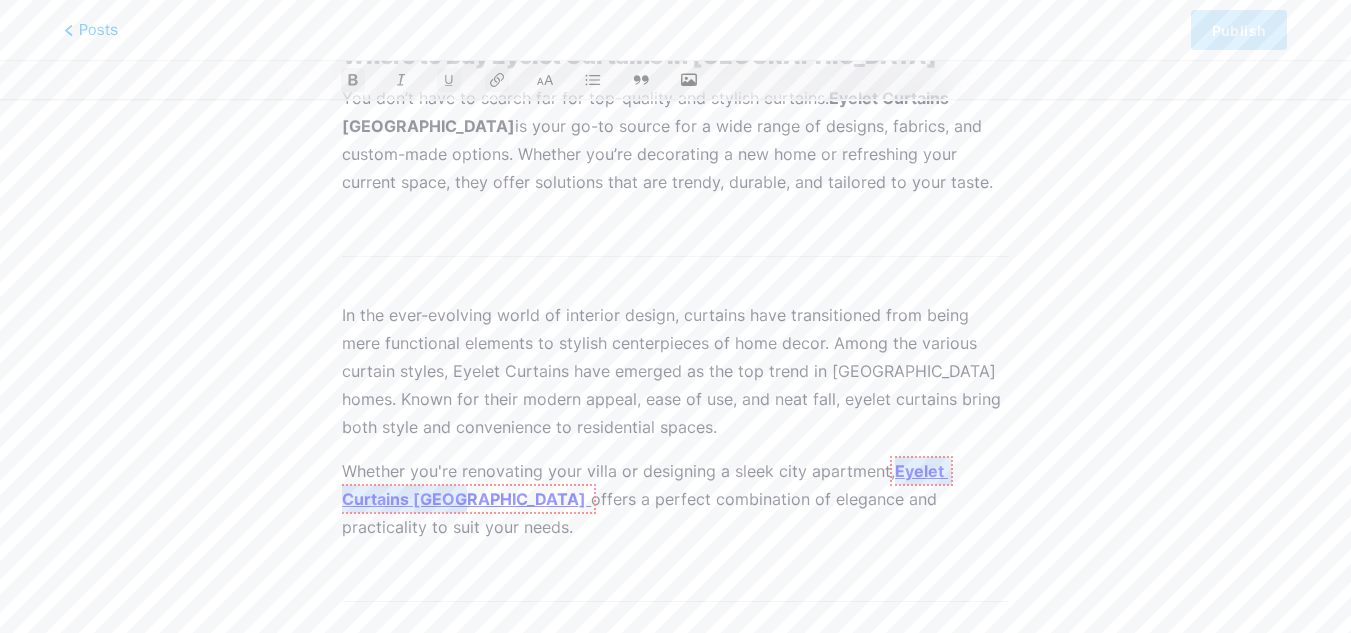 drag, startPoint x: 891, startPoint y: 562, endPoint x: 458, endPoint y: 501, distance: 437.27567 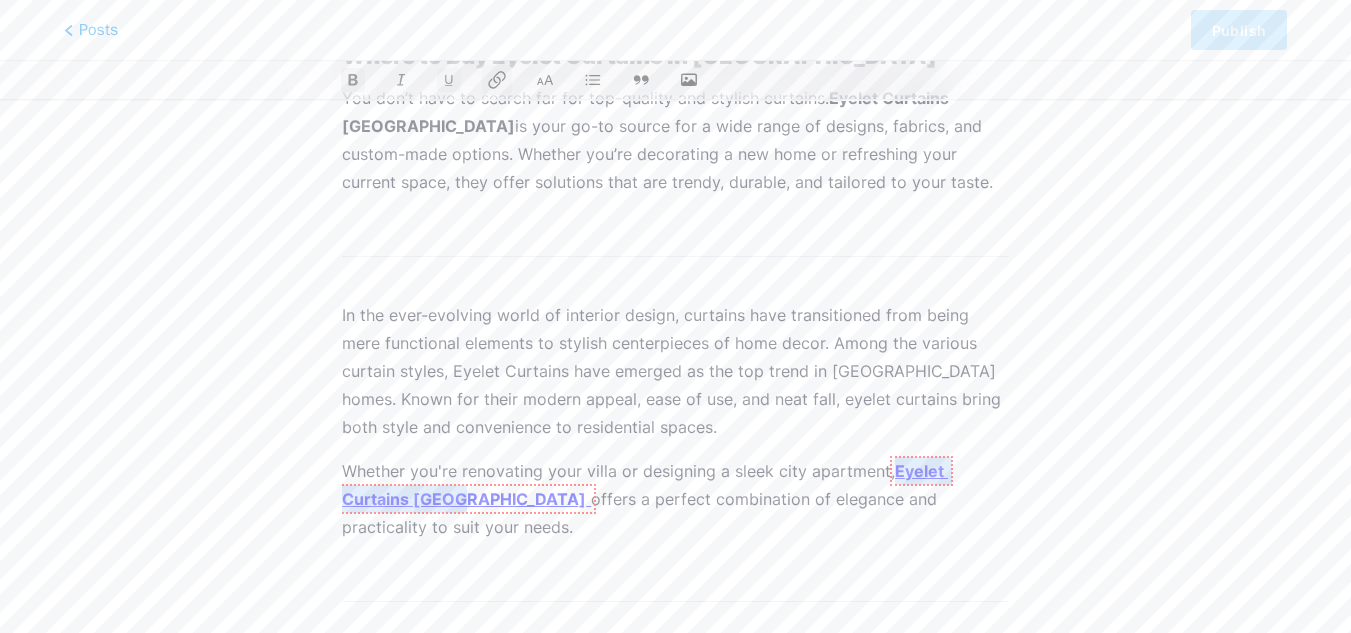 click 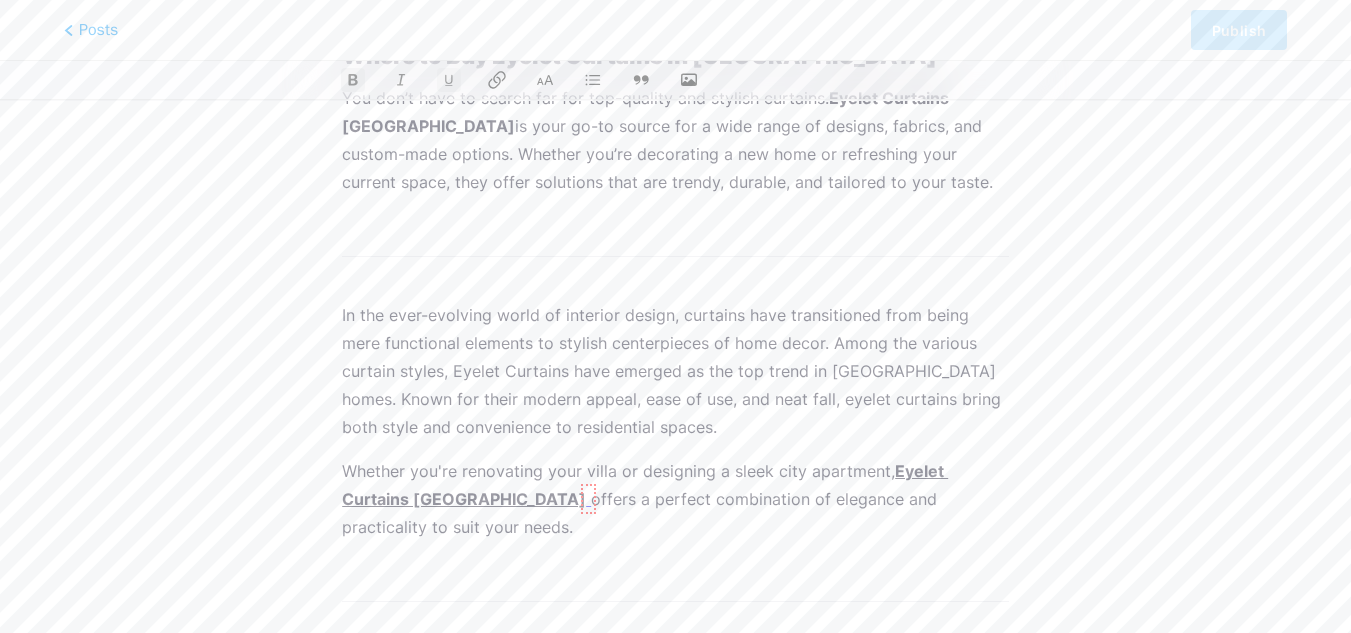 click 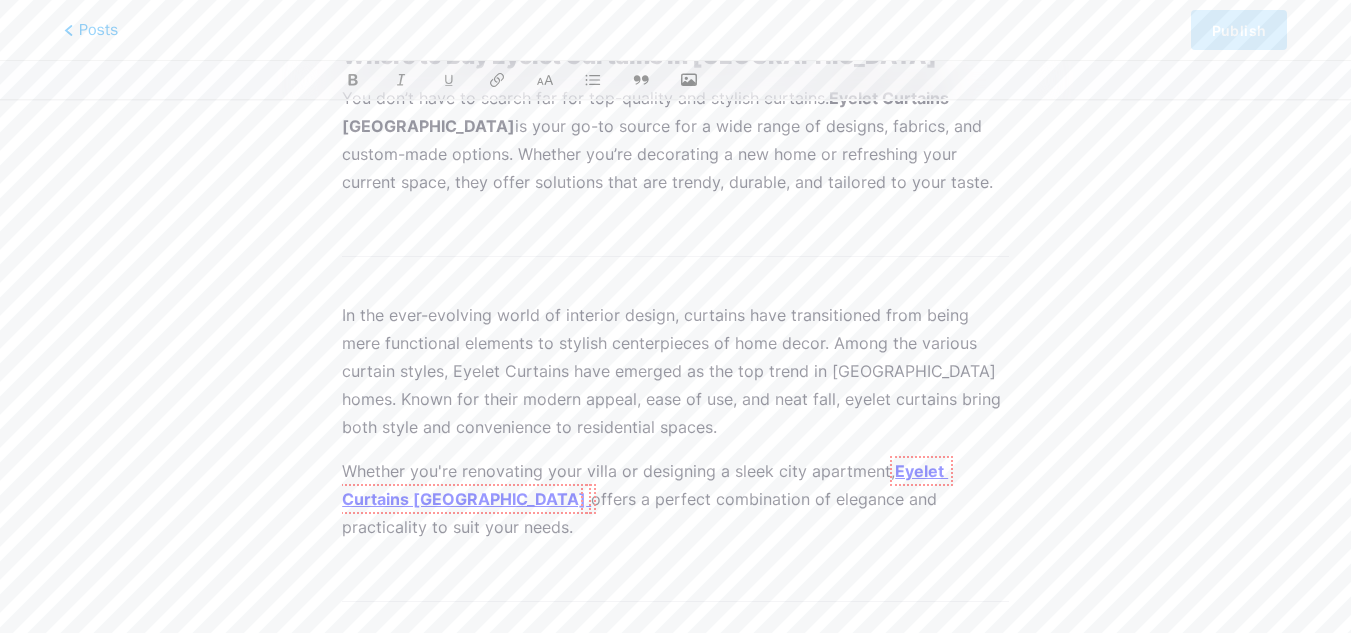 click on "In the ever-evolving world of interior design, curtains have transitioned from being mere functional elements to stylish centerpieces of home decor. Among the various curtain styles, Eyelet Curtains have emerged as the top trend in [GEOGRAPHIC_DATA] homes. Known for their modern appeal, ease of use, and neat fall, eyelet curtains bring both style and convenience to residential spaces. Whether you're renovating your villa or designing a sleek city apartment,  Eyelet Curtains [GEOGRAPHIC_DATA]  offers a perfect combination of elegance and practicality to suit your needs. What Are Eyelet Curtains? Eyelet curtains are designed with metal rings (eyelets) at the top, allowing the fabric to slide smoothly onto a curtain rod. This design eliminates the need for hooks or clips and creates beautiful, uniform folds that hang gracefully from the rod. Why Dubai Loves Eyelet Curtains 1. Modern and Minimalist Aesthetic 2. Ease of Installation 3. Wide Range of Fabrics and Colors 4. Perfect for High Ceilings 5. Durability and Maintenance Bedrooms" at bounding box center (675, 449) 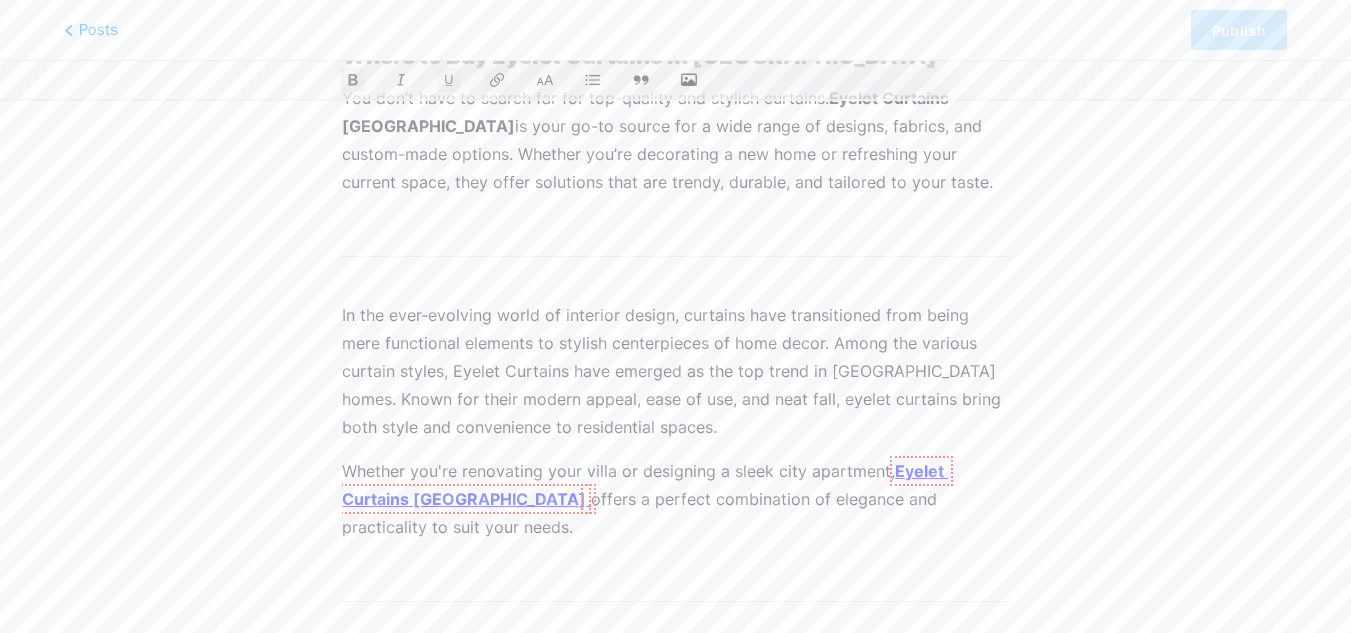 click on "Eyelet Curtains [GEOGRAPHIC_DATA]" at bounding box center [645, 485] 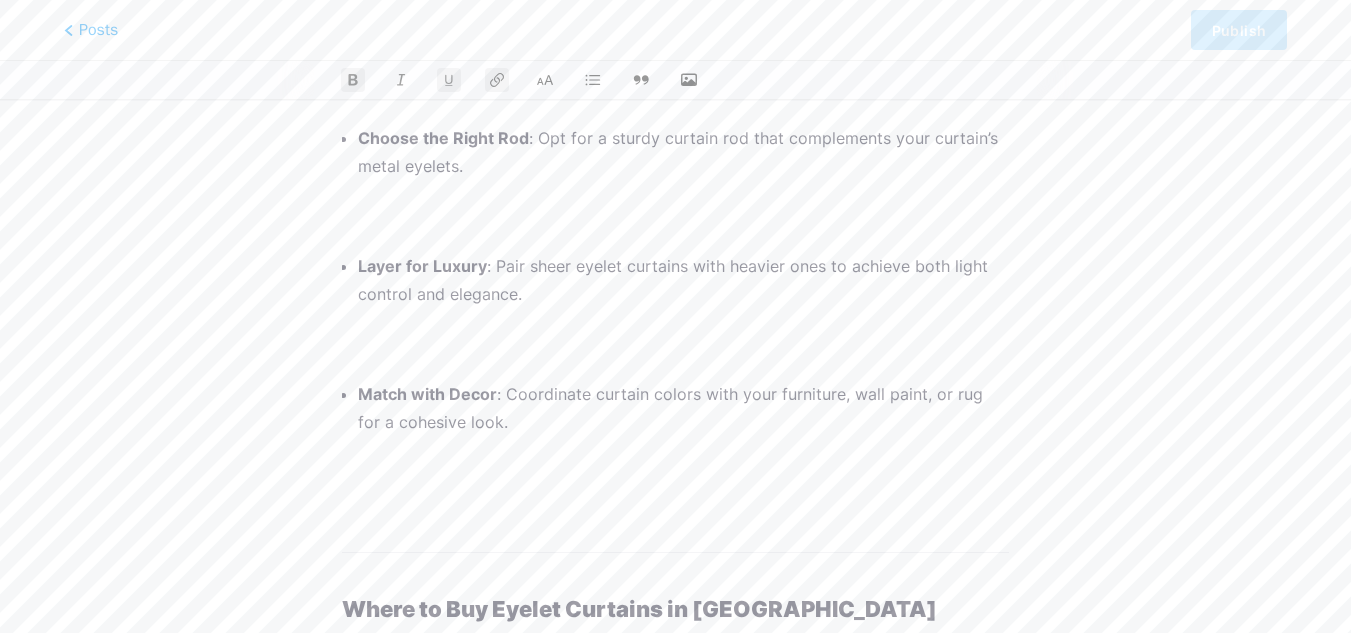 scroll, scrollTop: 432, scrollLeft: 0, axis: vertical 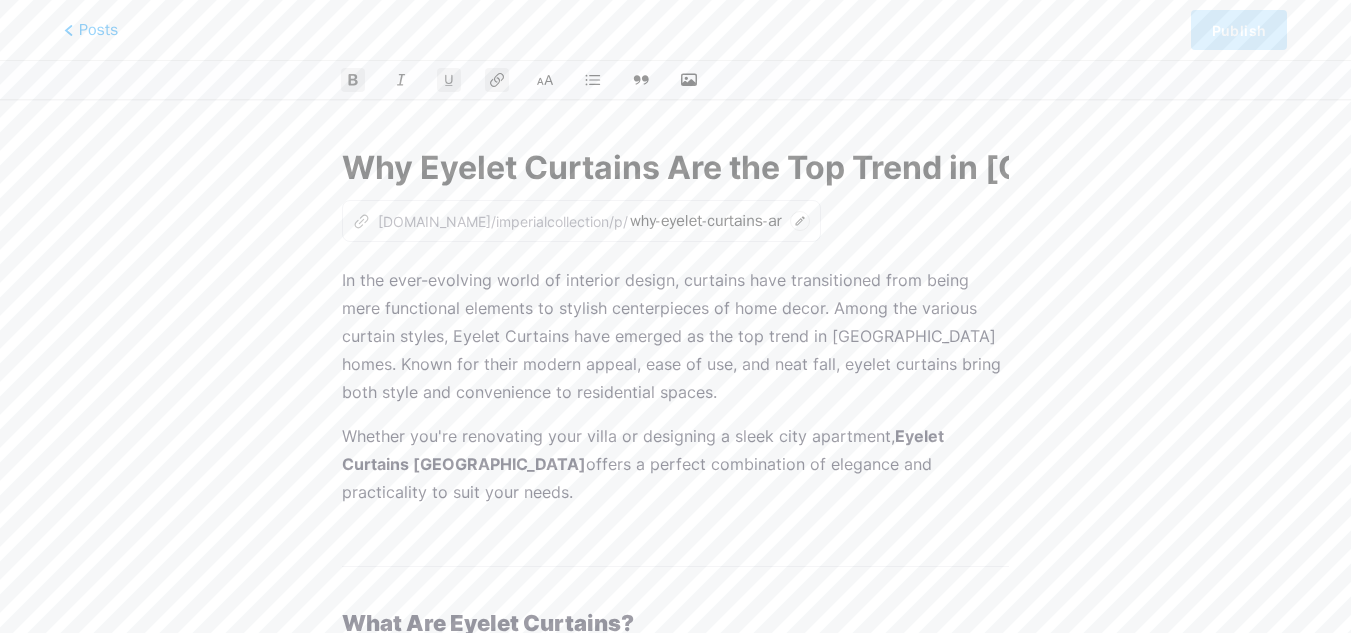 click on "z
[DOMAIN_NAME]/imperialcollection/p/
why-eyelet-curtains-are-the-top-trend-in-[GEOGRAPHIC_DATA]-homes" at bounding box center (581, 221) 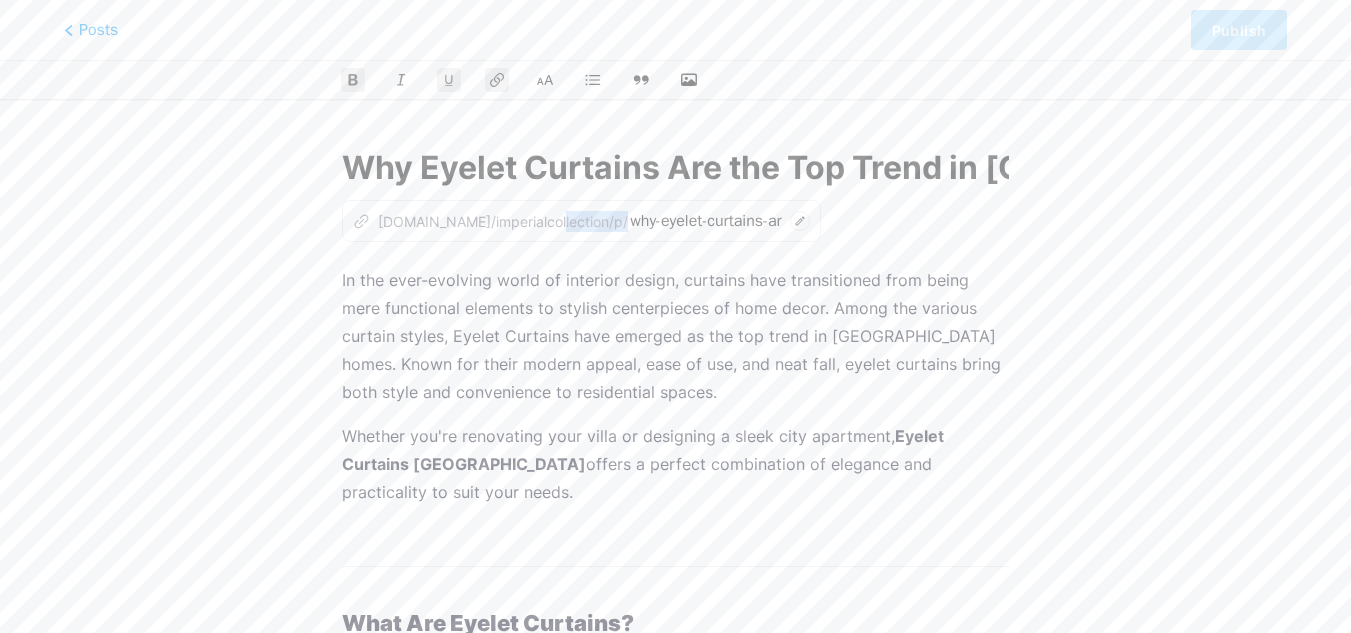drag, startPoint x: 360, startPoint y: 220, endPoint x: 769, endPoint y: 225, distance: 409.03055 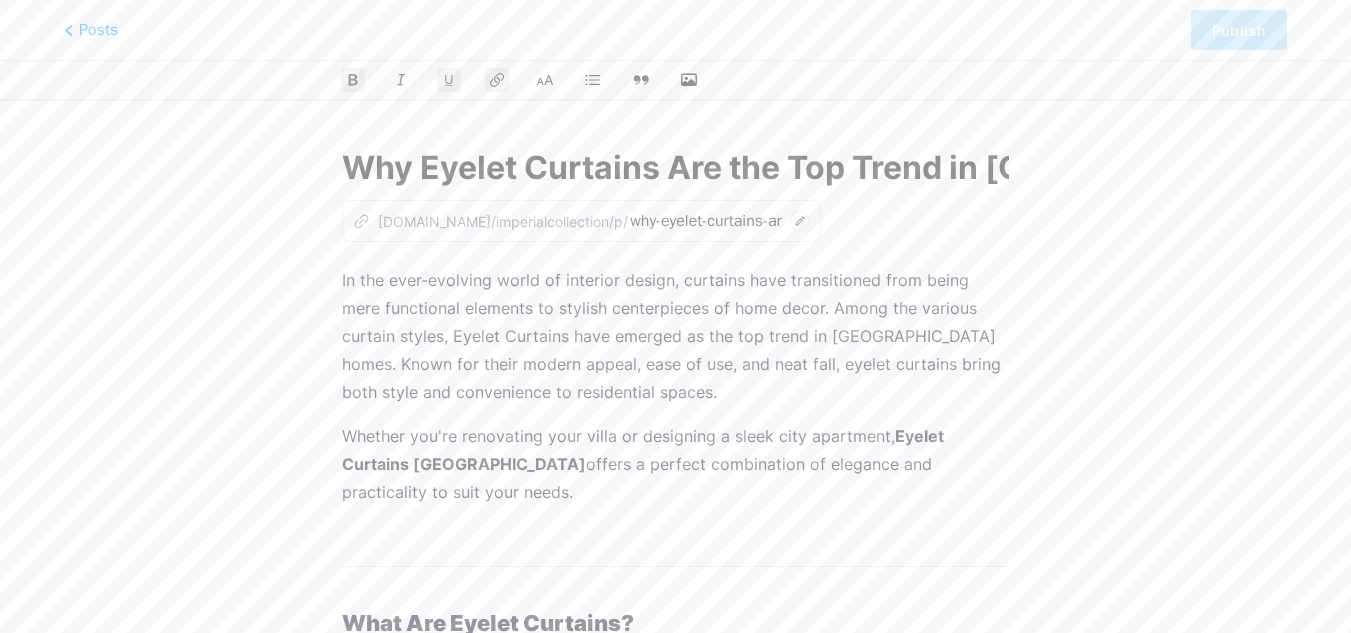 click 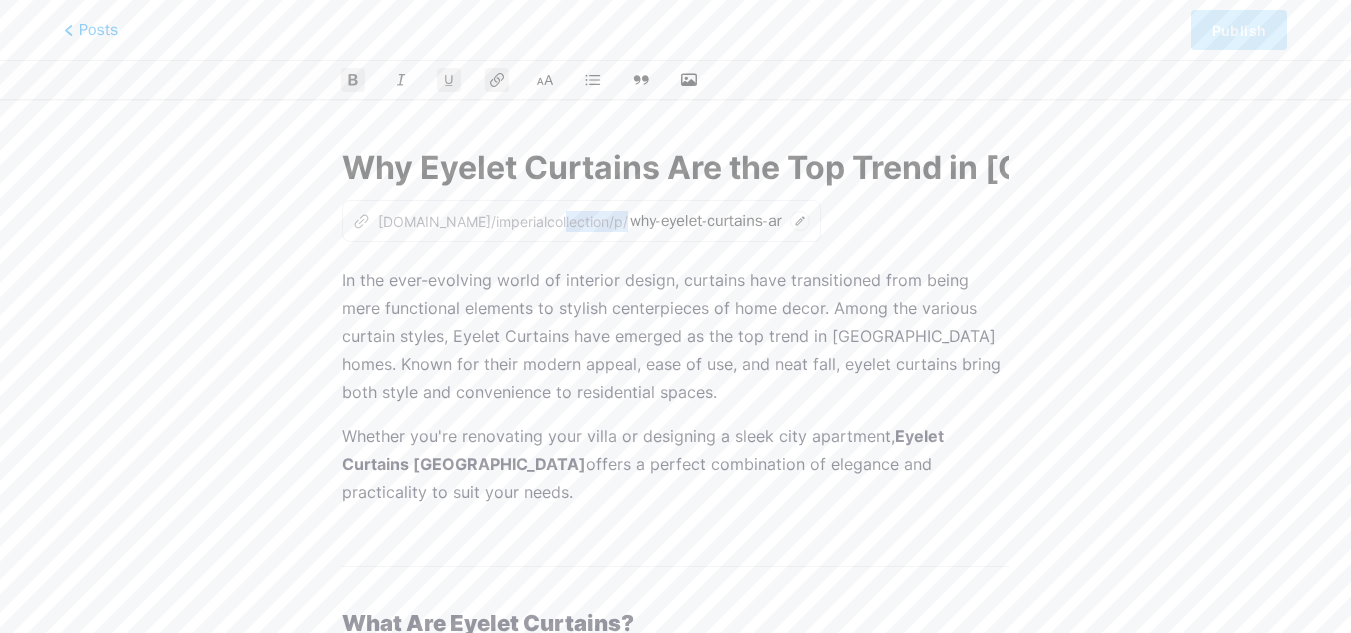 drag, startPoint x: 380, startPoint y: 222, endPoint x: 751, endPoint y: 228, distance: 371.04852 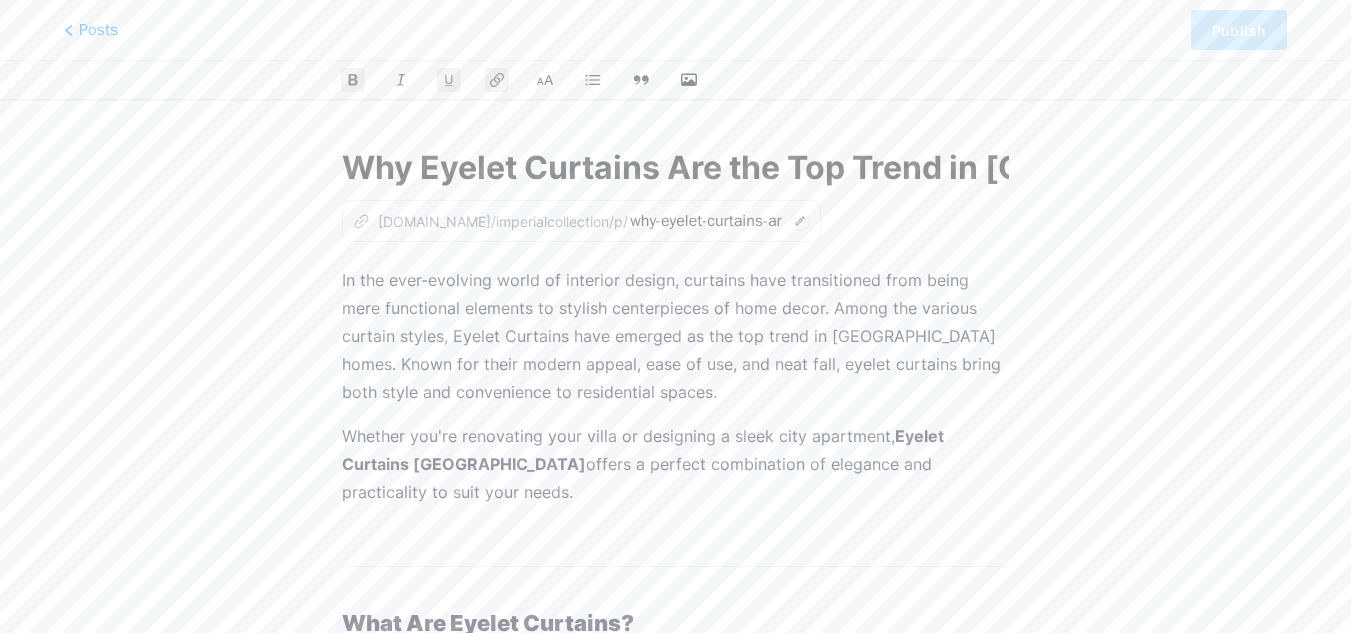 click 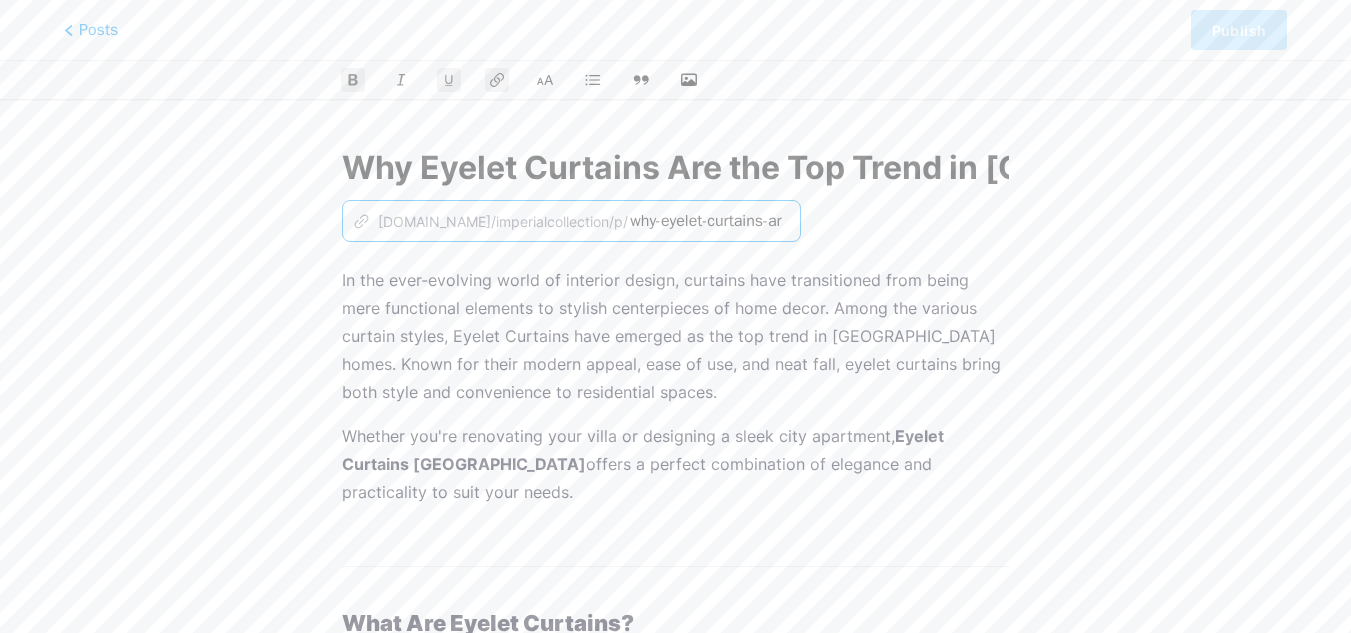 drag, startPoint x: 743, startPoint y: 224, endPoint x: 781, endPoint y: 228, distance: 38.209946 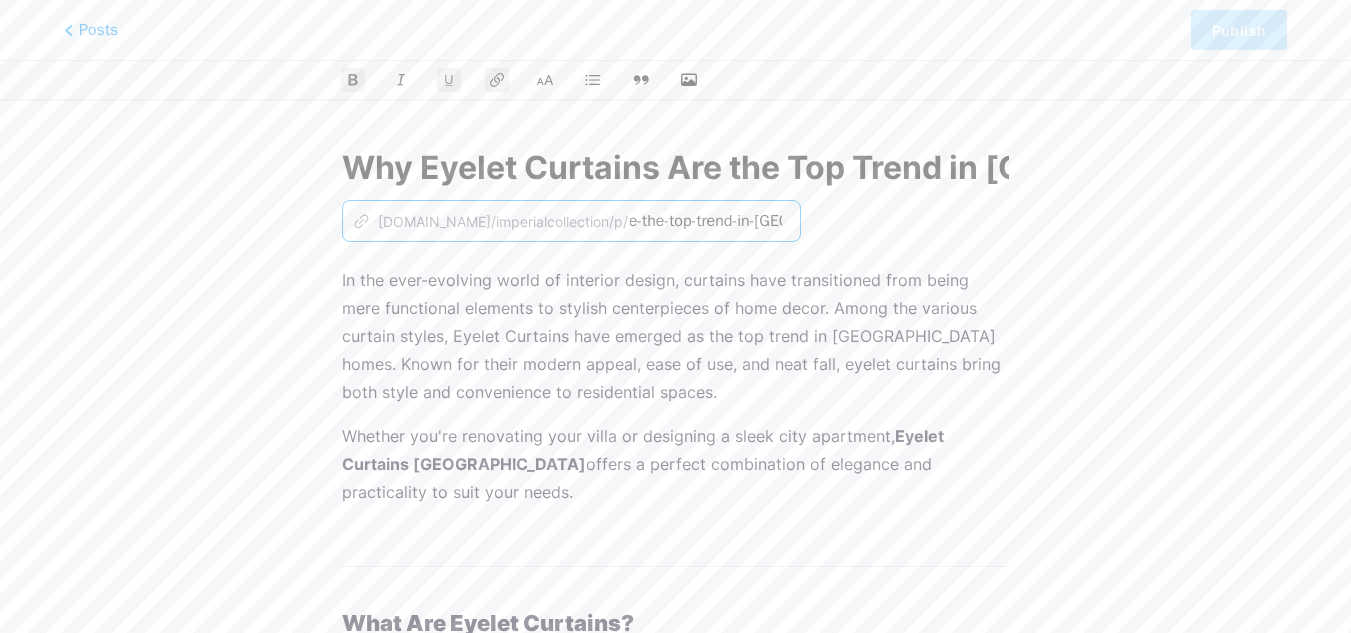 scroll, scrollTop: 0, scrollLeft: 0, axis: both 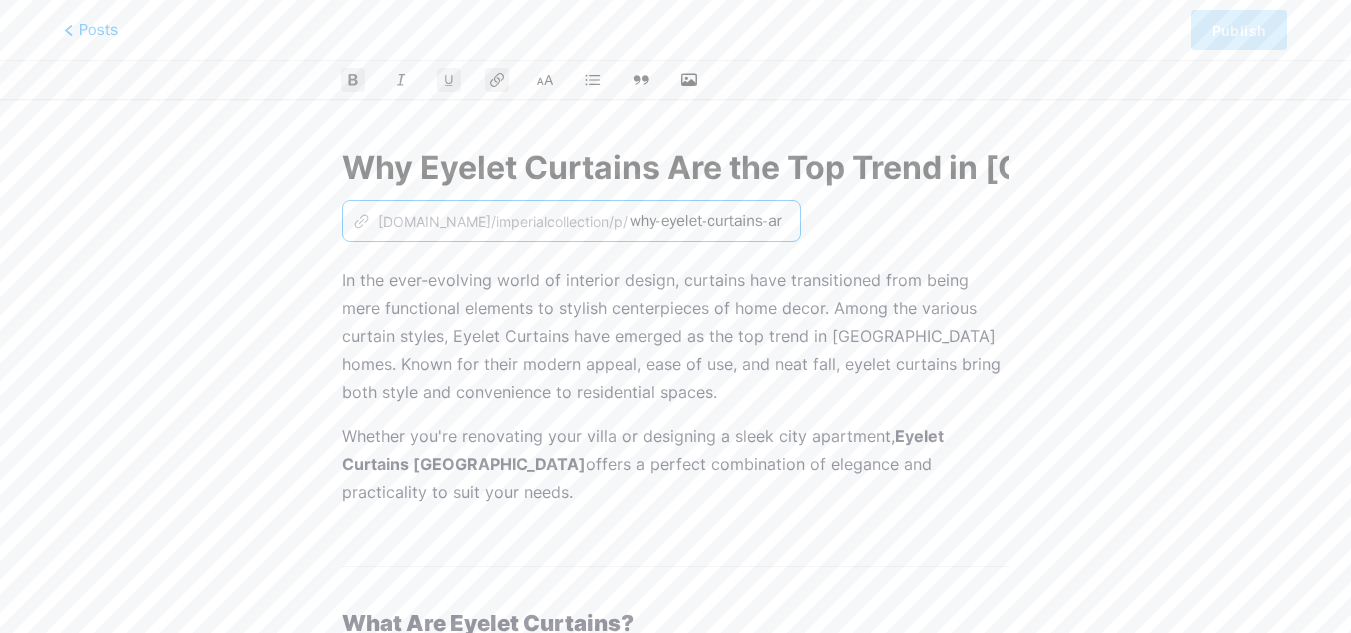 drag, startPoint x: 746, startPoint y: 217, endPoint x: 561, endPoint y: 223, distance: 185.09727 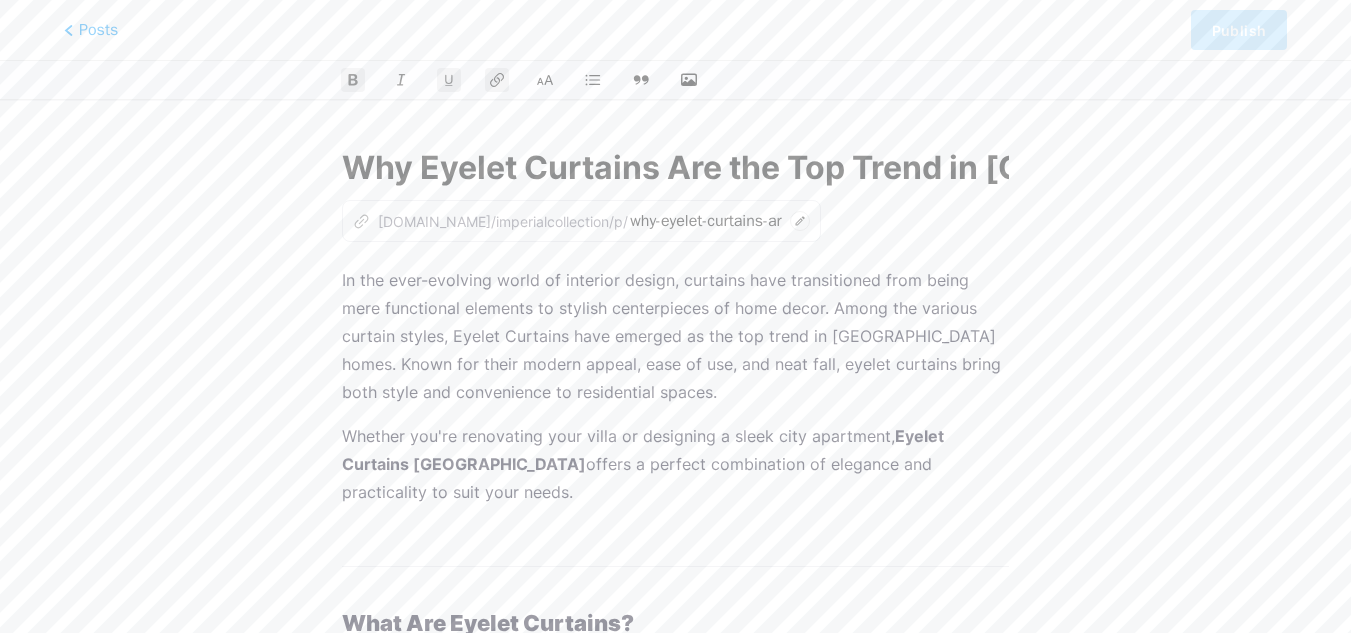 click on "z
[DOMAIN_NAME]/imperialcollection/p/" at bounding box center (490, 221) 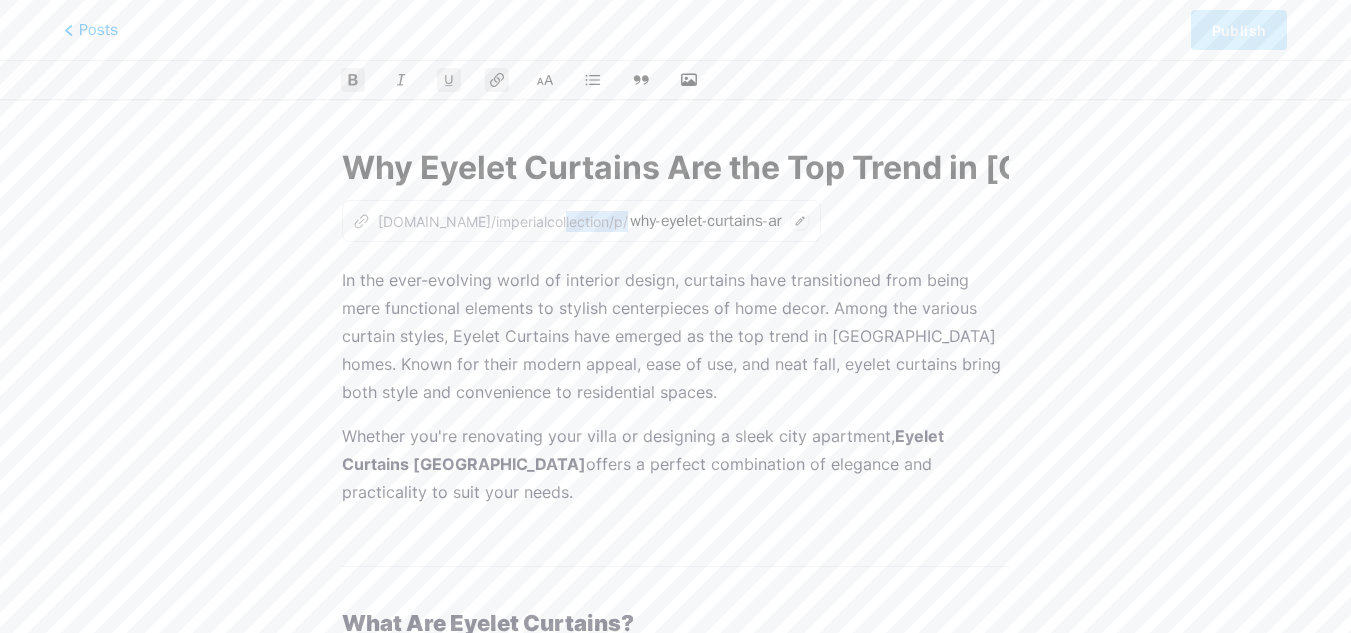 click on "z
[DOMAIN_NAME]/imperialcollection/p/
why-eyelet-curtains-are-the-top-trend-in-[GEOGRAPHIC_DATA]-homes" at bounding box center [581, 221] 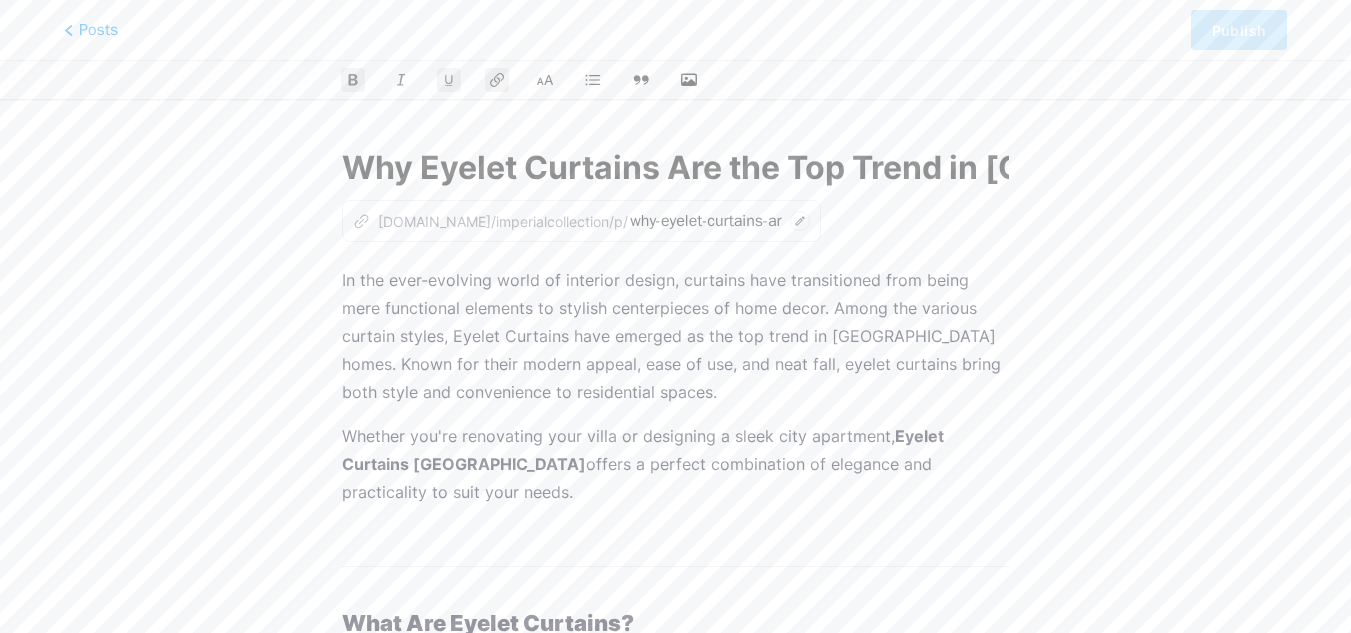 click on "This feature is only available for Pro
users.       Try Pro for free
Posts     Publish                         Why Eyelet Curtains Are the Top Trend in [GEOGRAPHIC_DATA] Homes         z
[DOMAIN_NAME]/imperialcollection/p/
why-eyelet-curtains-are-the-top-trend-in-[GEOGRAPHIC_DATA]-homes             In the ever-evolving world of interior design, curtains have transitioned from being mere functional elements to stylish centerpieces of home decor. Among the various curtain styles, Eyelet Curtains have emerged as the top trend in [GEOGRAPHIC_DATA] homes. Known for their modern appeal, ease of use, and neat fall, eyelet curtains bring both style and convenience to residential spaces. Whether you're renovating your villa or designing a sleek city apartment,  Eyelet Curtains [GEOGRAPHIC_DATA]  offers a perfect combination of elegance and practicality to suit your needs. What Are Eyelet Curtains? Why Dubai Loves Eyelet Curtains" at bounding box center [675, 3544] 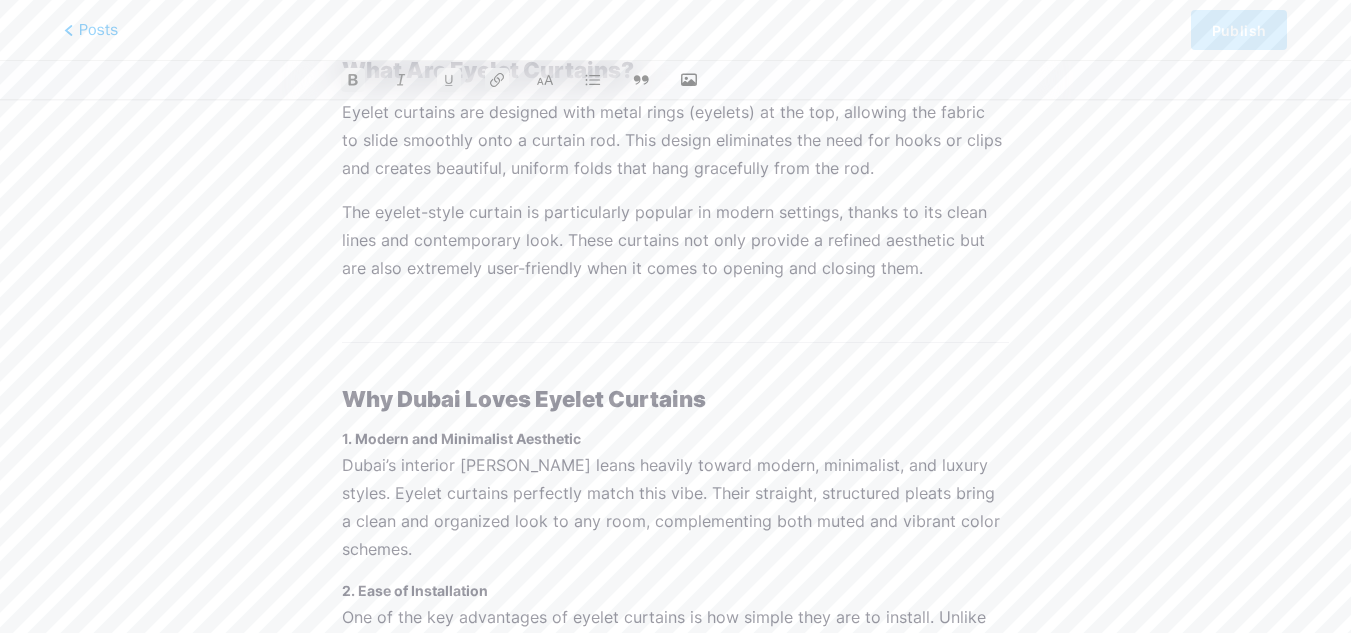 scroll, scrollTop: 1106, scrollLeft: 0, axis: vertical 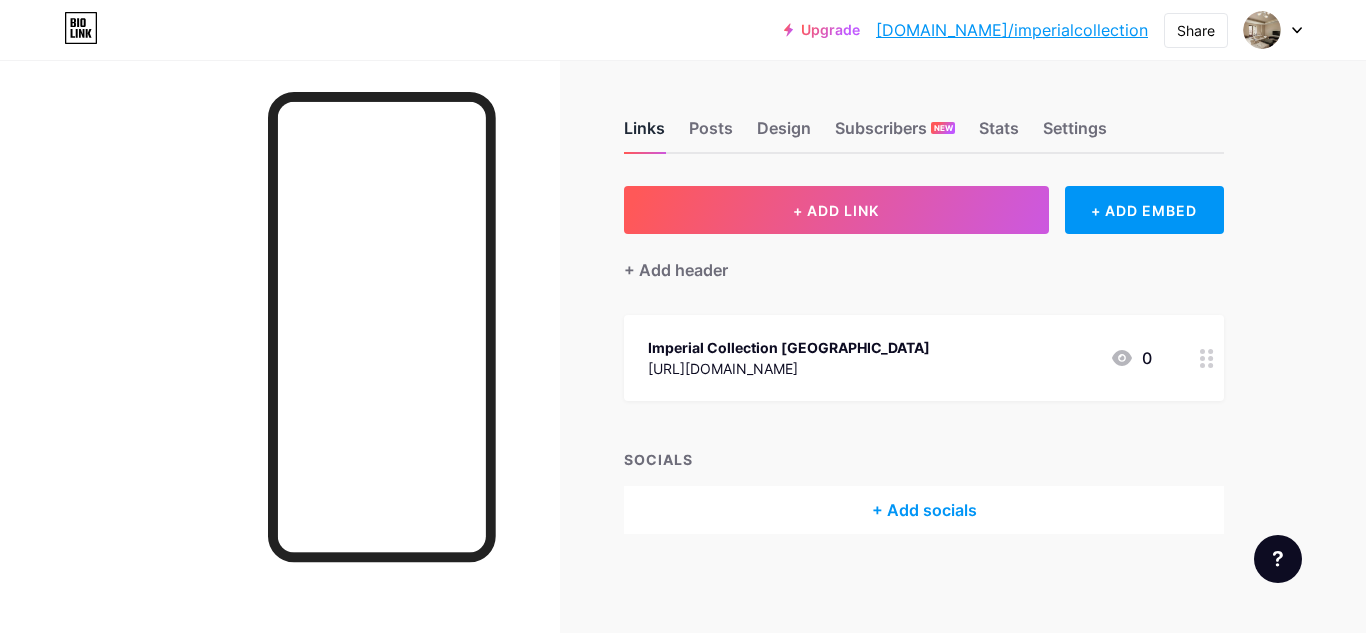 click on "Links" at bounding box center [644, 134] 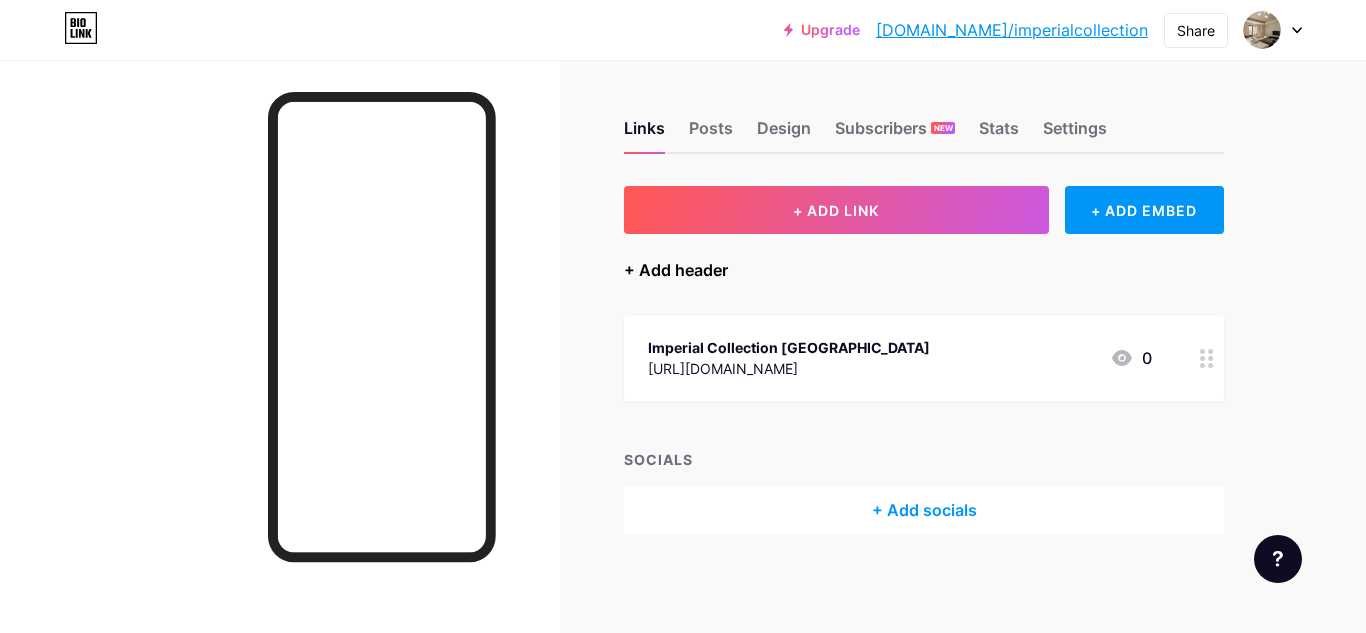 click on "+ Add header" at bounding box center (676, 270) 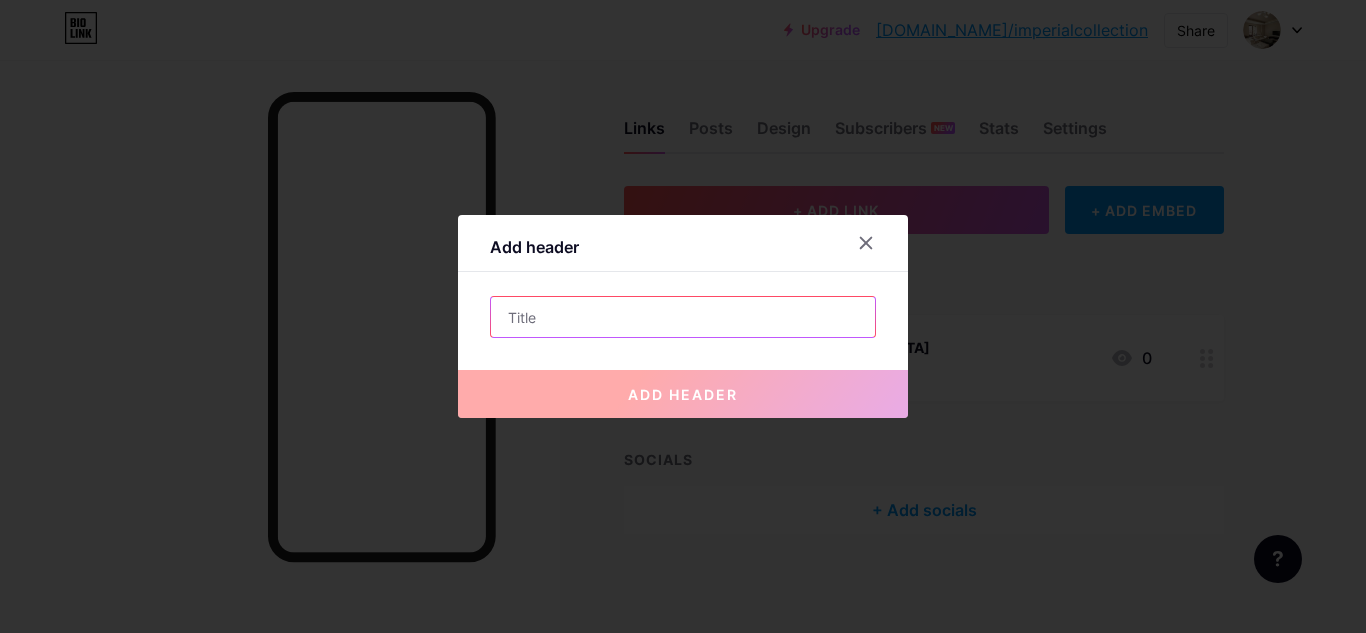 click at bounding box center [683, 317] 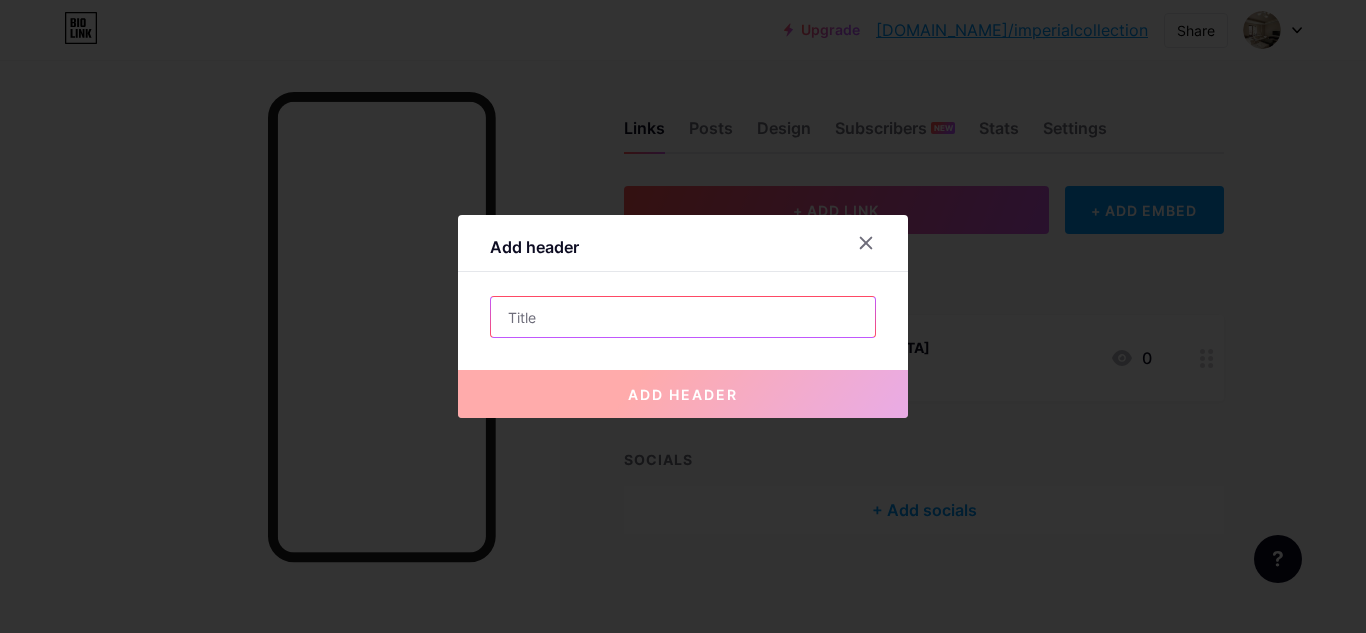 type on "Imperial Collection [GEOGRAPHIC_DATA]" 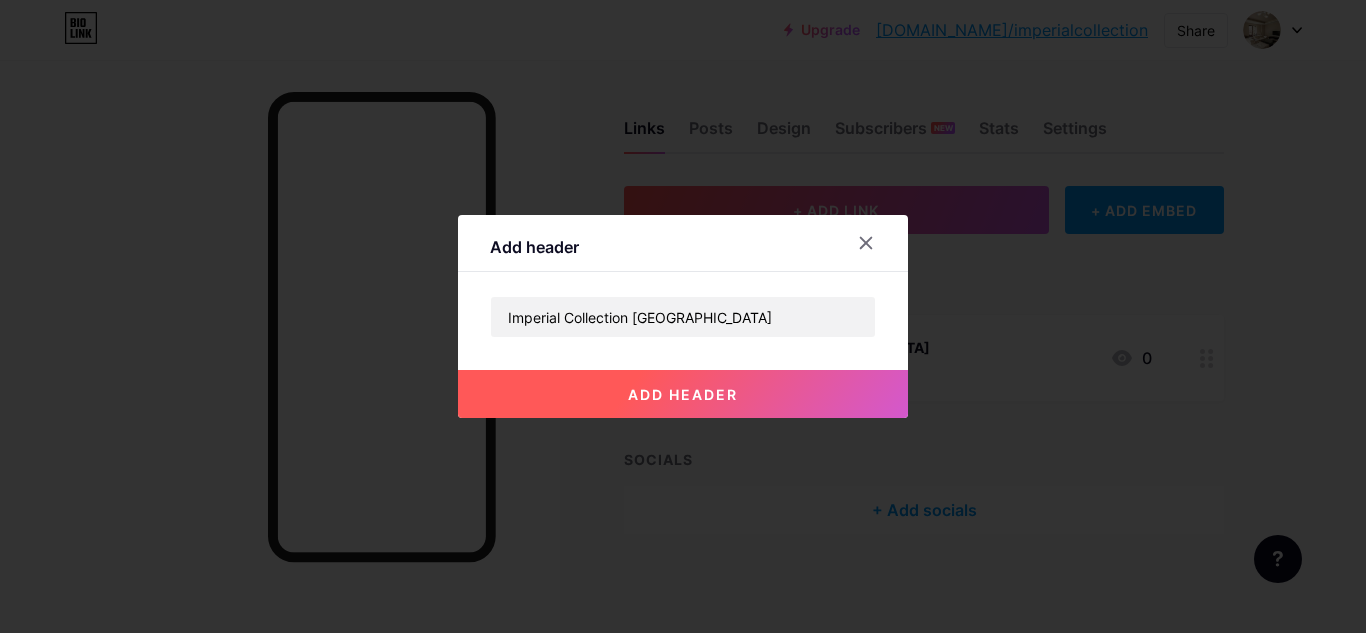 click on "add header" at bounding box center (683, 394) 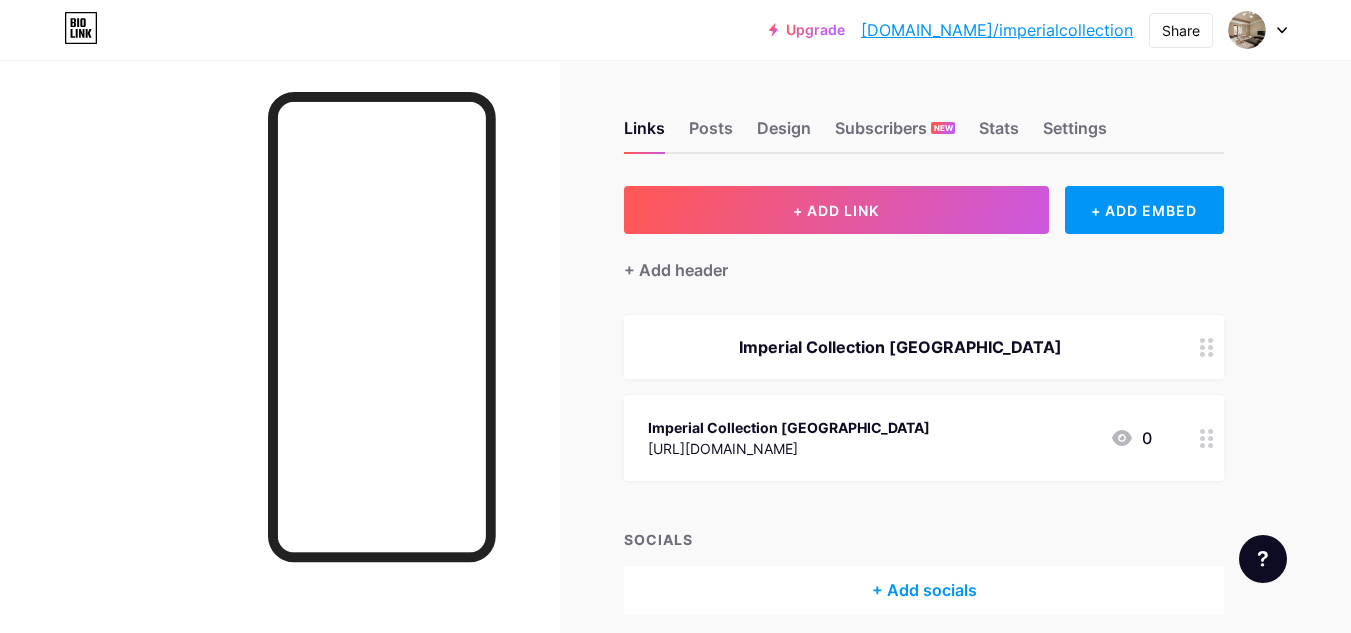 click 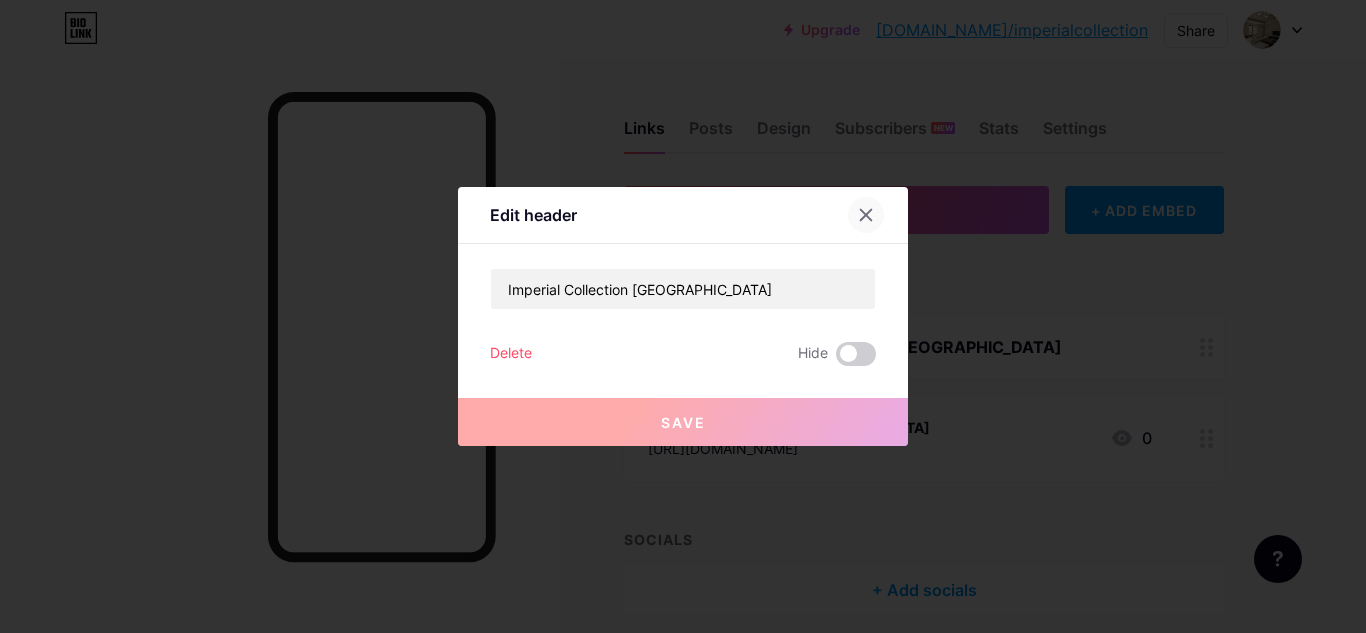 click 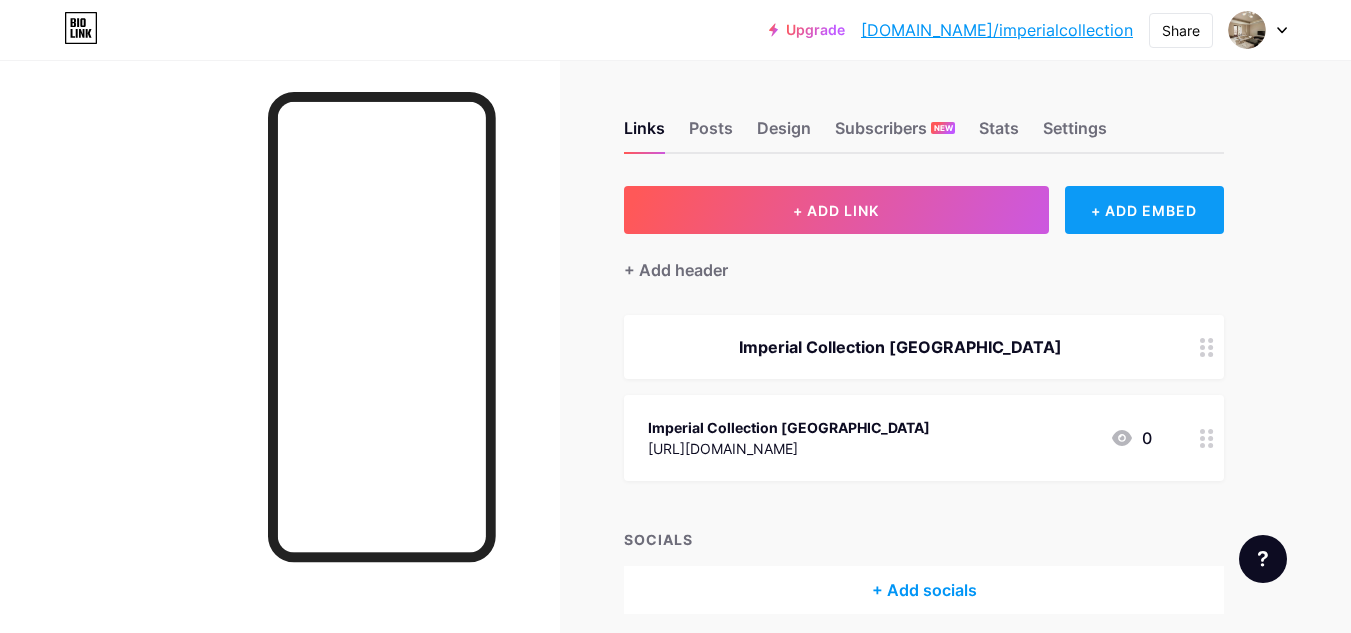 click on "+ ADD EMBED" at bounding box center (1144, 210) 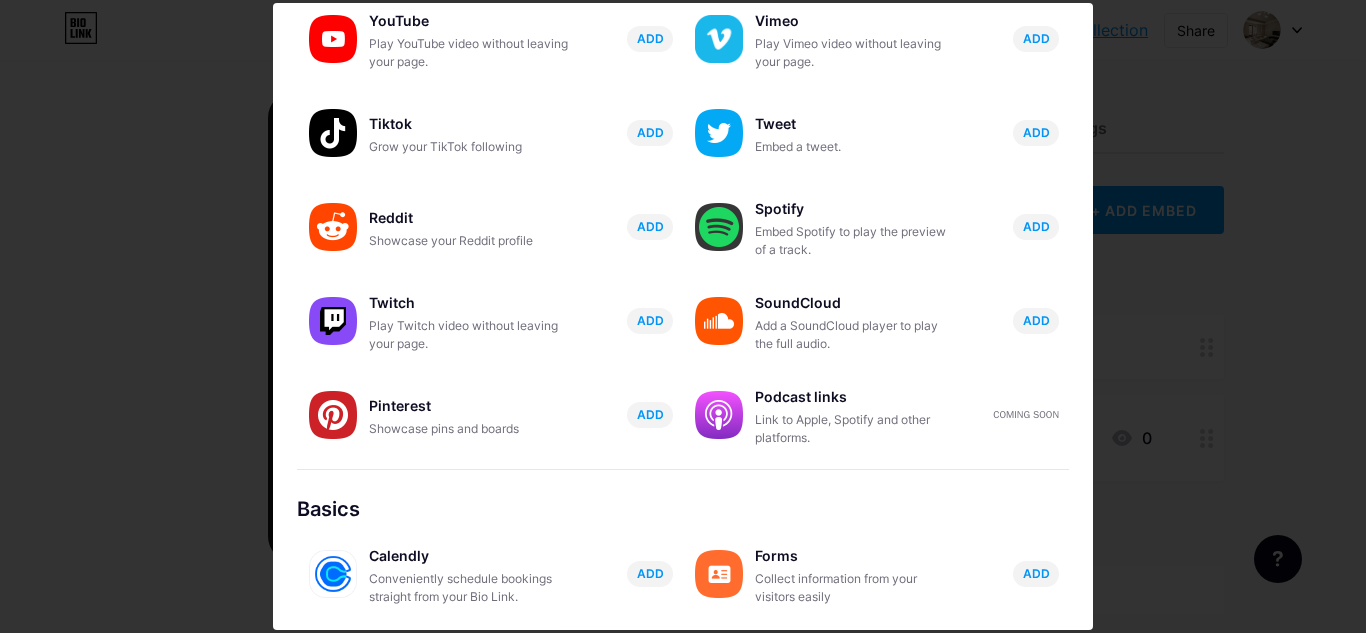 scroll, scrollTop: 142, scrollLeft: 0, axis: vertical 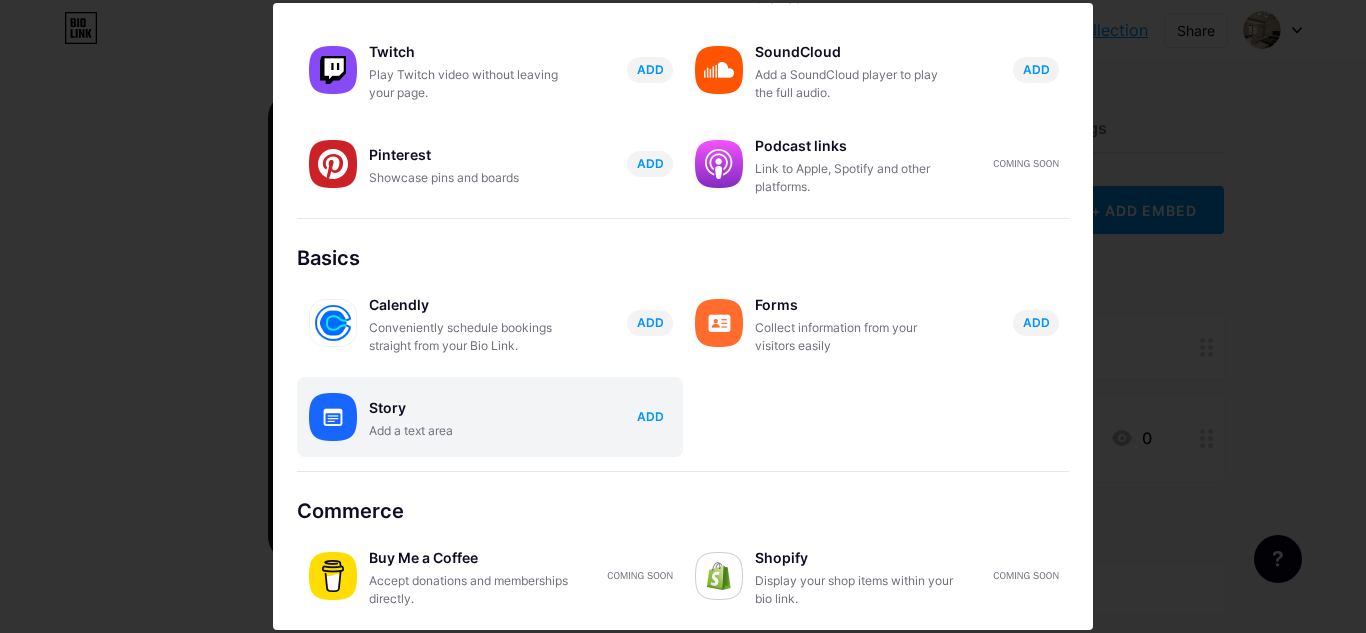 click on "ADD" at bounding box center (650, 416) 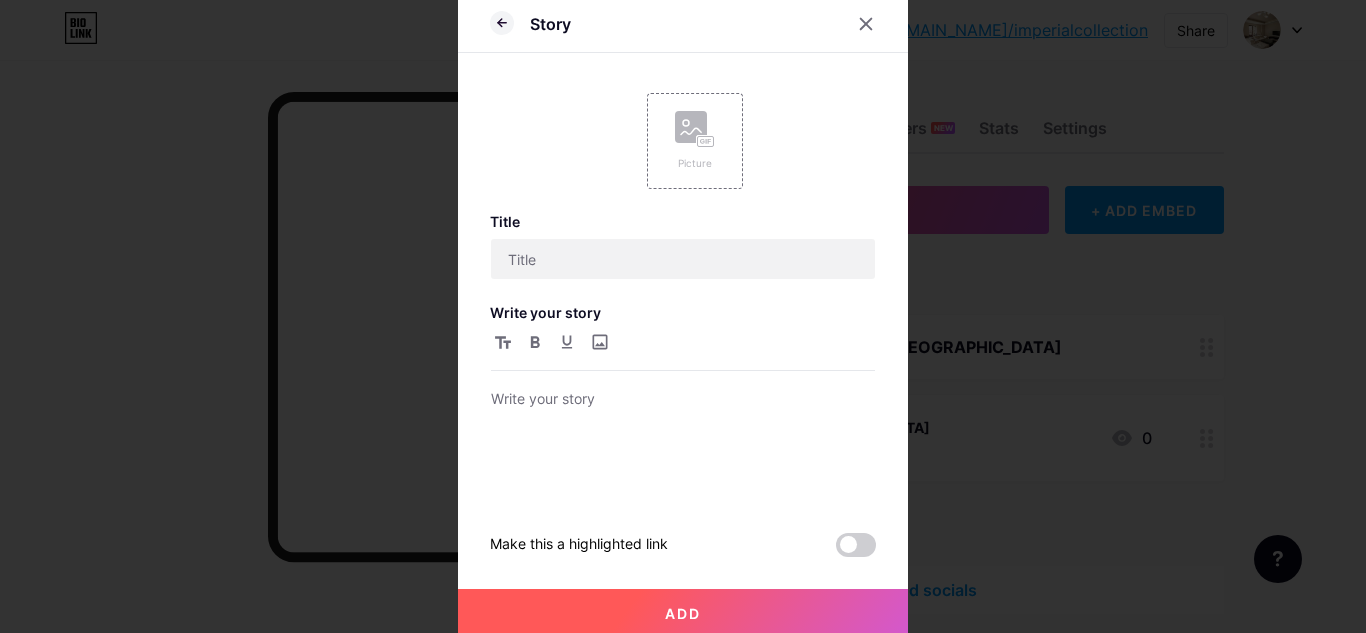 scroll, scrollTop: 0, scrollLeft: 0, axis: both 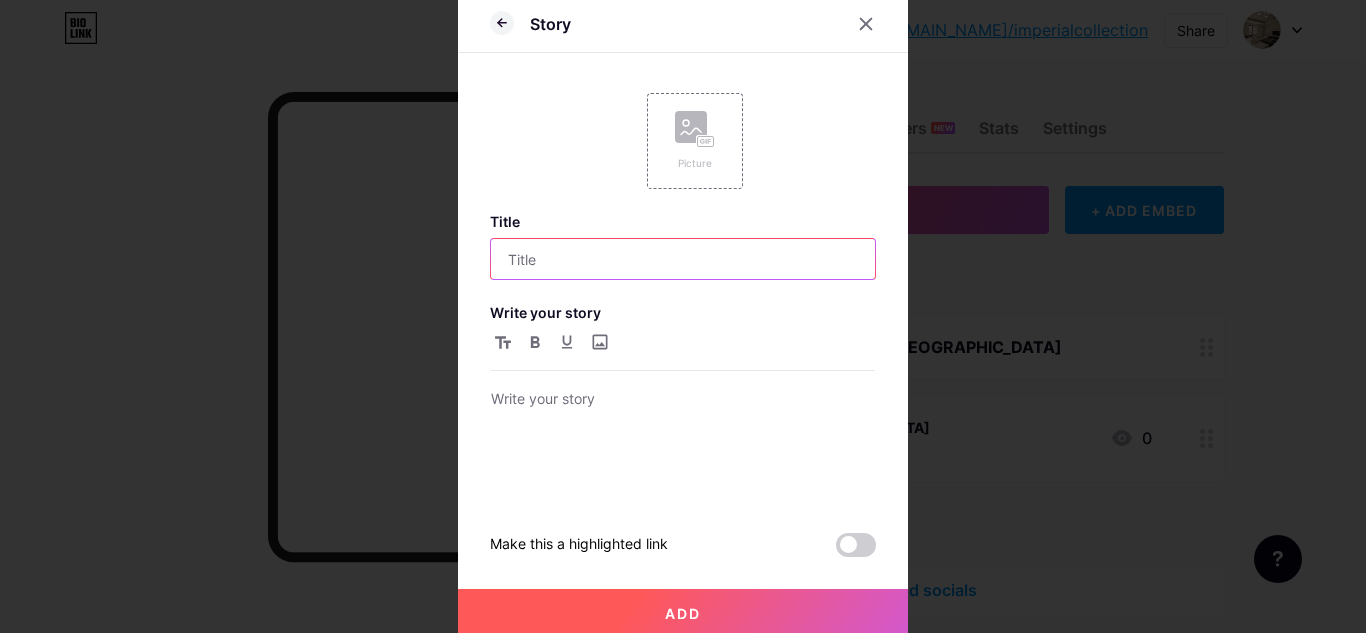 click at bounding box center (683, 259) 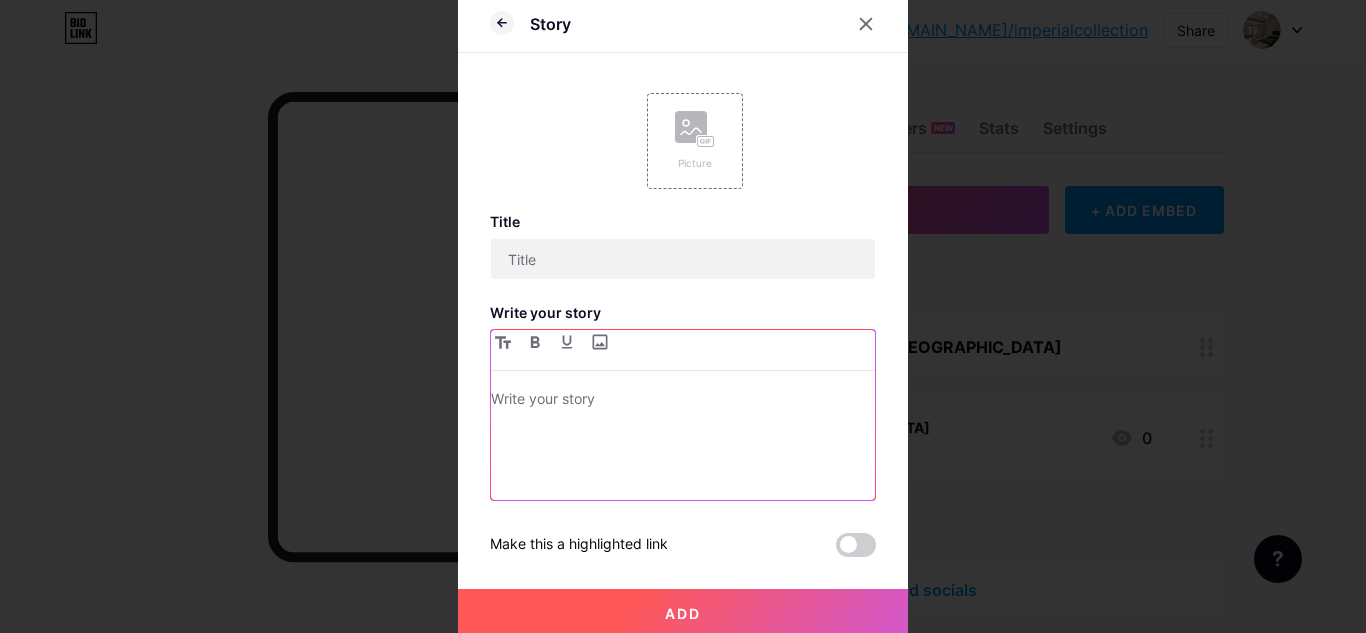 click at bounding box center [683, 401] 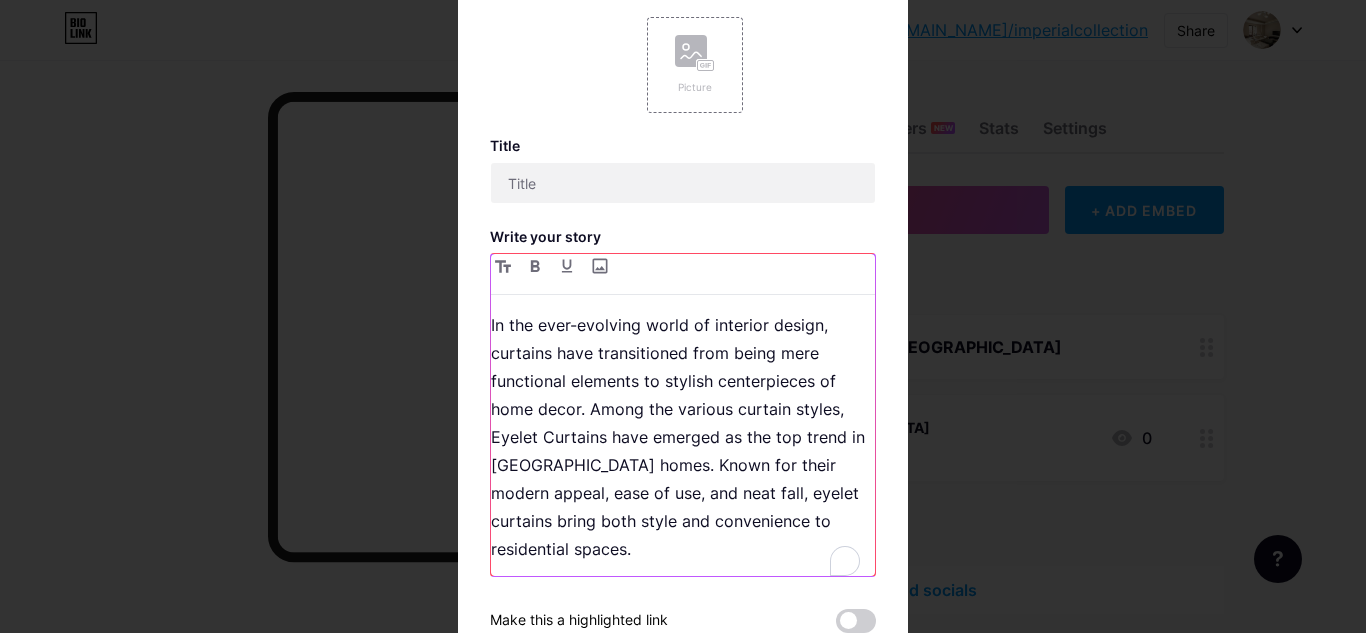 scroll, scrollTop: 9154, scrollLeft: 0, axis: vertical 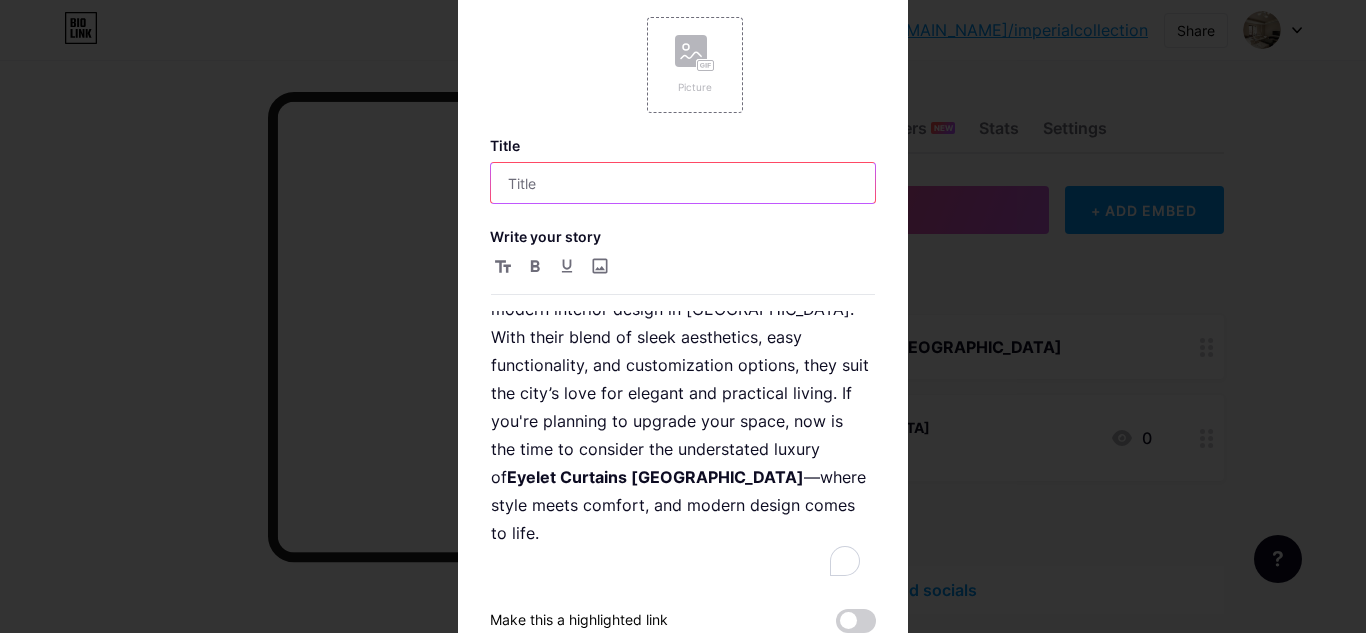 click at bounding box center (683, 183) 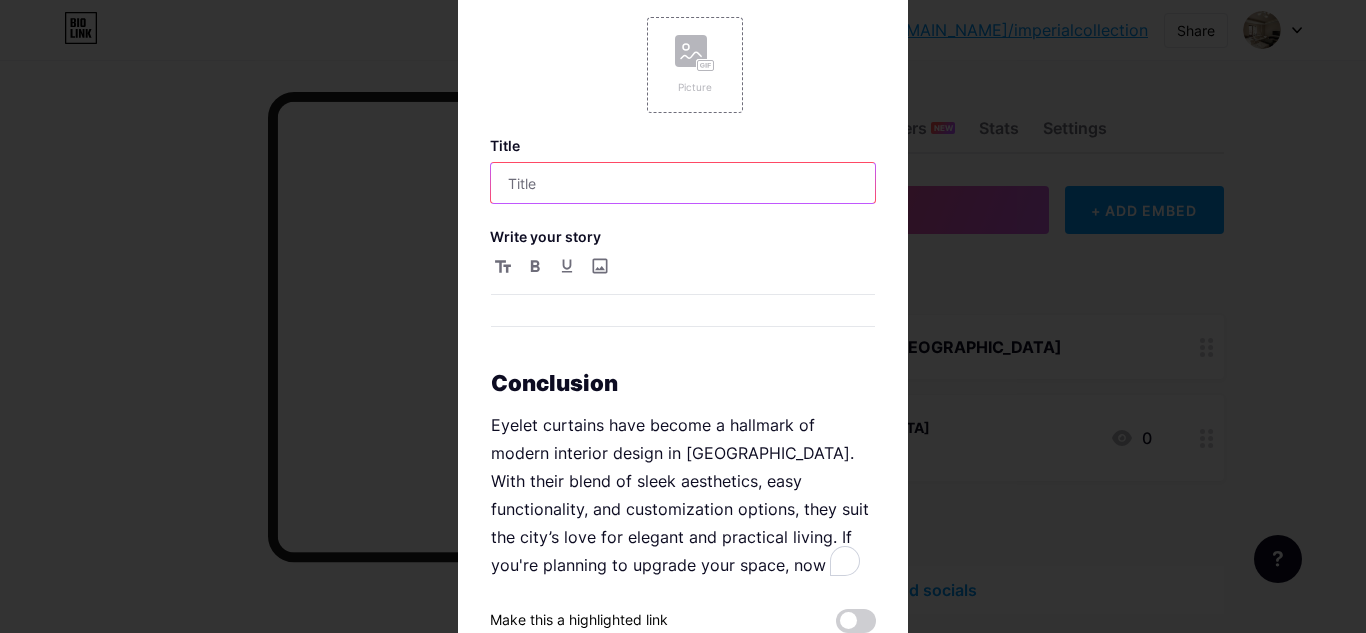scroll, scrollTop: 9010, scrollLeft: 0, axis: vertical 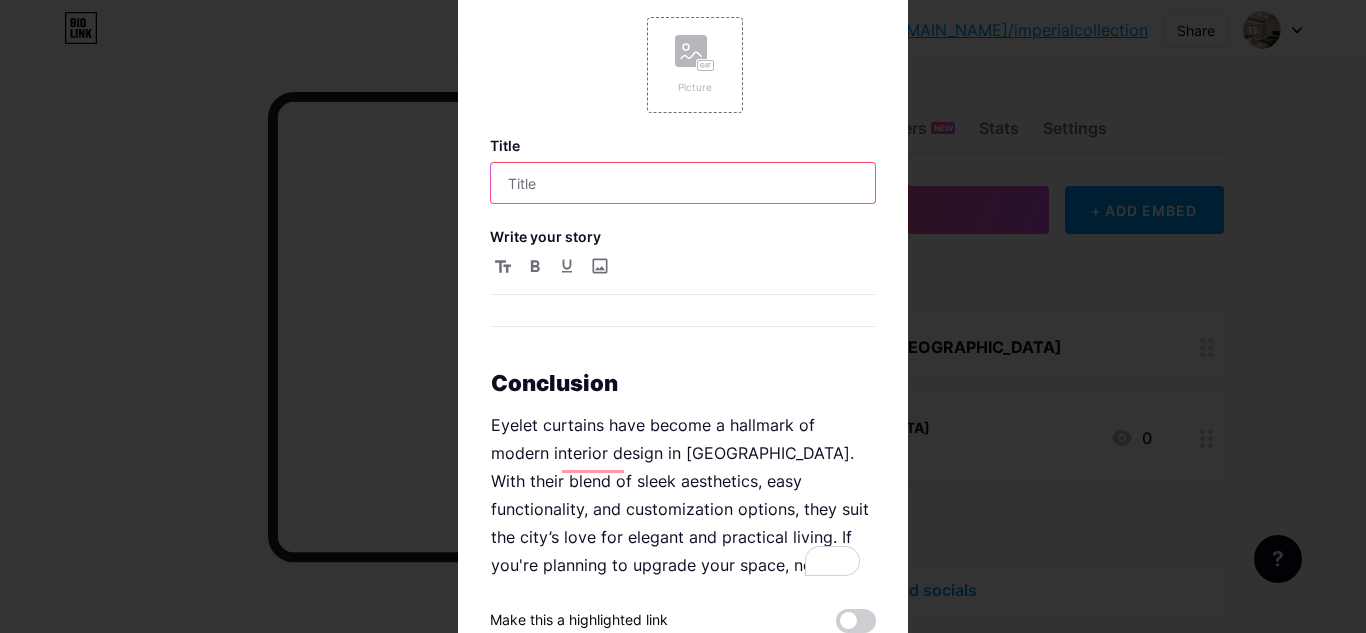 paste on "Why Eyelet Curtains Are the Top Trend in [GEOGRAPHIC_DATA] Homes" 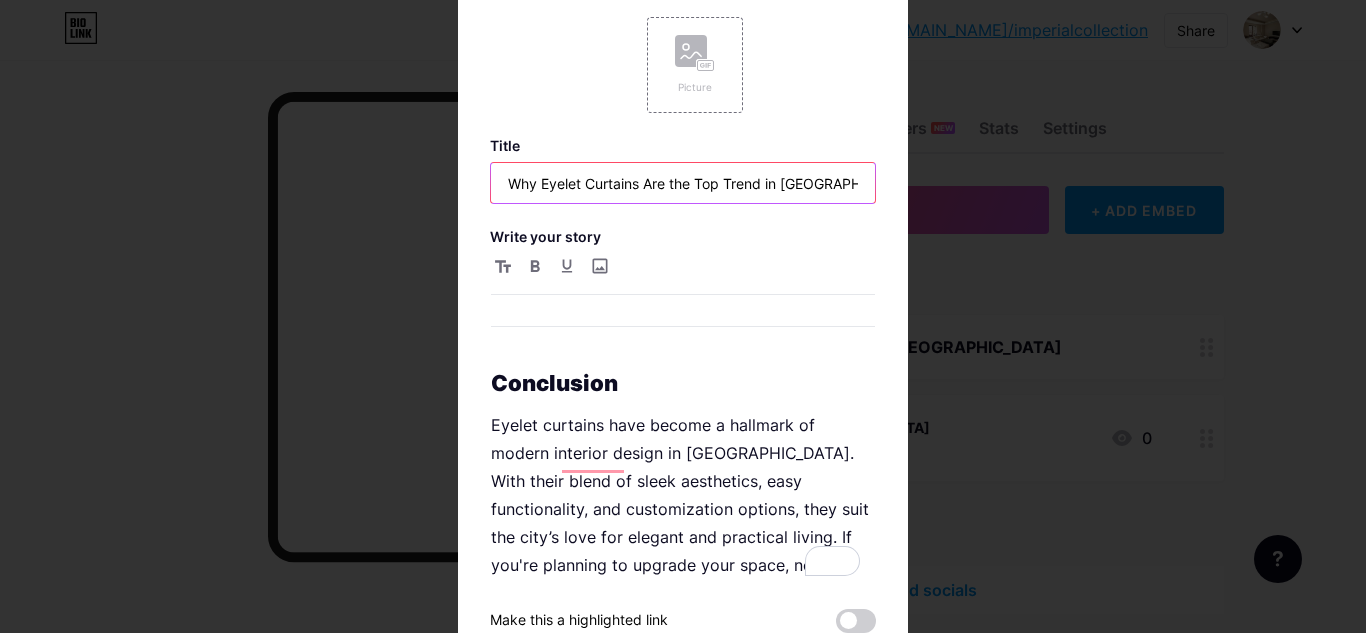 scroll, scrollTop: 0, scrollLeft: 14, axis: horizontal 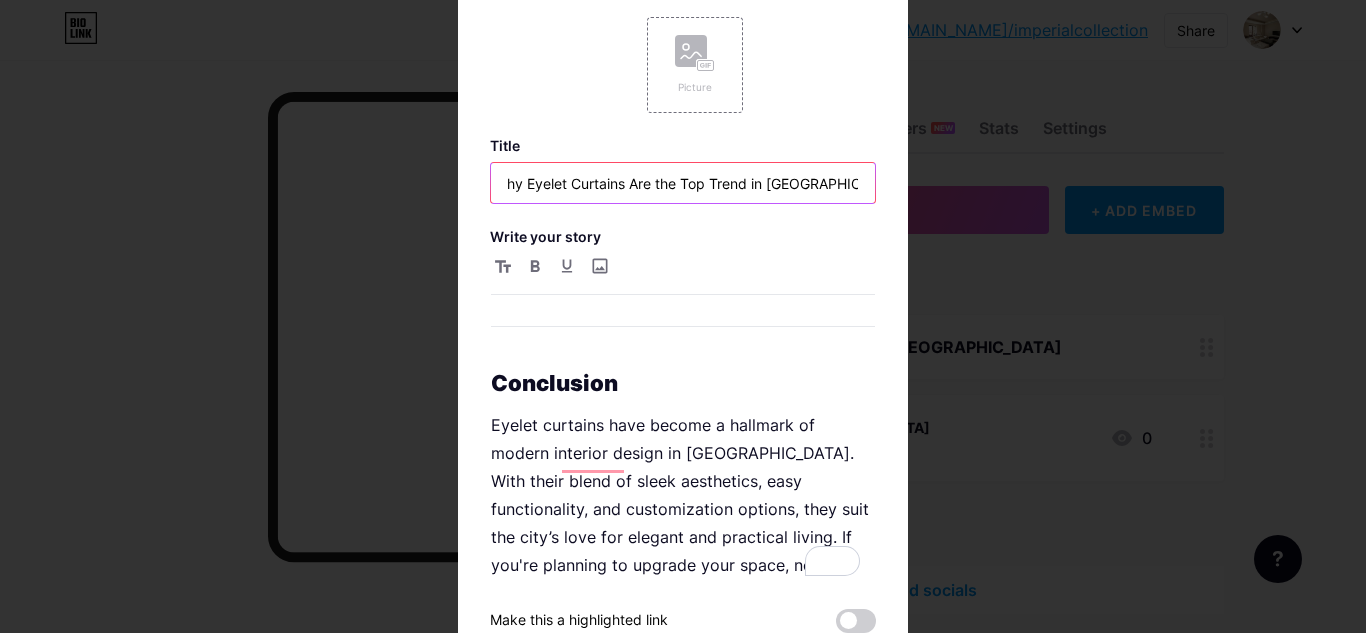 type on "Why Eyelet Curtains Are the Top Trend in [GEOGRAPHIC_DATA] Homes" 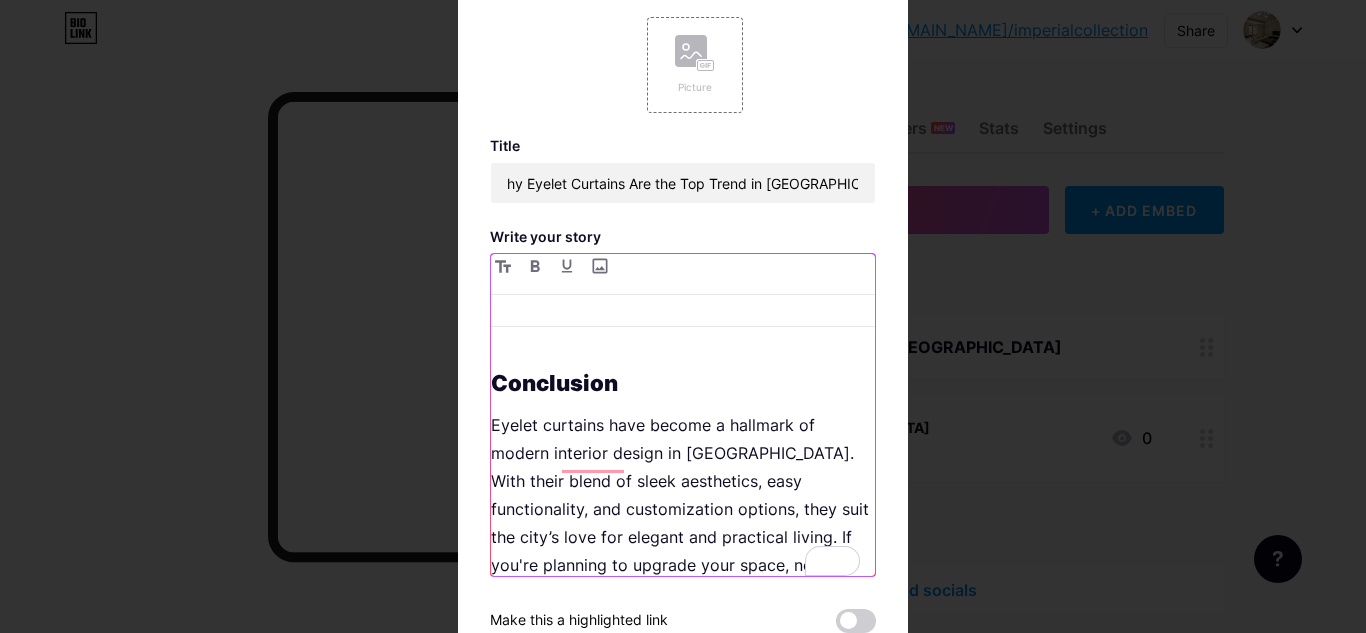 scroll, scrollTop: 0, scrollLeft: 0, axis: both 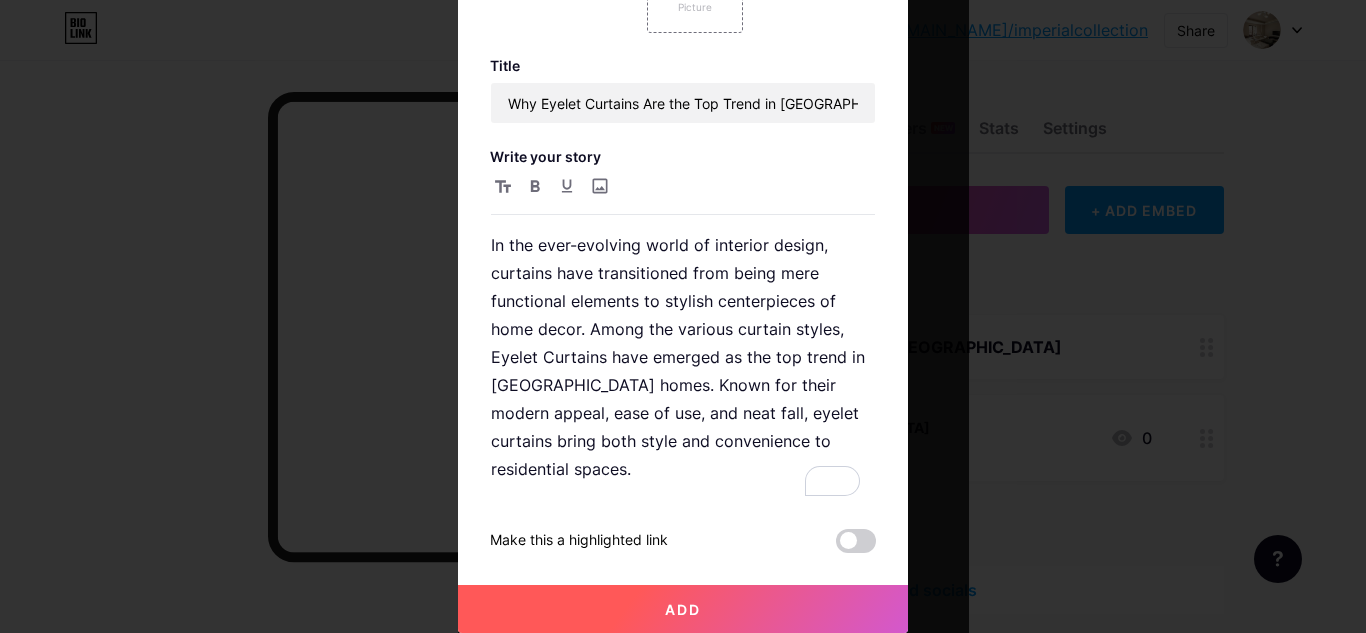 click on "Add" at bounding box center [683, 609] 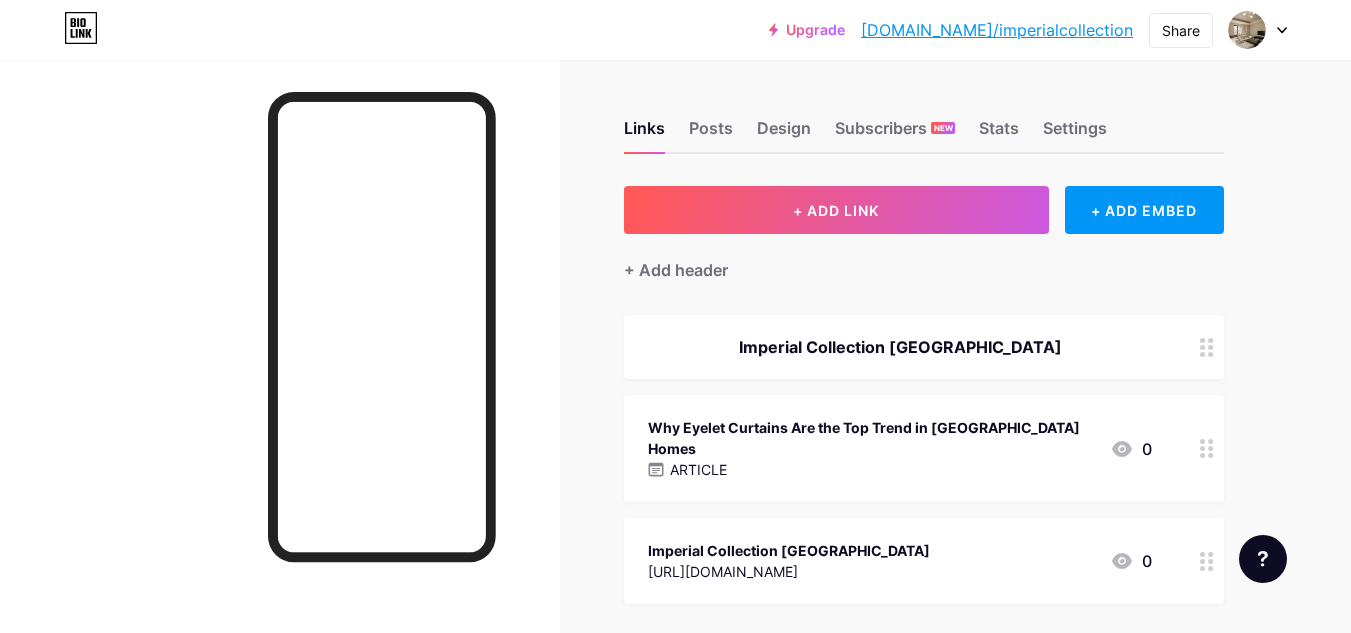 click on "Why Eyelet Curtains Are the Top Trend in [GEOGRAPHIC_DATA] Homes" at bounding box center [871, 438] 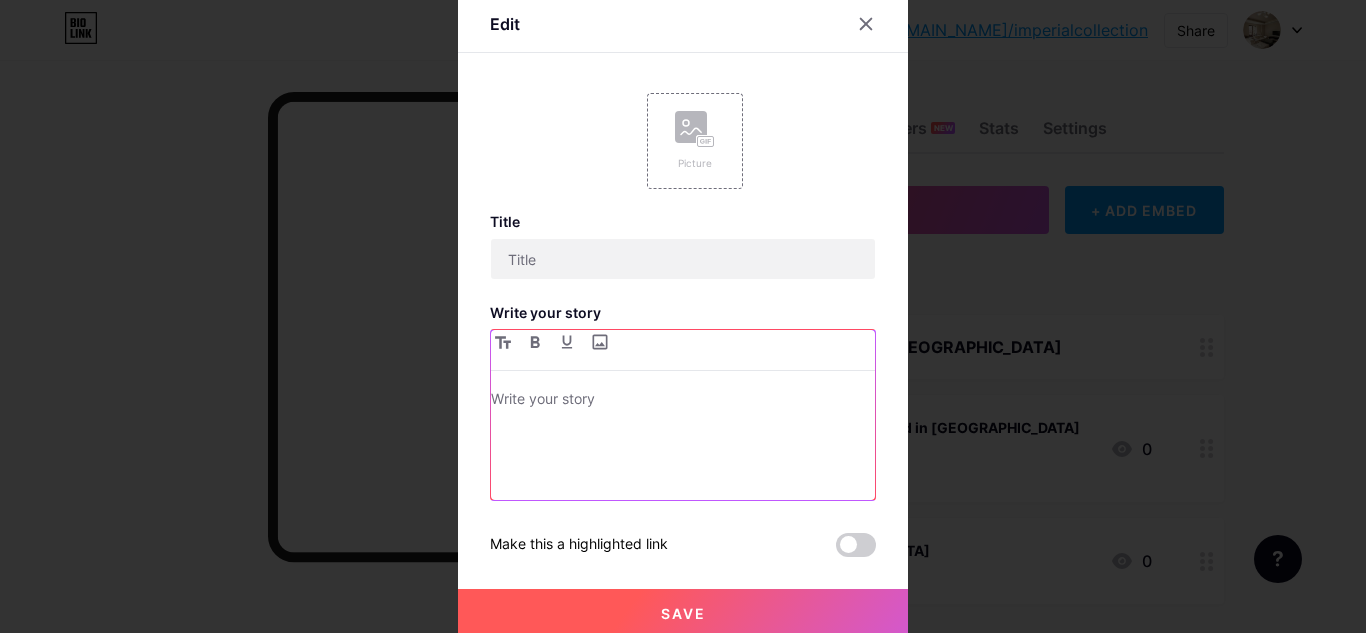 click at bounding box center (683, 401) 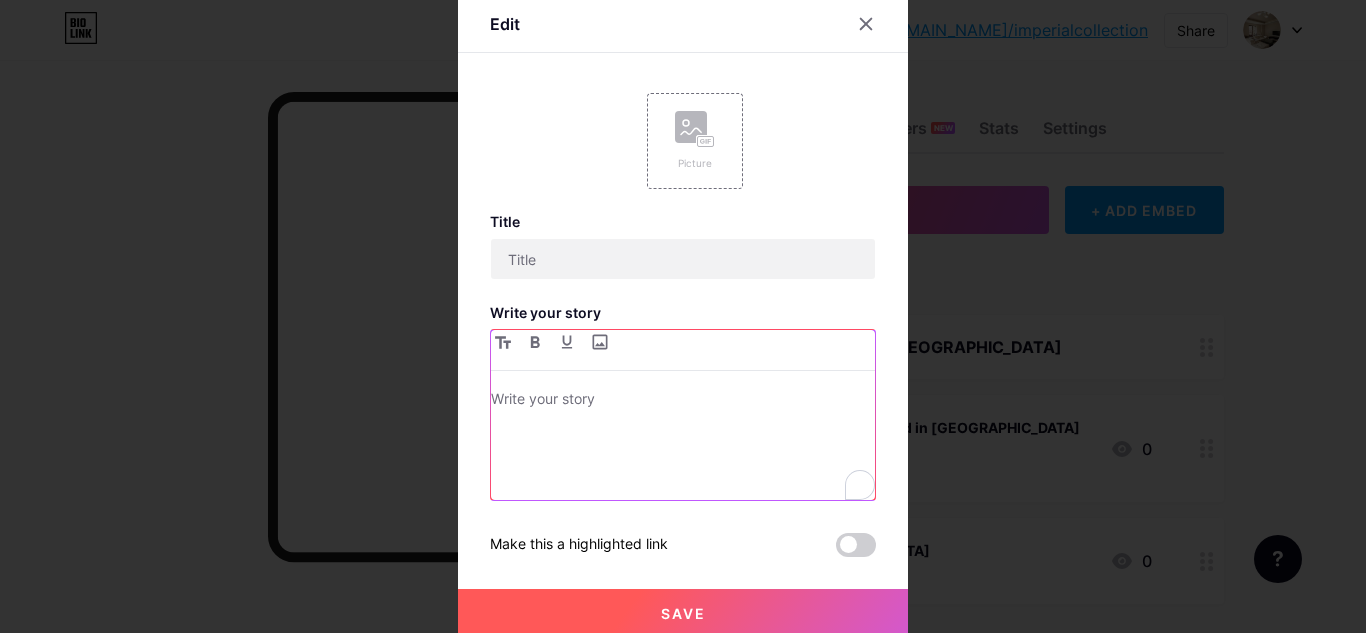 type on "Why Eyelet Curtains Are the Top Trend in [GEOGRAPHIC_DATA] Homes" 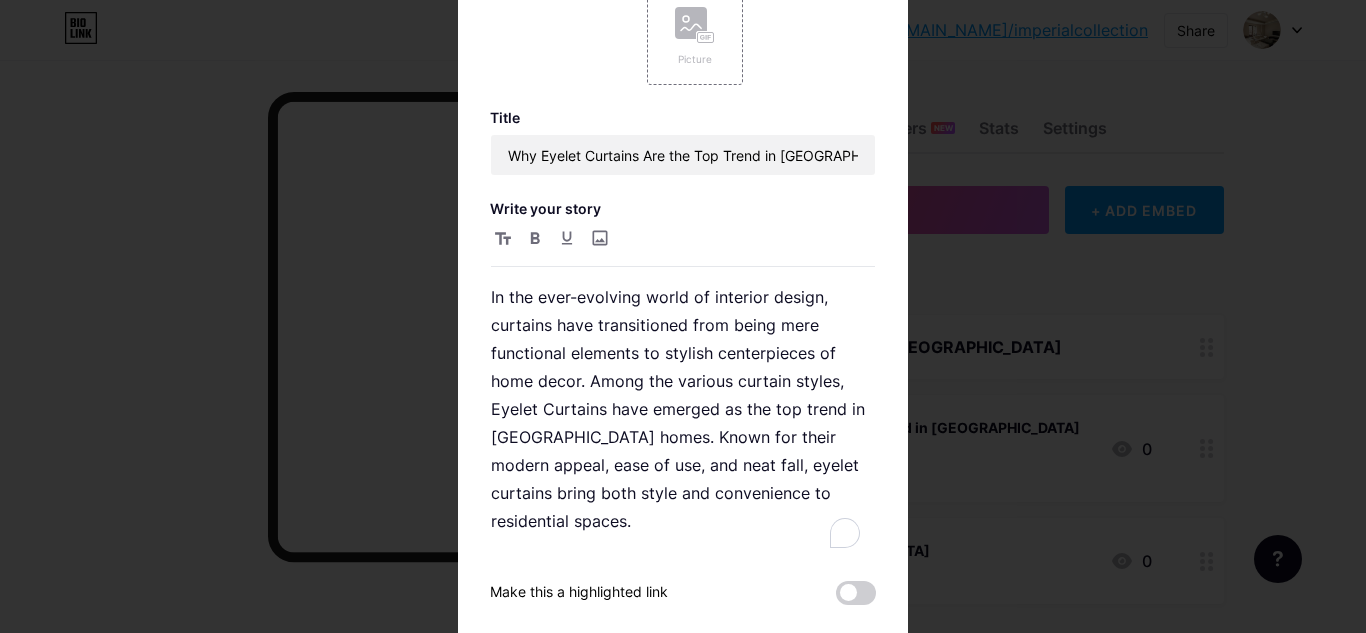 click on "Picture" at bounding box center (683, 37) 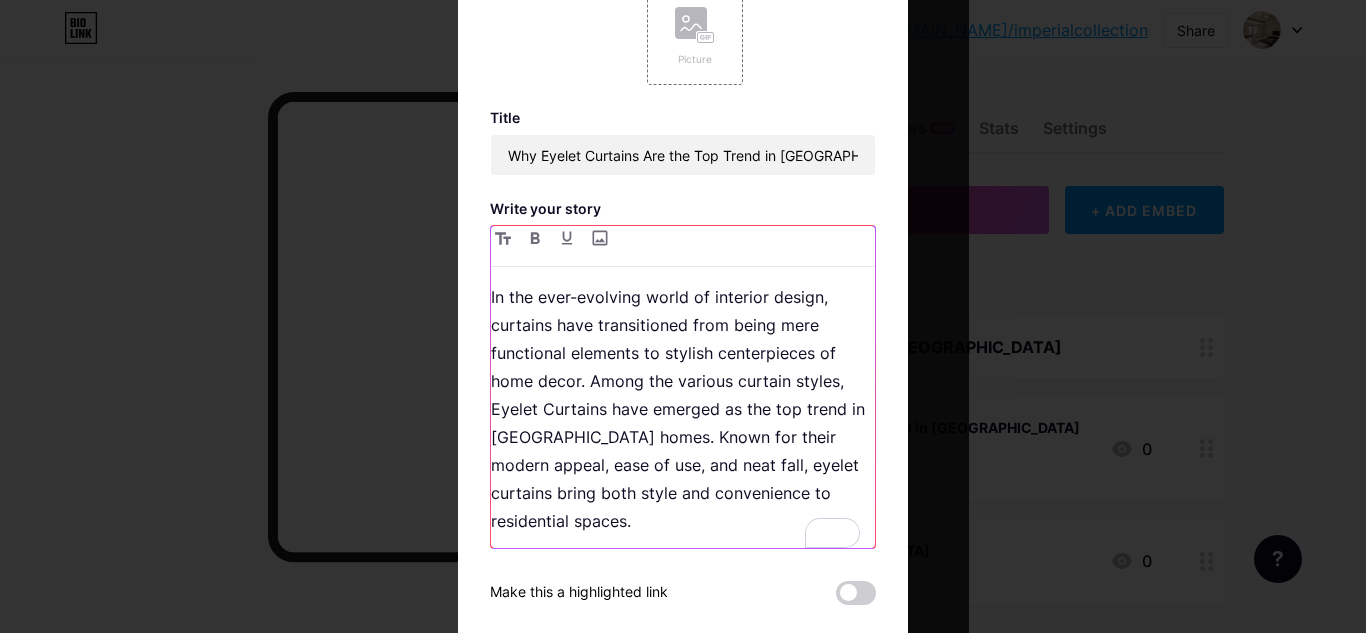 click on "In the ever-evolving world of interior design, curtains have transitioned from being mere functional elements to stylish centerpieces of home decor. Among the various curtain styles, Eyelet Curtains have emerged as the top trend in [GEOGRAPHIC_DATA] homes. Known for their modern appeal, ease of use, and neat fall, eyelet curtains bring both style and convenience to residential spaces." at bounding box center [683, 409] 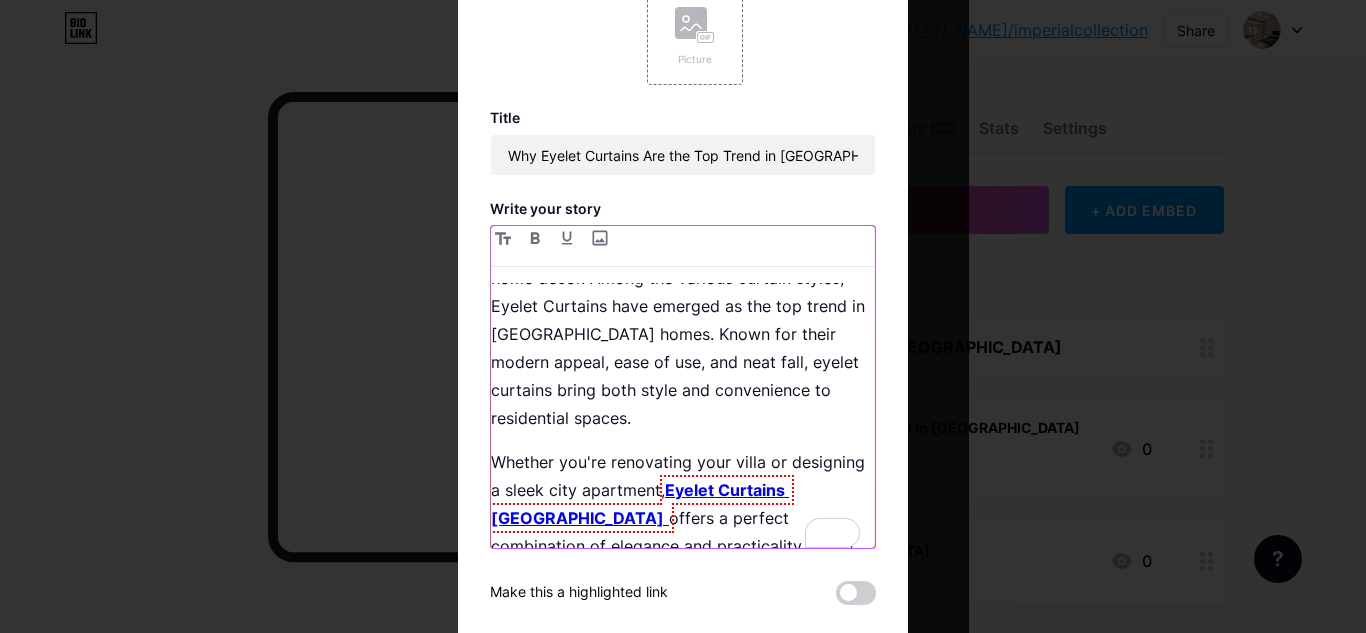 click on "Whether you're renovating your villa or designing a sleek city apartment,  Eyelet Curtains [GEOGRAPHIC_DATA]   offers a perfect combination of elegance and practicality to suit your needs." at bounding box center (683, 518) 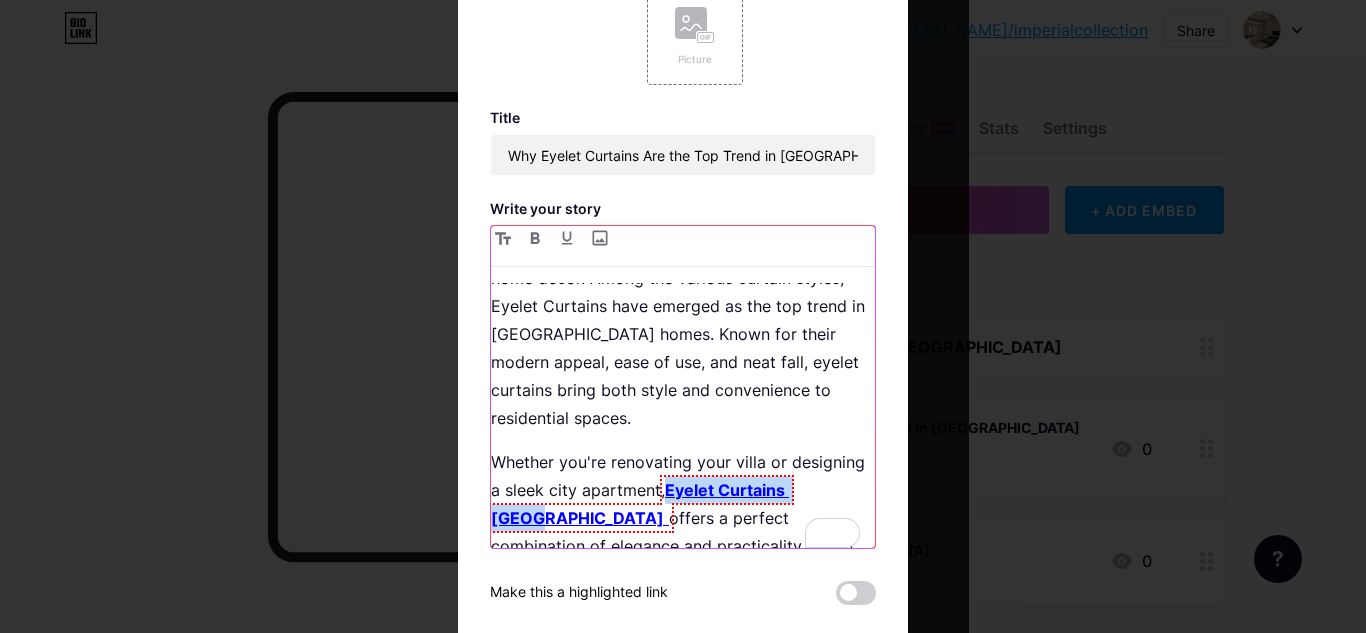 drag, startPoint x: 735, startPoint y: 417, endPoint x: 601, endPoint y: 445, distance: 136.89412 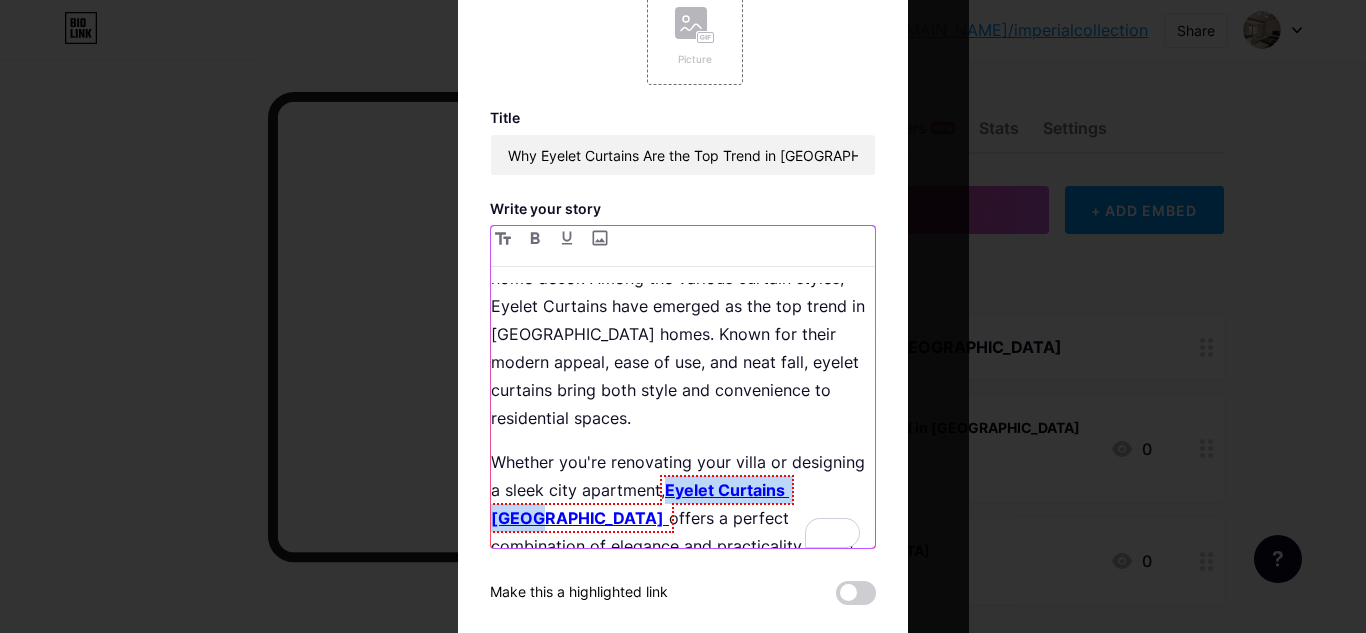 click on "Whether you're renovating your villa or designing a sleek city apartment,  Eyelet Curtains [GEOGRAPHIC_DATA]   offers a perfect combination of elegance and practicality to suit your needs." at bounding box center [683, 518] 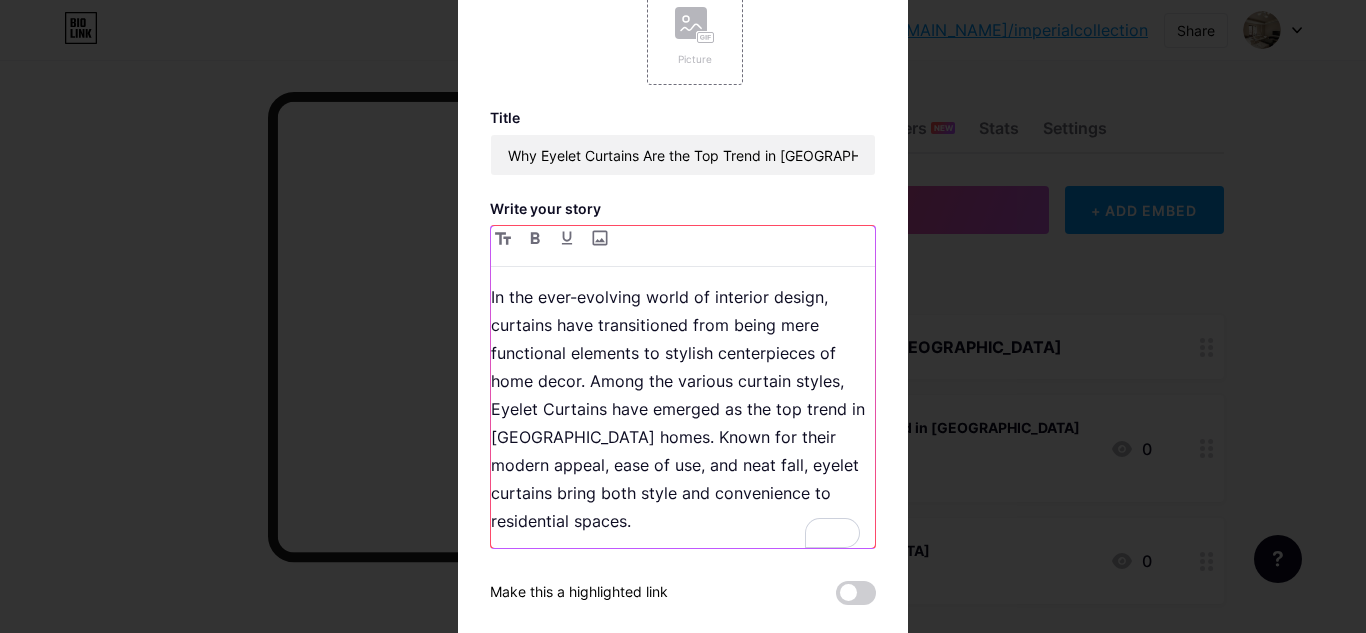scroll, scrollTop: 9010, scrollLeft: 0, axis: vertical 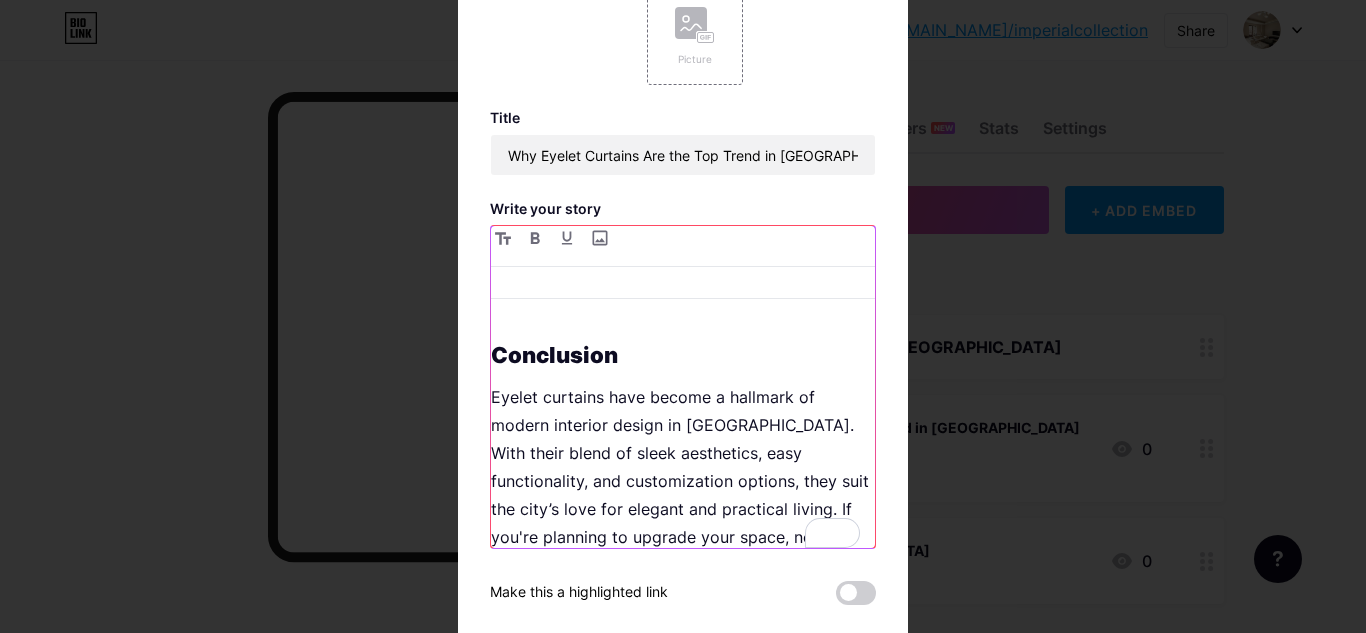 click on "Eyelet curtains have become a hallmark of modern interior design in Dubai. With their blend of sleek aesthetics, easy functionality, and customization options, they suit the city’s love for elegant and practical living. If you're planning to upgrade your space, now is the time to consider the understated luxury of  Eyelet Curtains Dubai —where style meets comfort, and modern design comes to life." at bounding box center [683, 523] 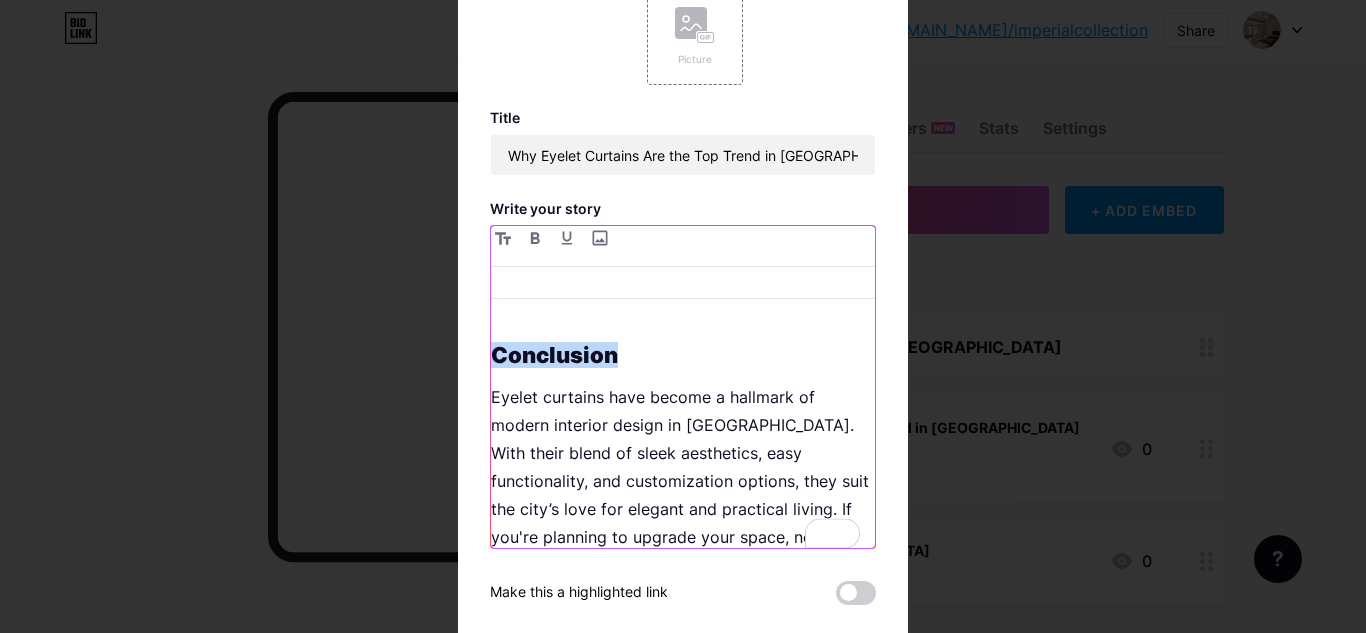 scroll, scrollTop: 8778, scrollLeft: 0, axis: vertical 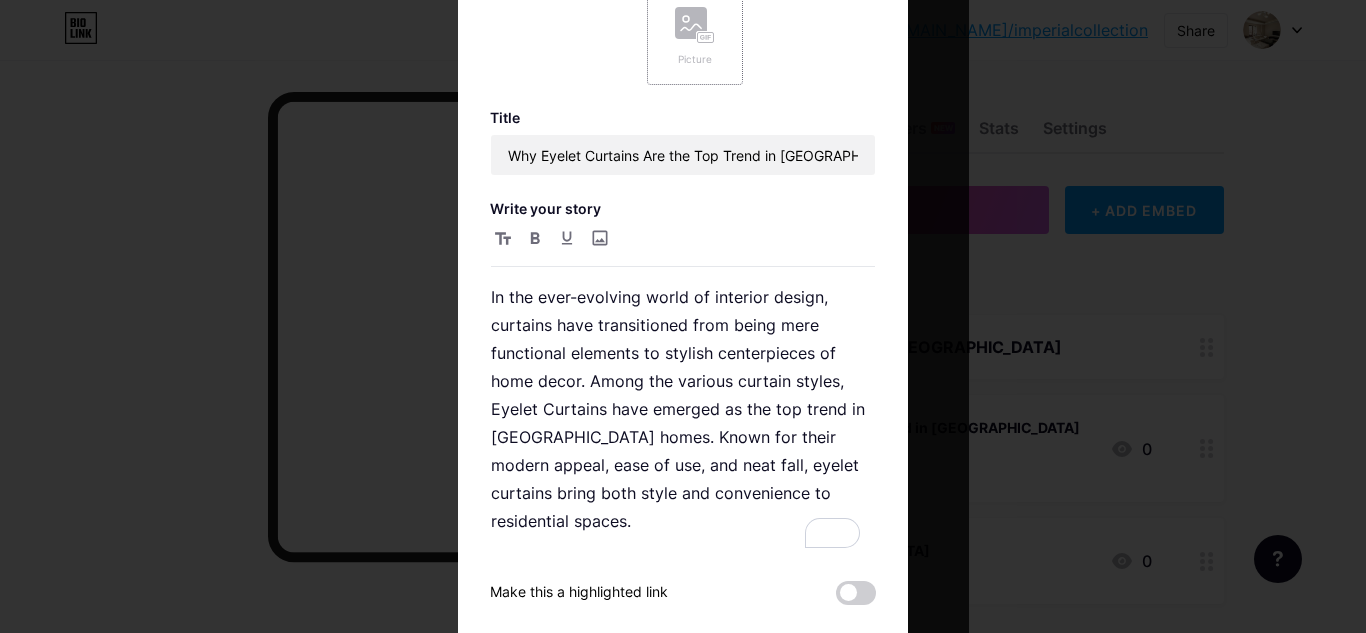 click on "Picture" at bounding box center (695, 37) 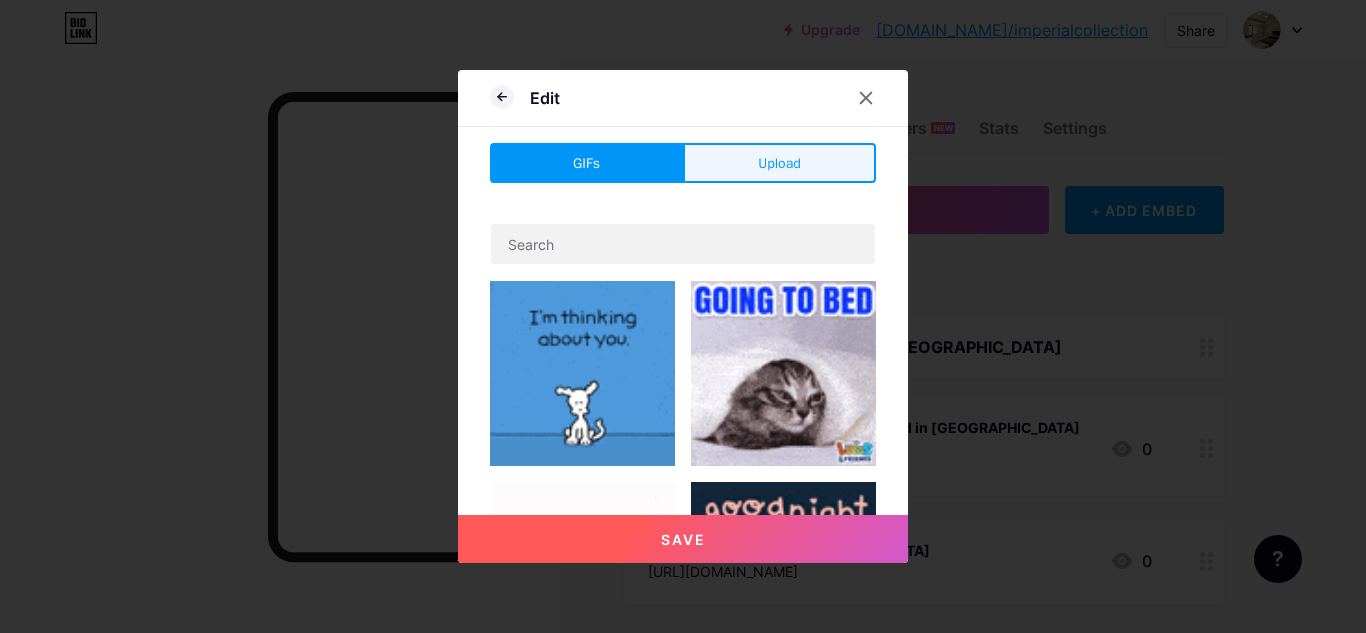 click on "Upload" at bounding box center [779, 163] 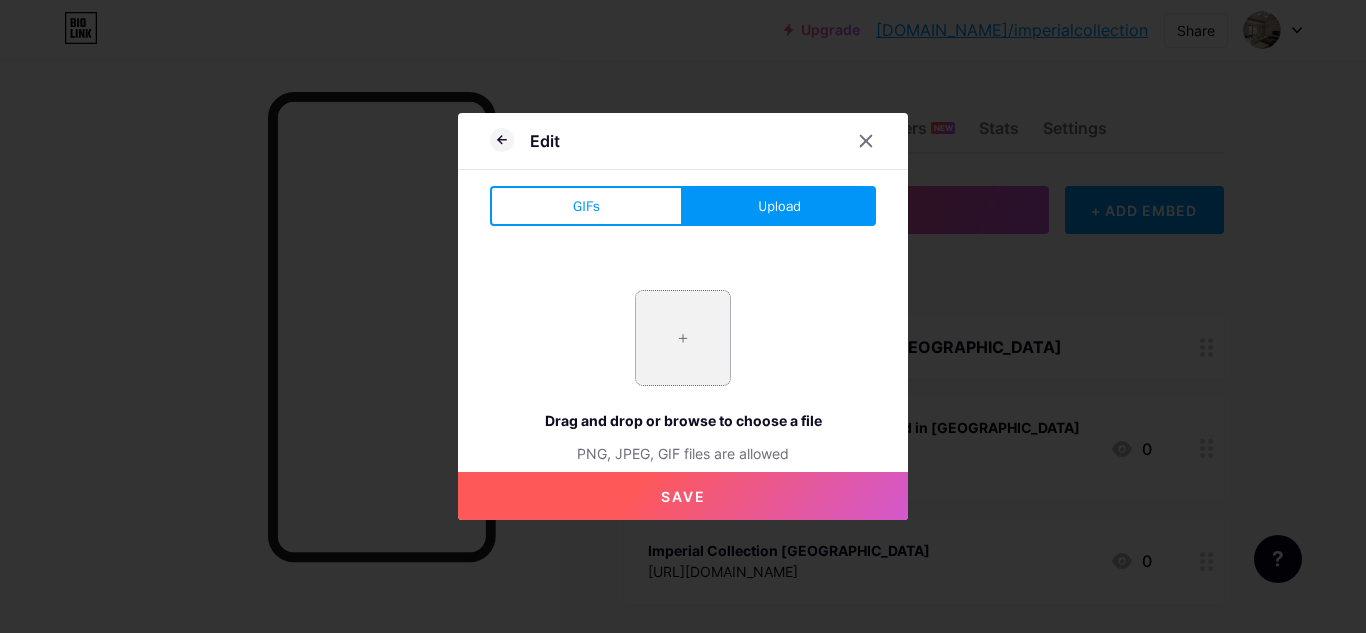 click at bounding box center [683, 338] 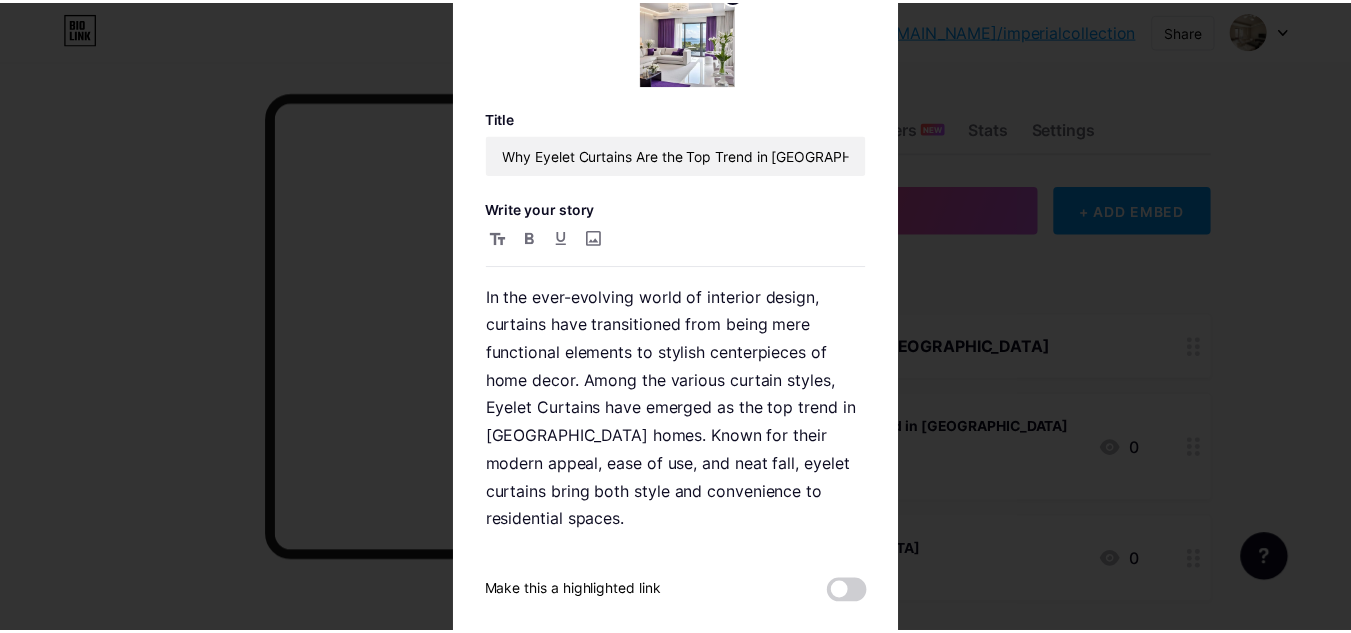 scroll, scrollTop: 108, scrollLeft: 0, axis: vertical 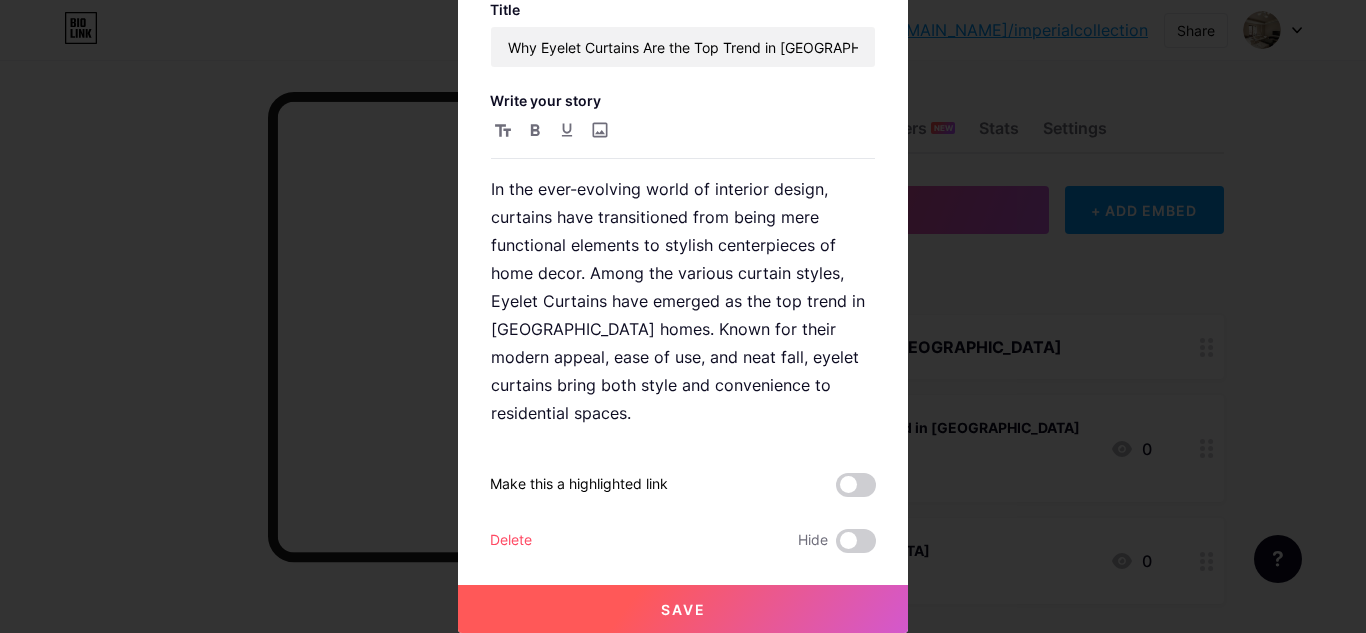 click on "Save" at bounding box center [683, 609] 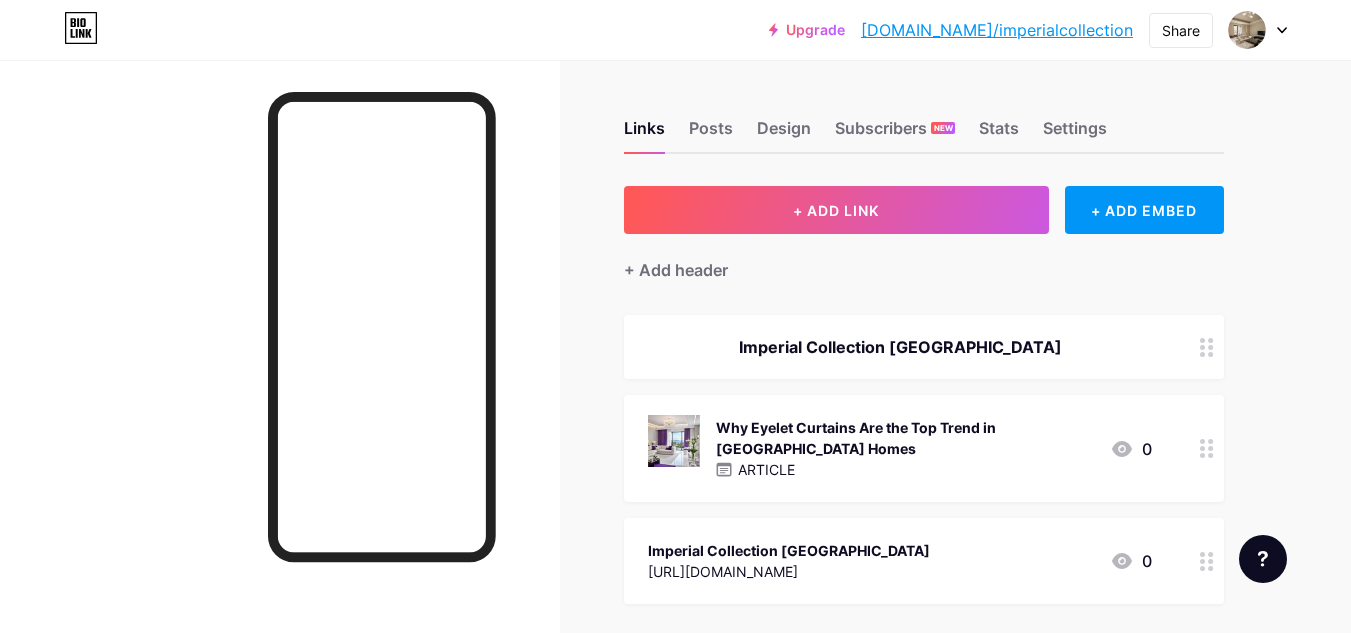 click at bounding box center [1207, 347] 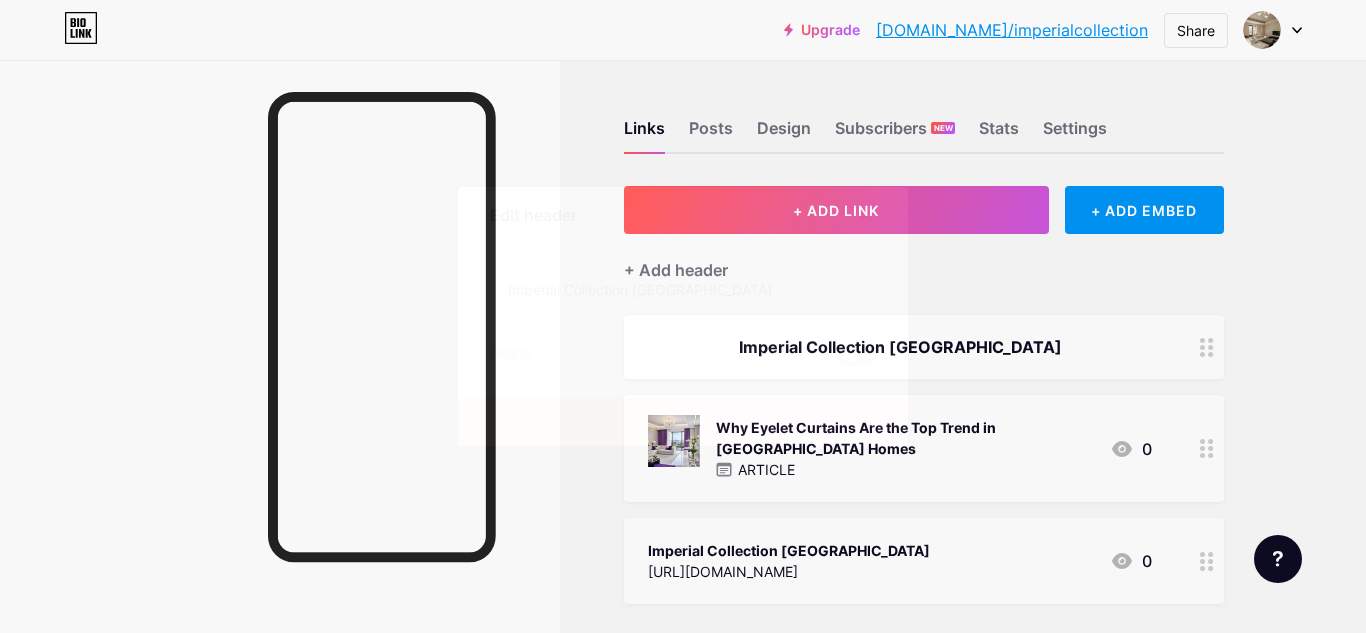 click at bounding box center (856, 354) 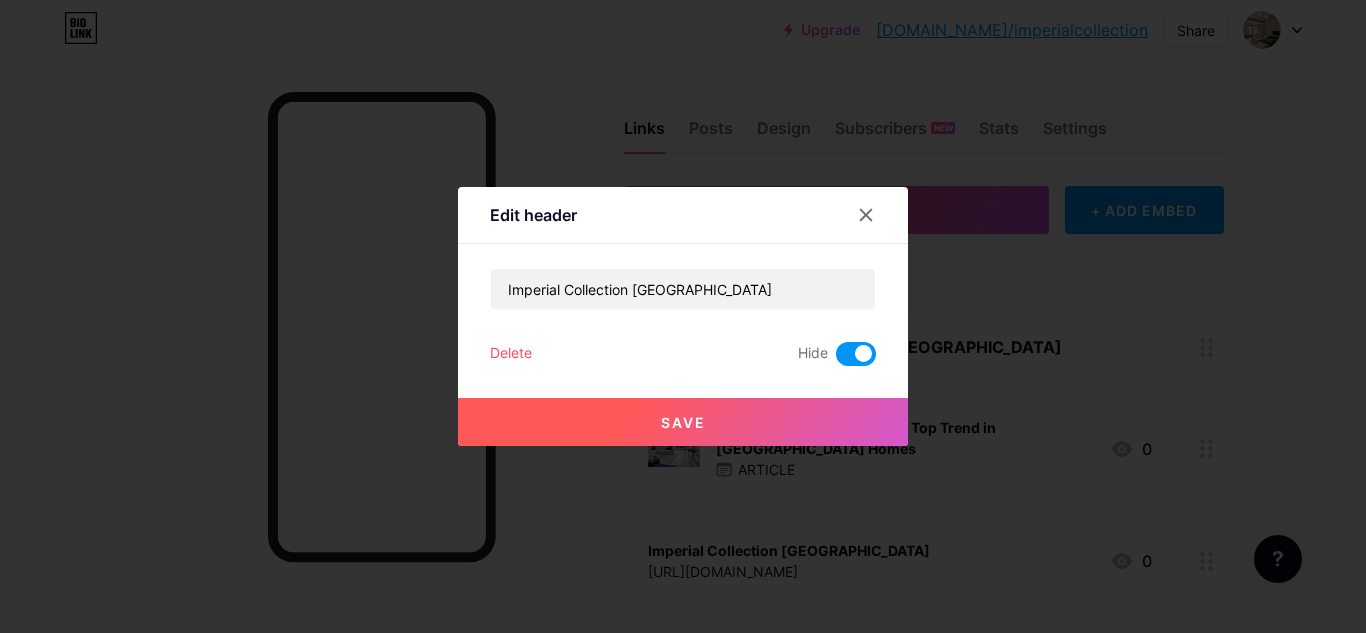 click at bounding box center (683, 316) 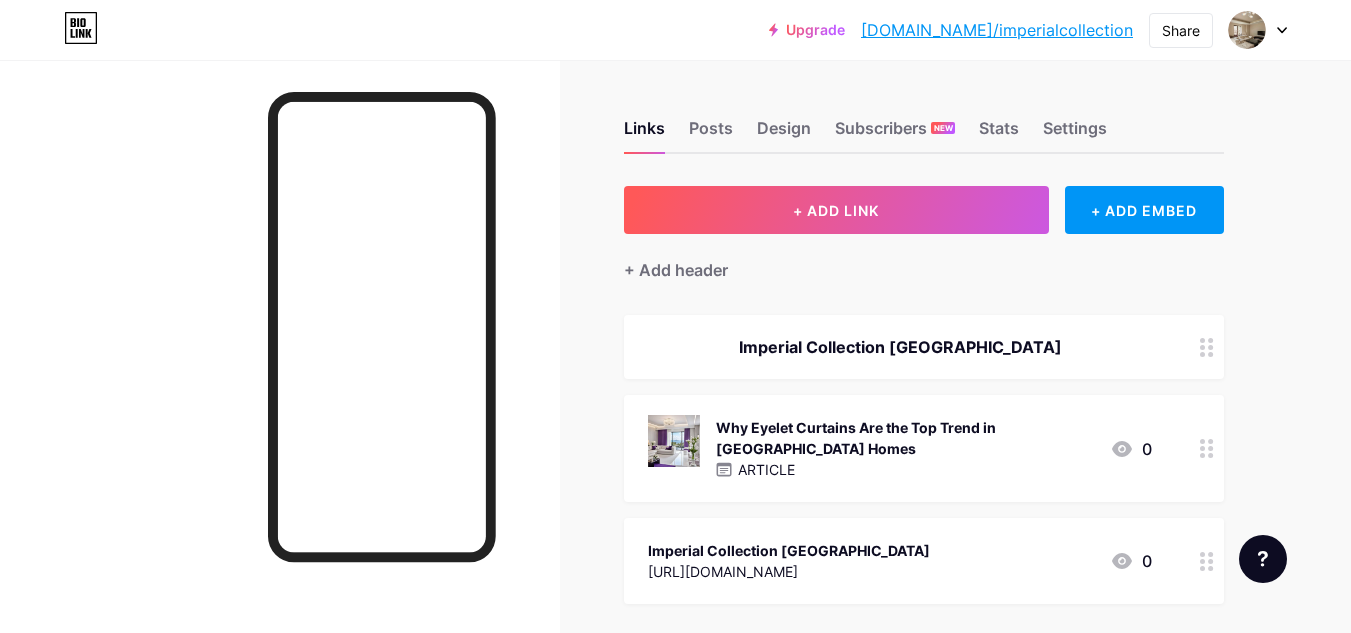 click on "+ ADD LINK     + ADD EMBED
+ Add header
Imperial Collection Dubai
Why Eyelet Curtains Are the Top Trend in Dubai Homes
ARTICLE
0
Imperial Collection Dubai
https://www.instagram.com/imperialcollection_llc/reels/
0
SOCIALS     + Add socials" at bounding box center (924, 461) 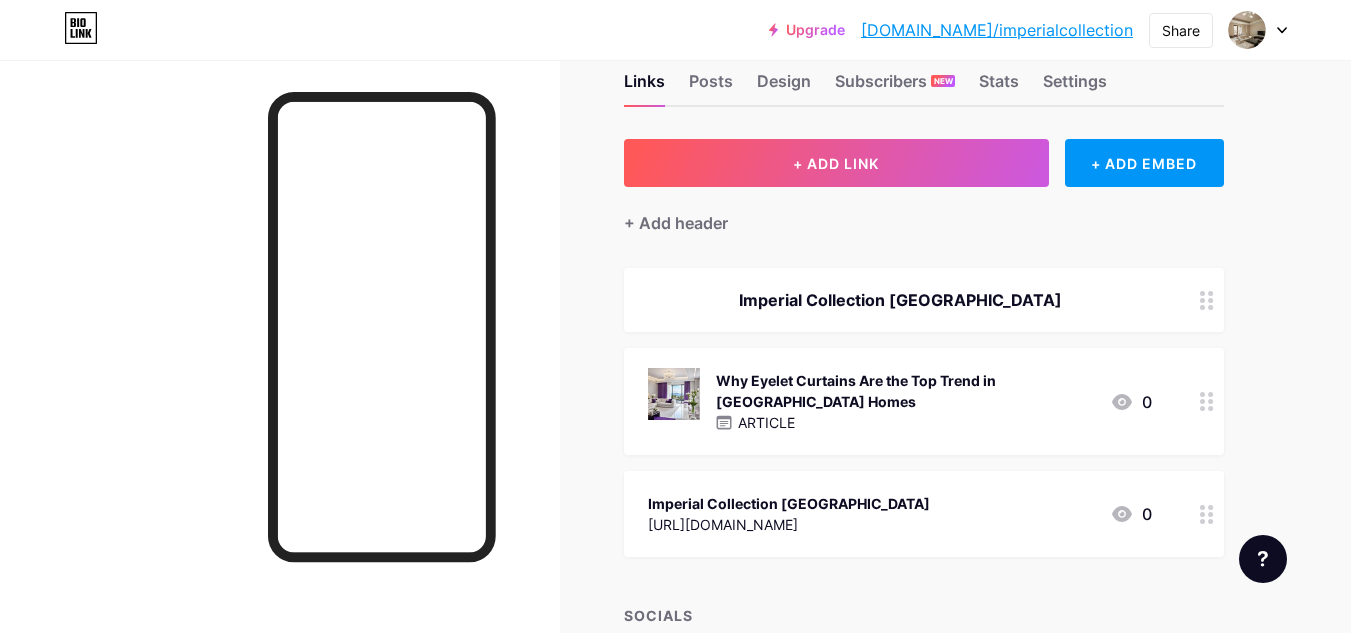 scroll, scrollTop: 81, scrollLeft: 0, axis: vertical 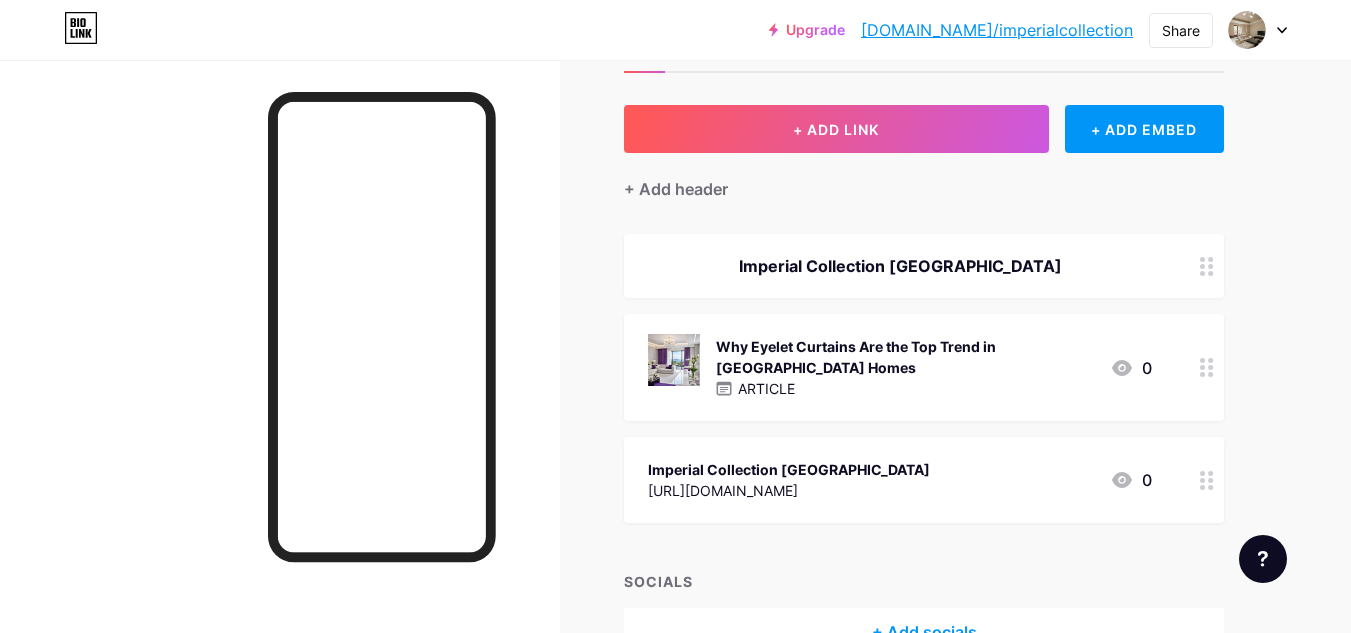 click on "[URL][DOMAIN_NAME]" at bounding box center [789, 490] 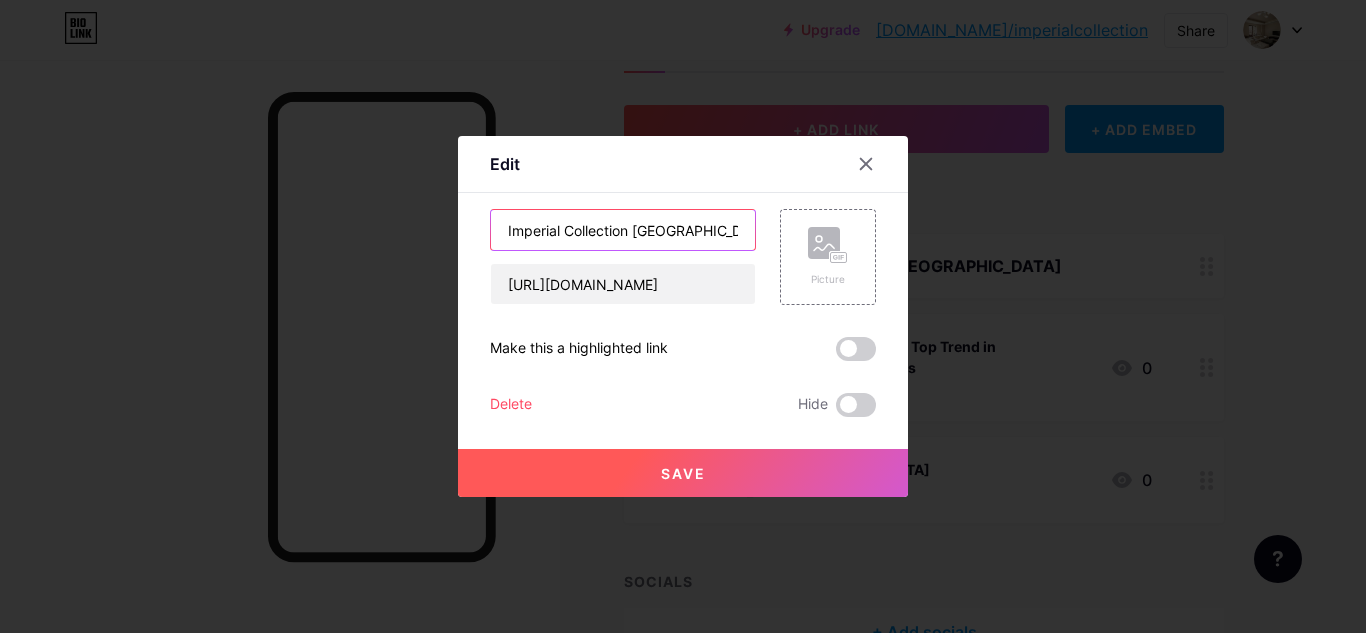 click on "Imperial Collection [GEOGRAPHIC_DATA]" at bounding box center [623, 230] 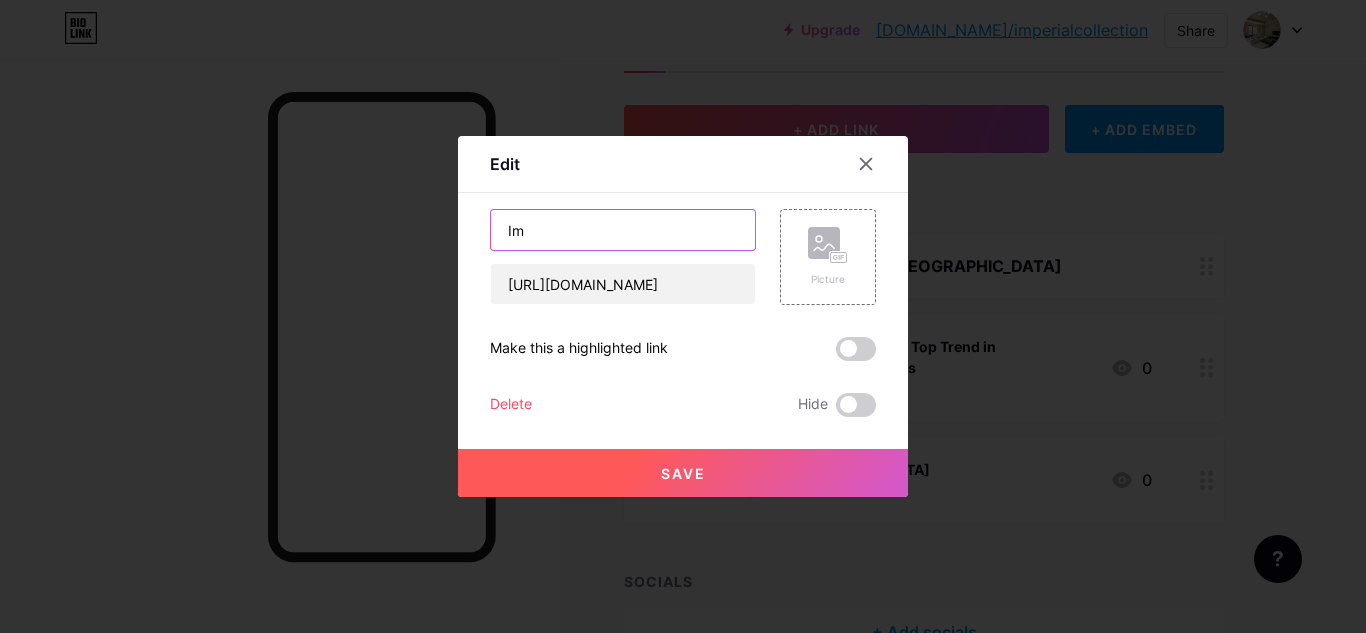 type on "I" 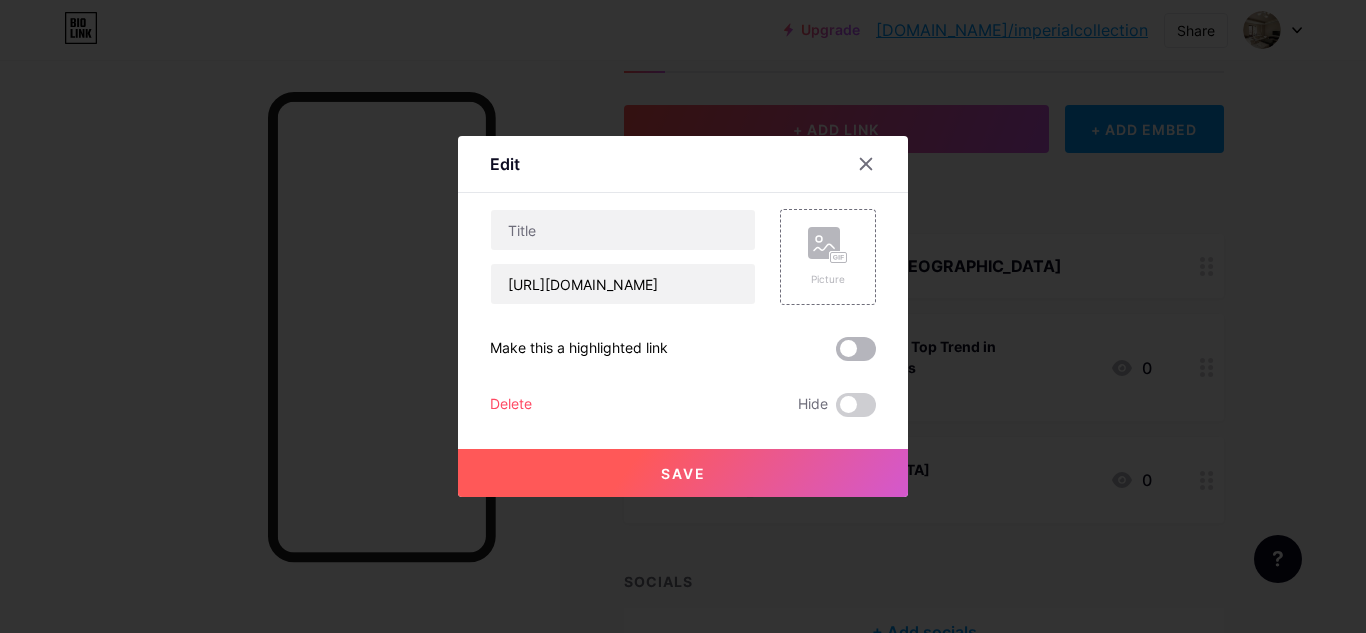click at bounding box center (856, 349) 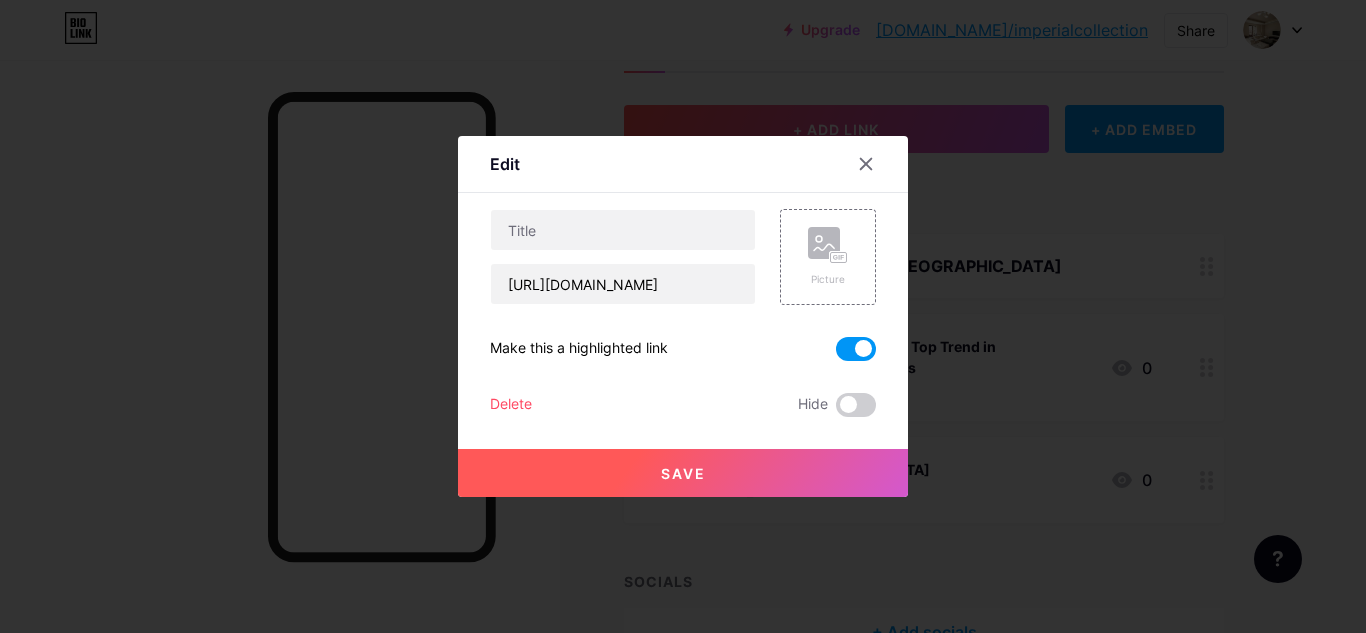 click at bounding box center (856, 349) 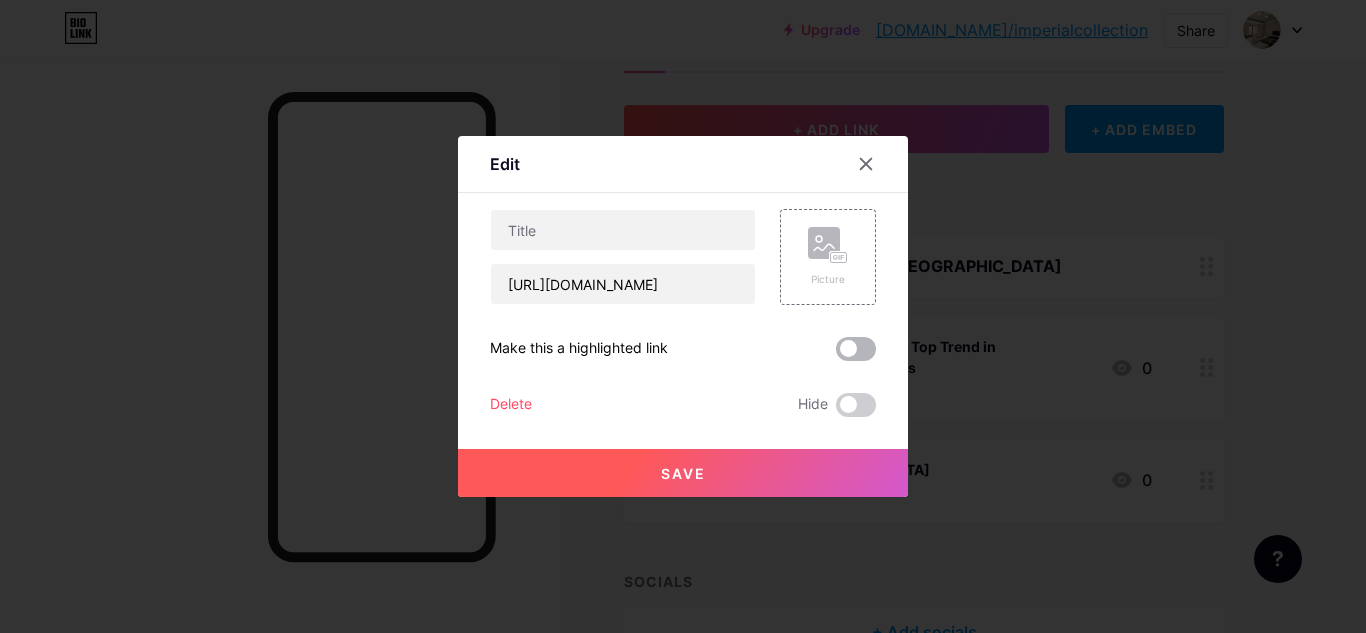 click at bounding box center [856, 349] 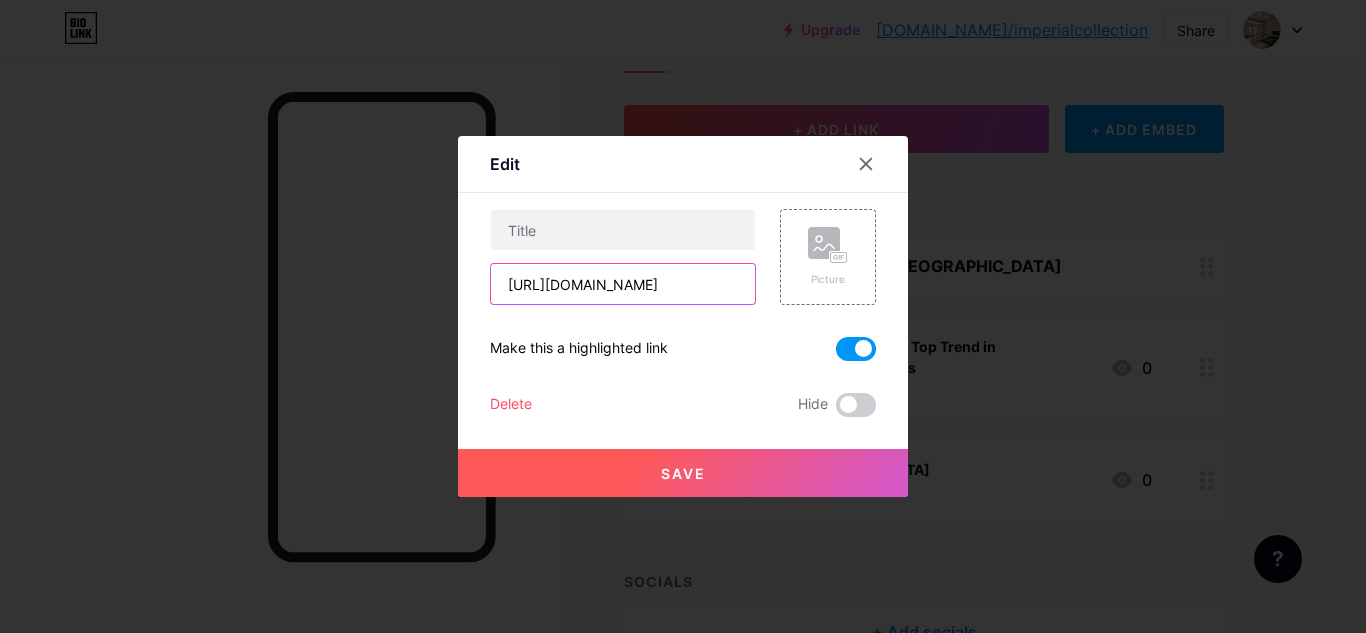 drag, startPoint x: 649, startPoint y: 284, endPoint x: 552, endPoint y: 207, distance: 123.84668 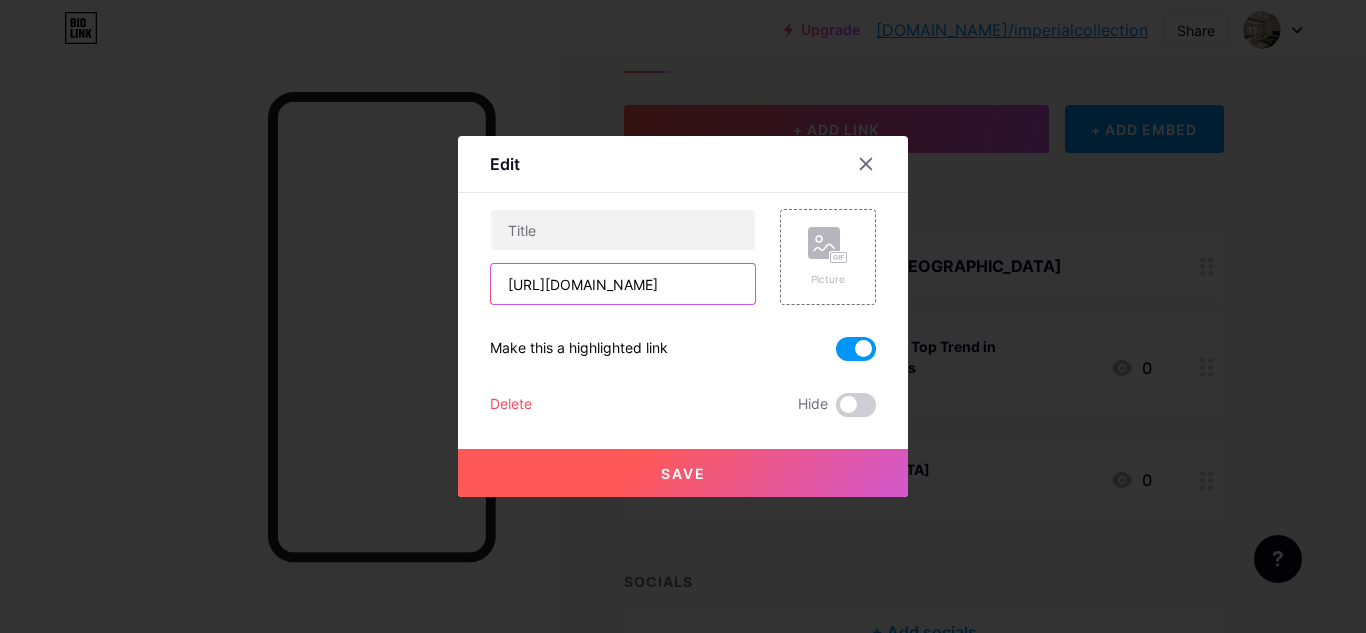 click on "[URL][DOMAIN_NAME]" at bounding box center [623, 257] 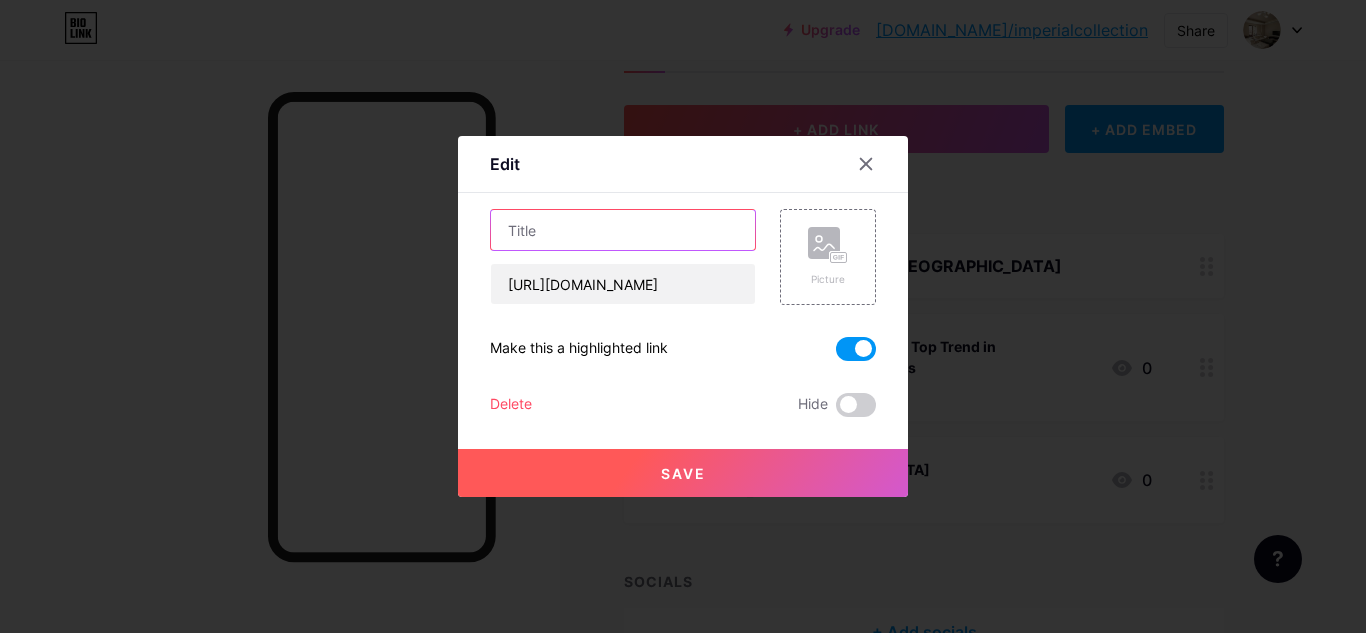 click at bounding box center (623, 230) 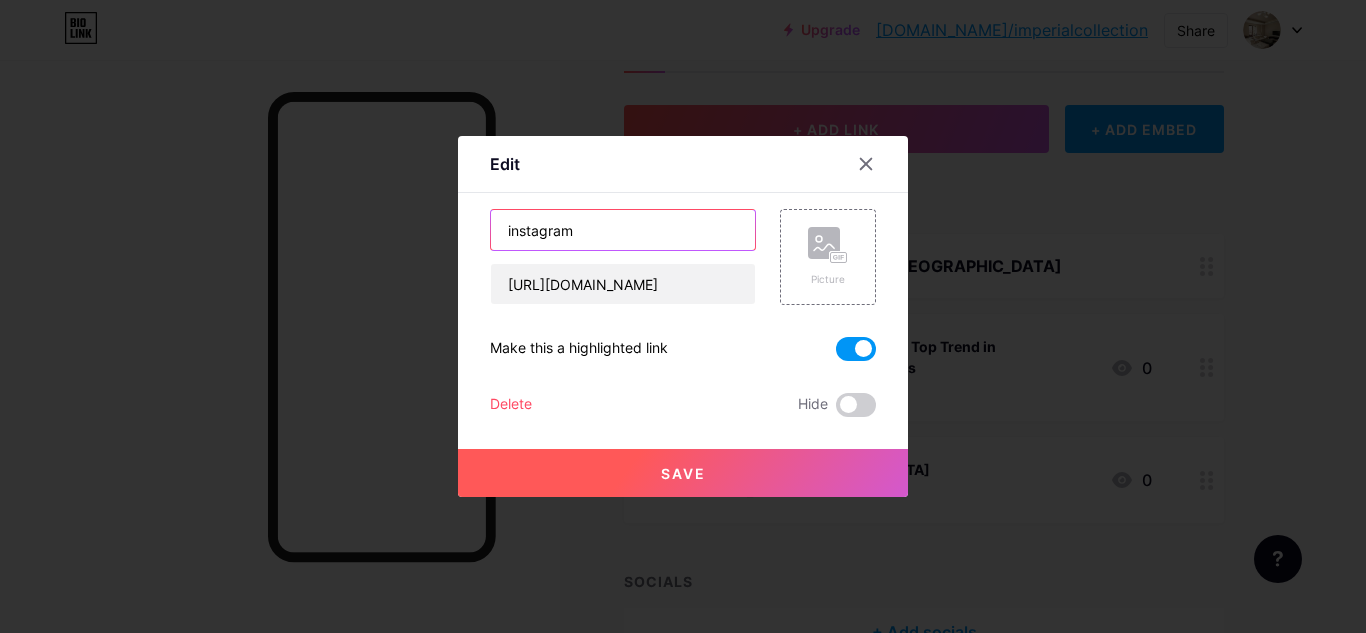 click on "instagram" at bounding box center [623, 230] 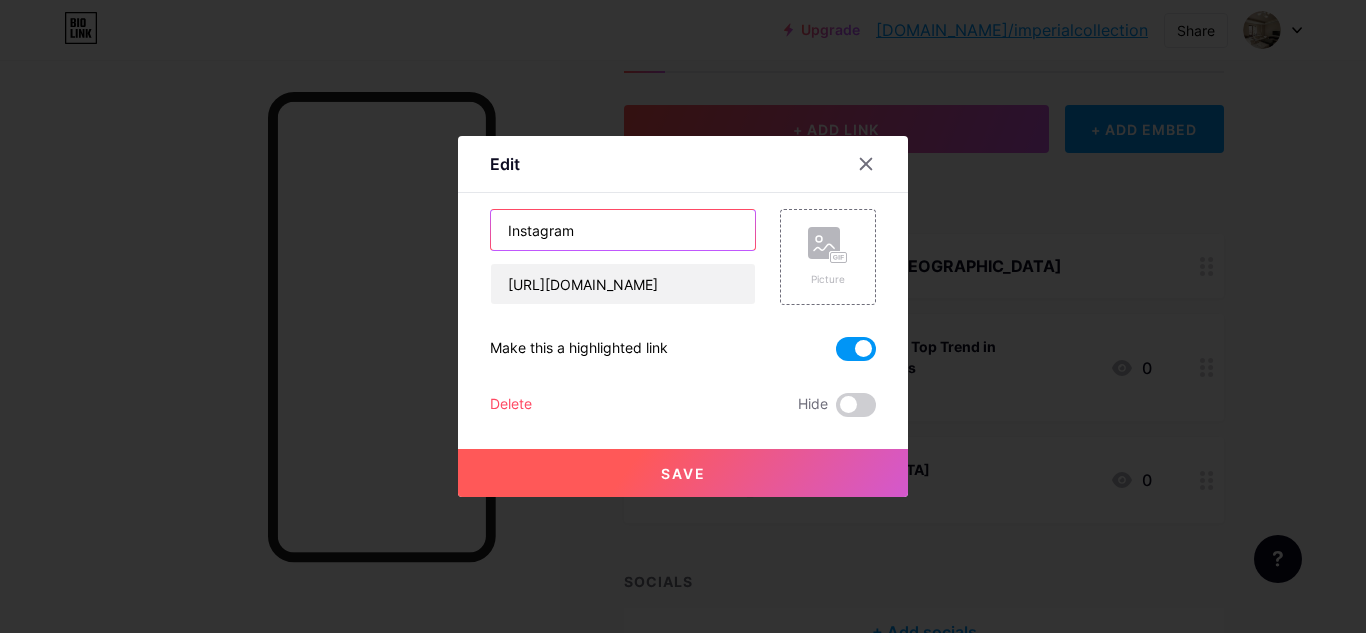 type on "Instagram" 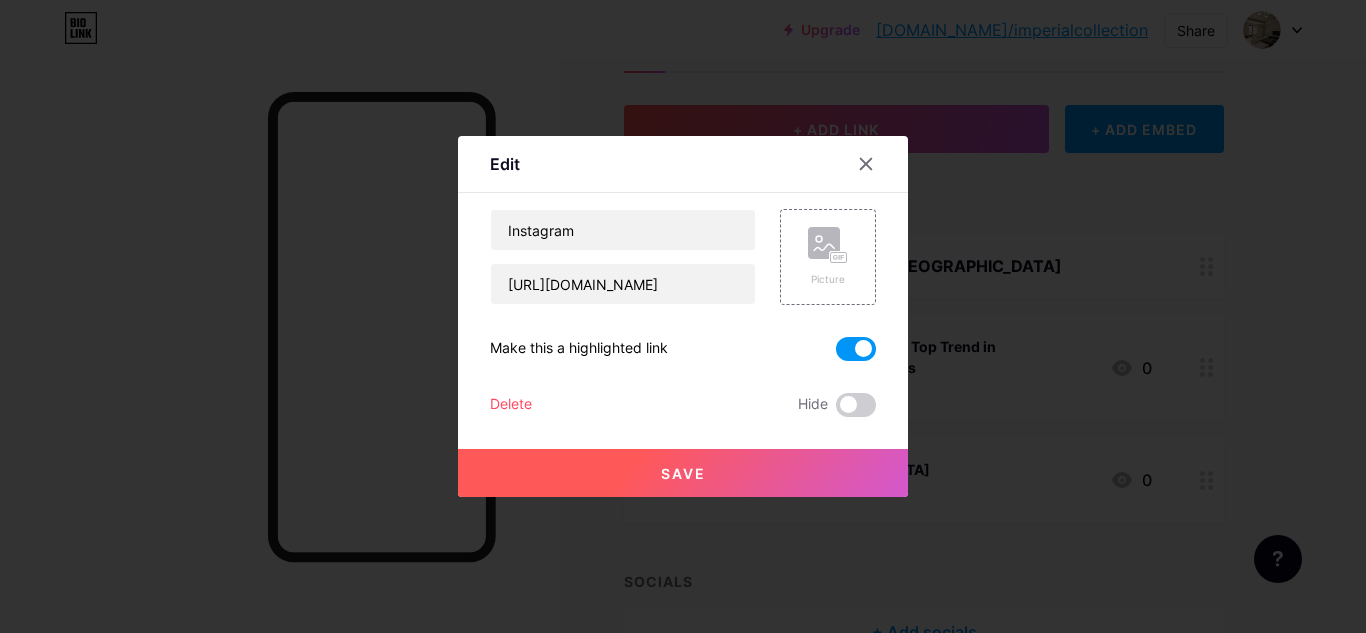 click at bounding box center [856, 349] 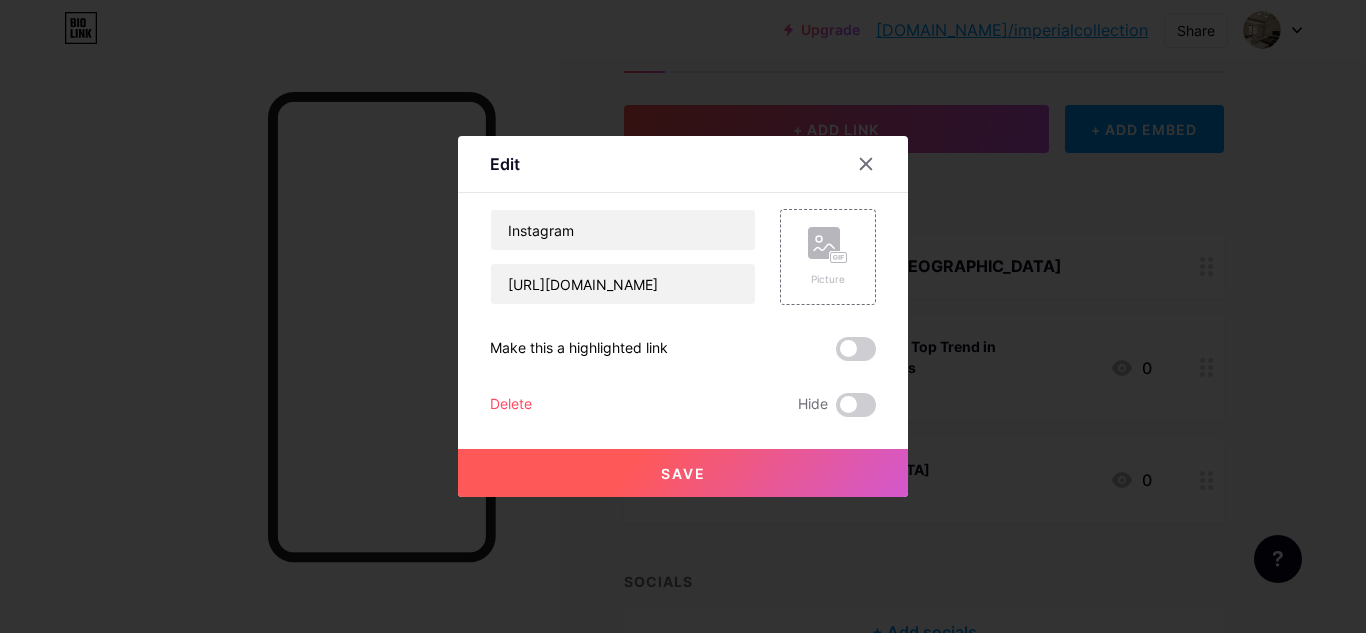 click on "Save" at bounding box center (683, 473) 